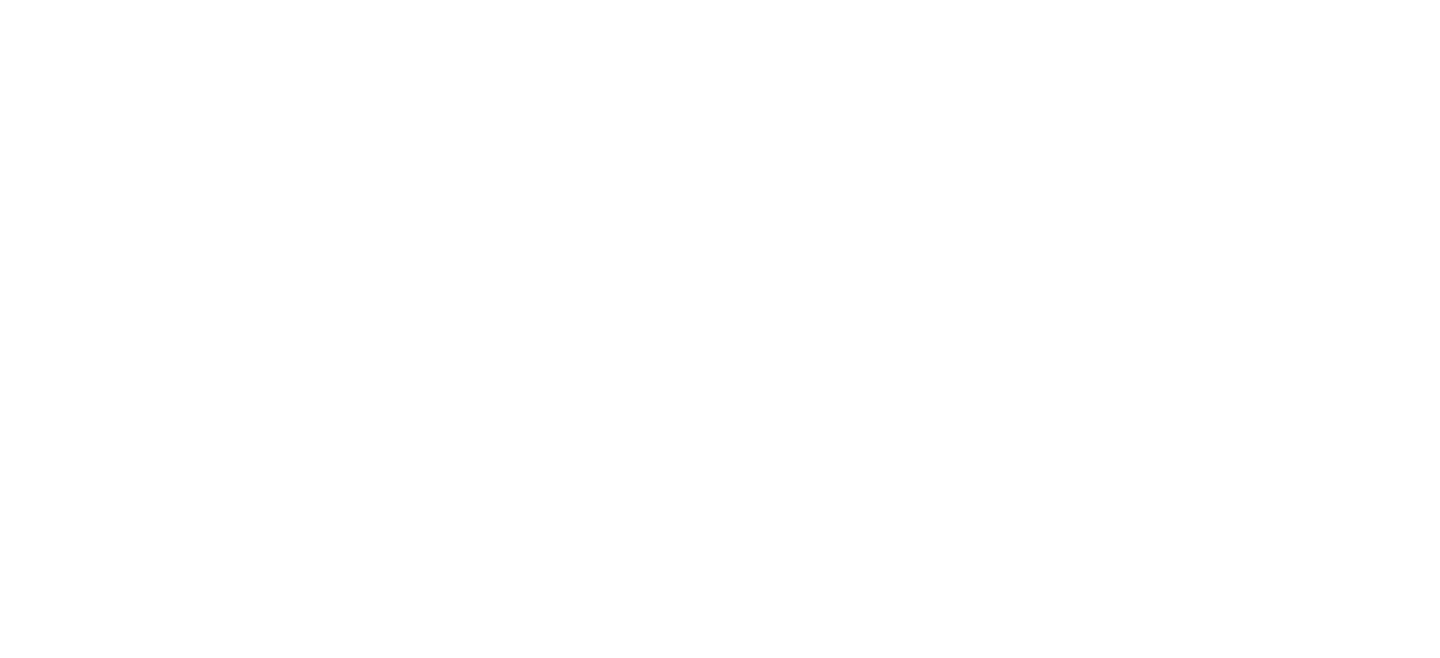 scroll, scrollTop: 0, scrollLeft: 0, axis: both 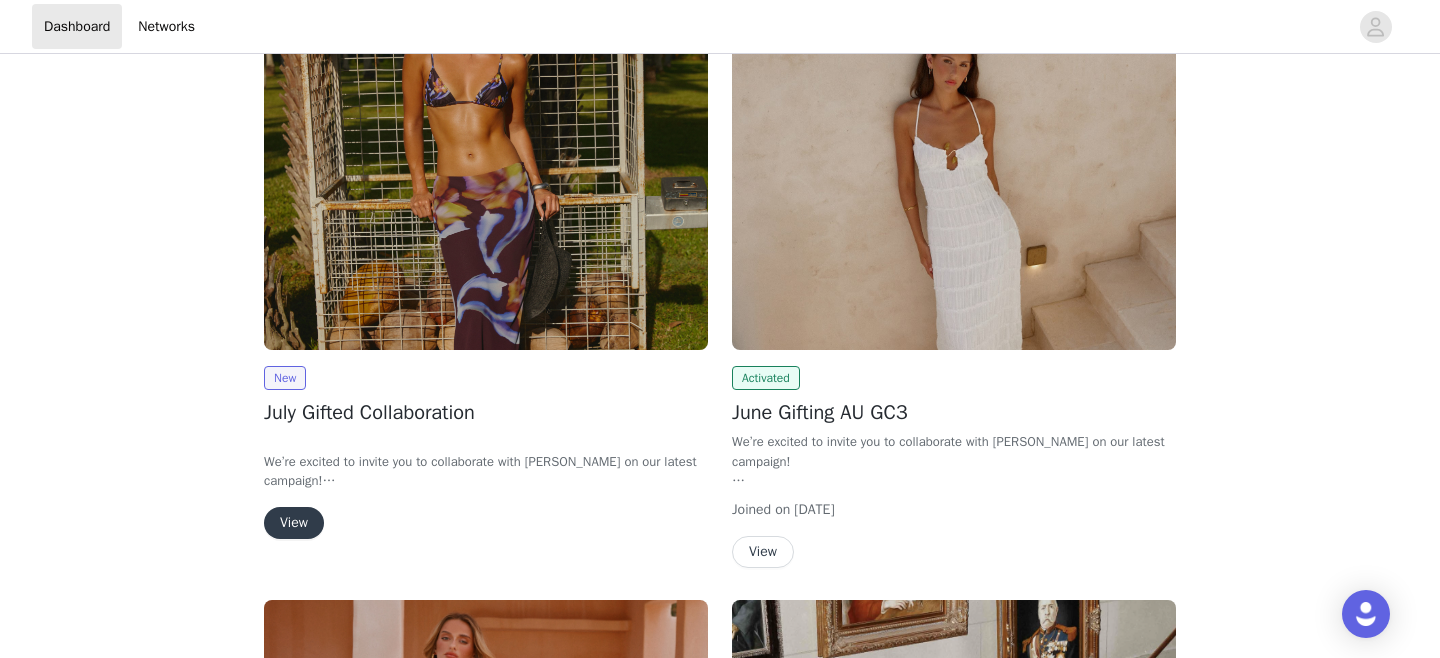 click on "View" at bounding box center (294, 523) 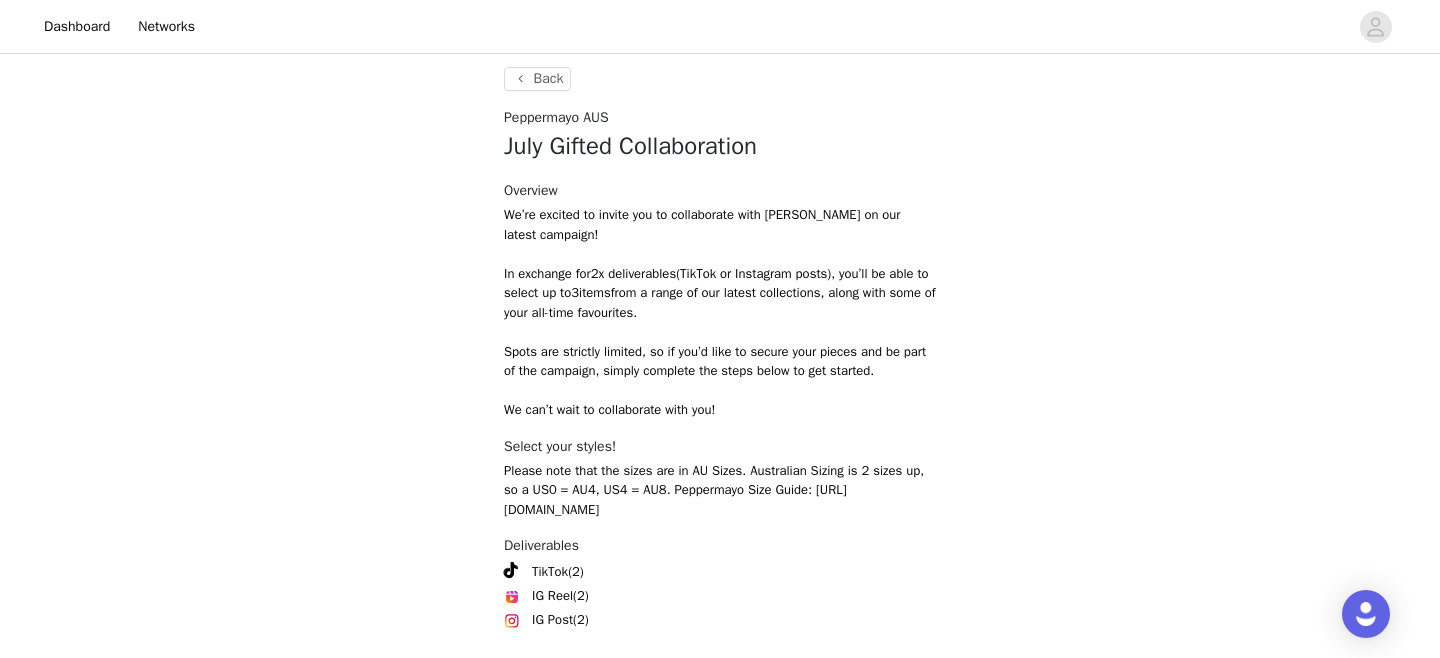 scroll, scrollTop: 837, scrollLeft: 0, axis: vertical 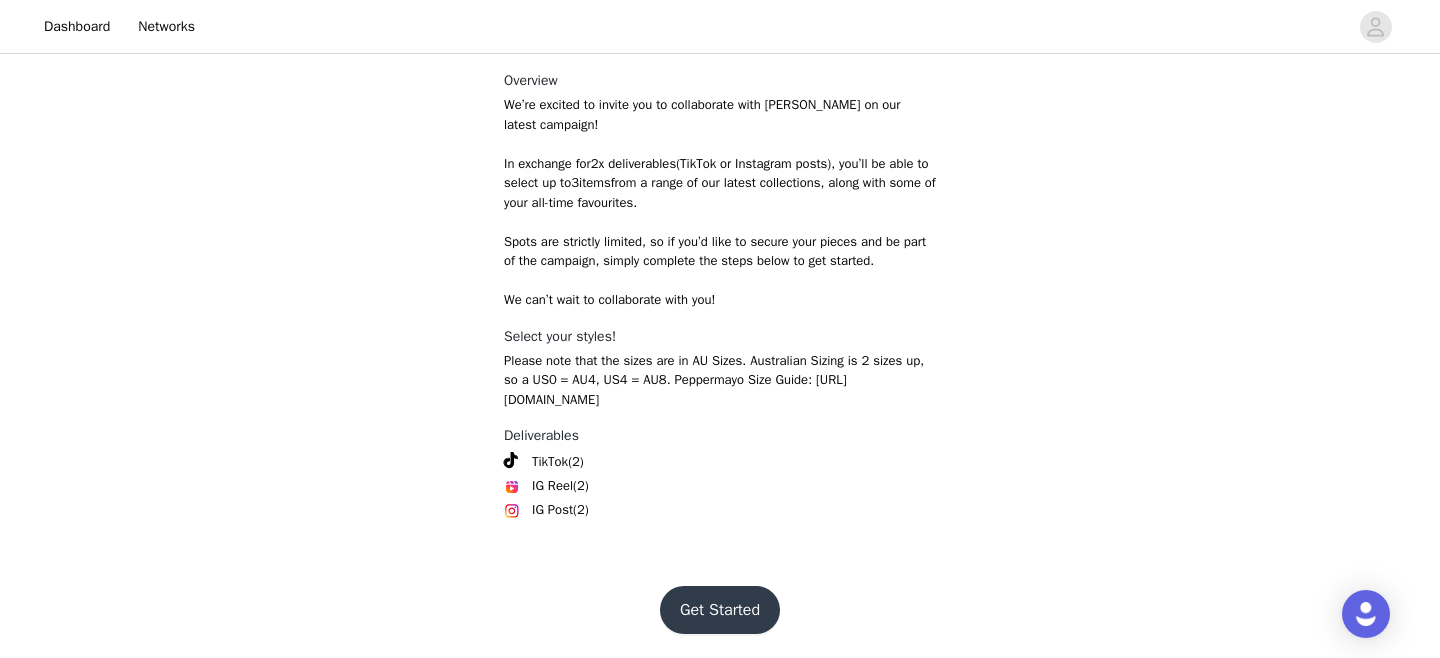 click on "Get Started" at bounding box center (720, 610) 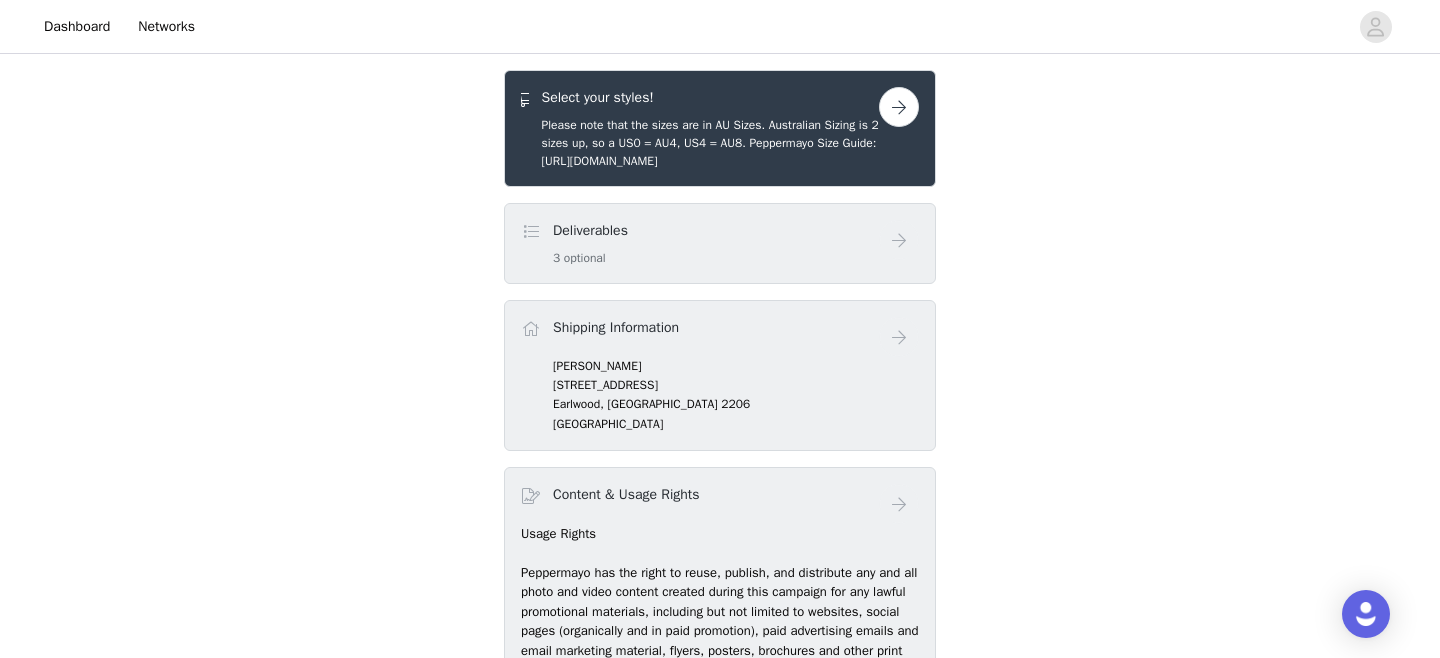 scroll, scrollTop: 586, scrollLeft: 0, axis: vertical 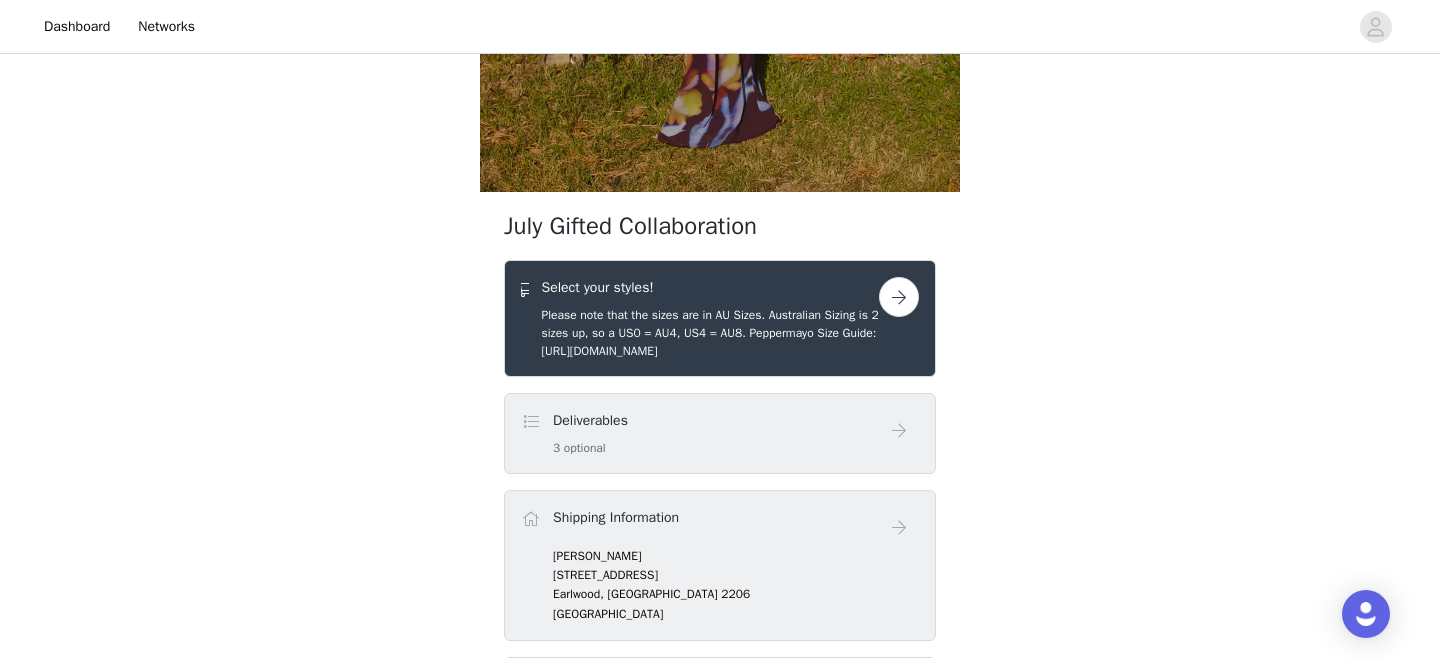 click on "Please note that the sizes are in AU Sizes. Australian Sizing is 2 sizes up, so a US0 = AU4, US4 = AU8. Peppermayo Size Guide: [URL][DOMAIN_NAME]" at bounding box center [710, 333] 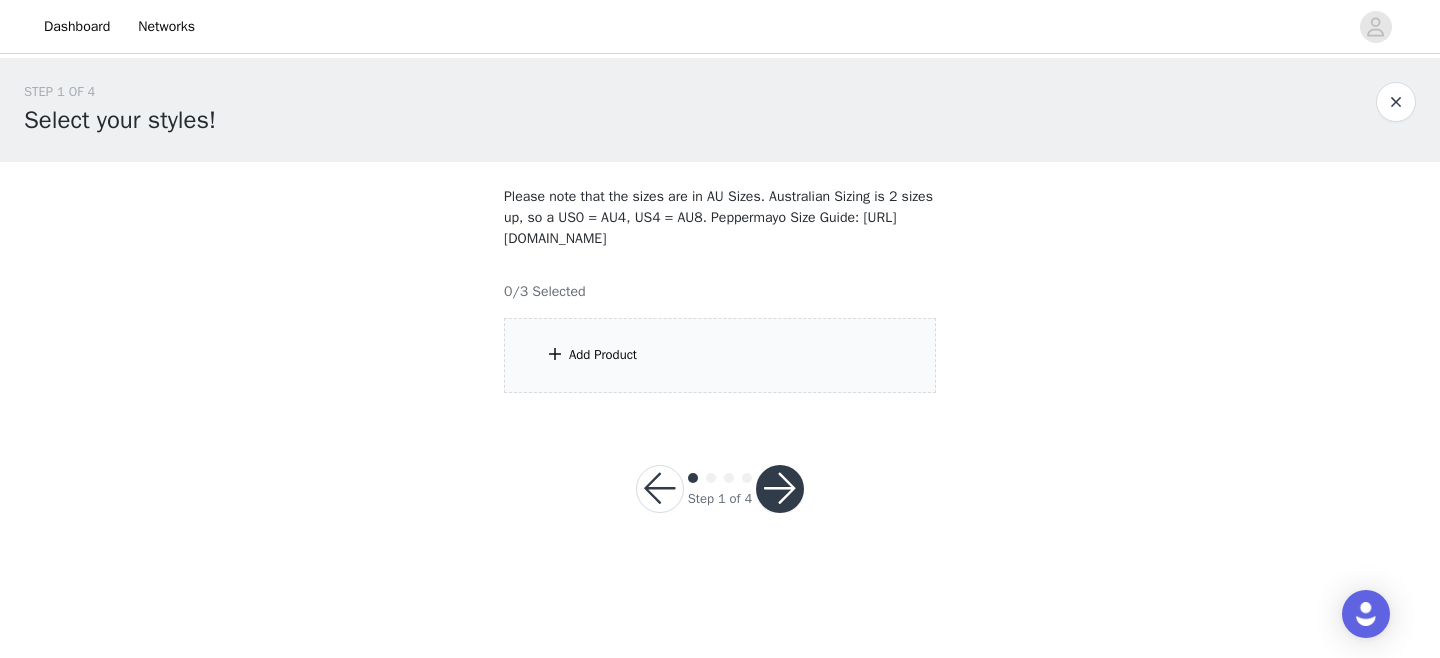 click on "Add Product" at bounding box center [720, 355] 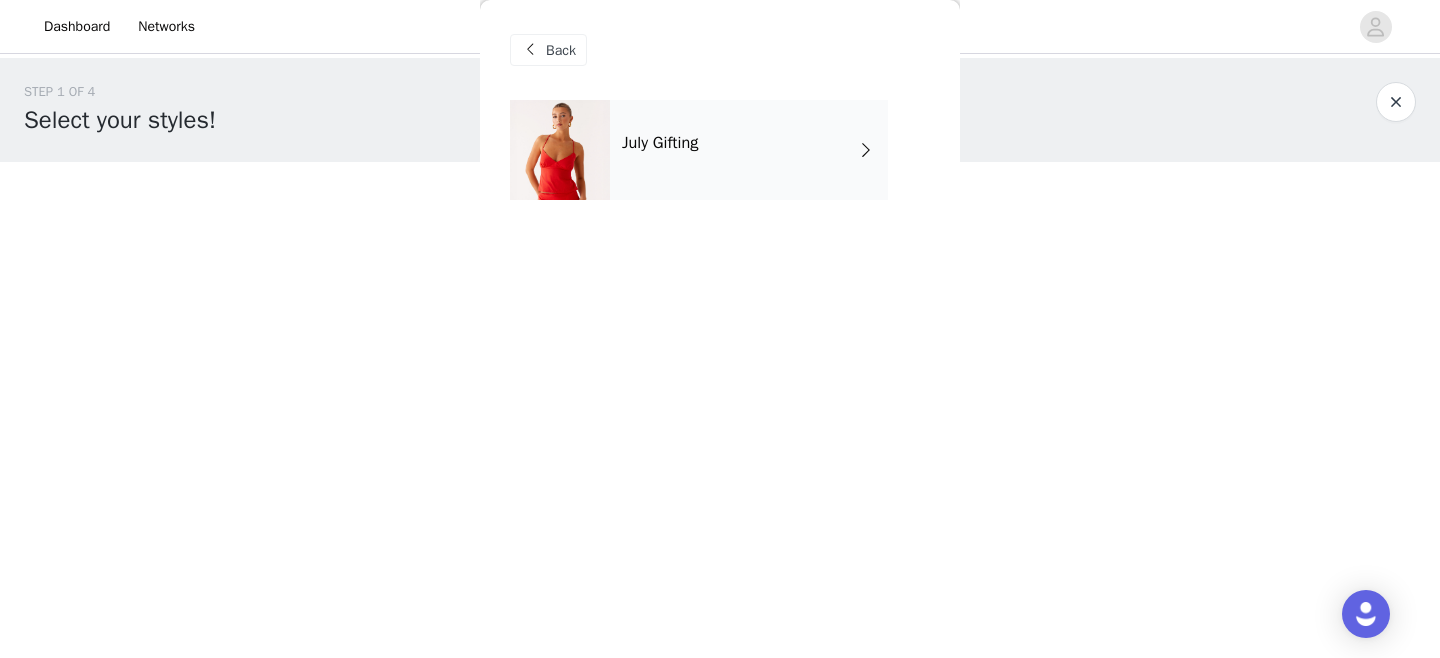 click on "July Gifting" at bounding box center [749, 150] 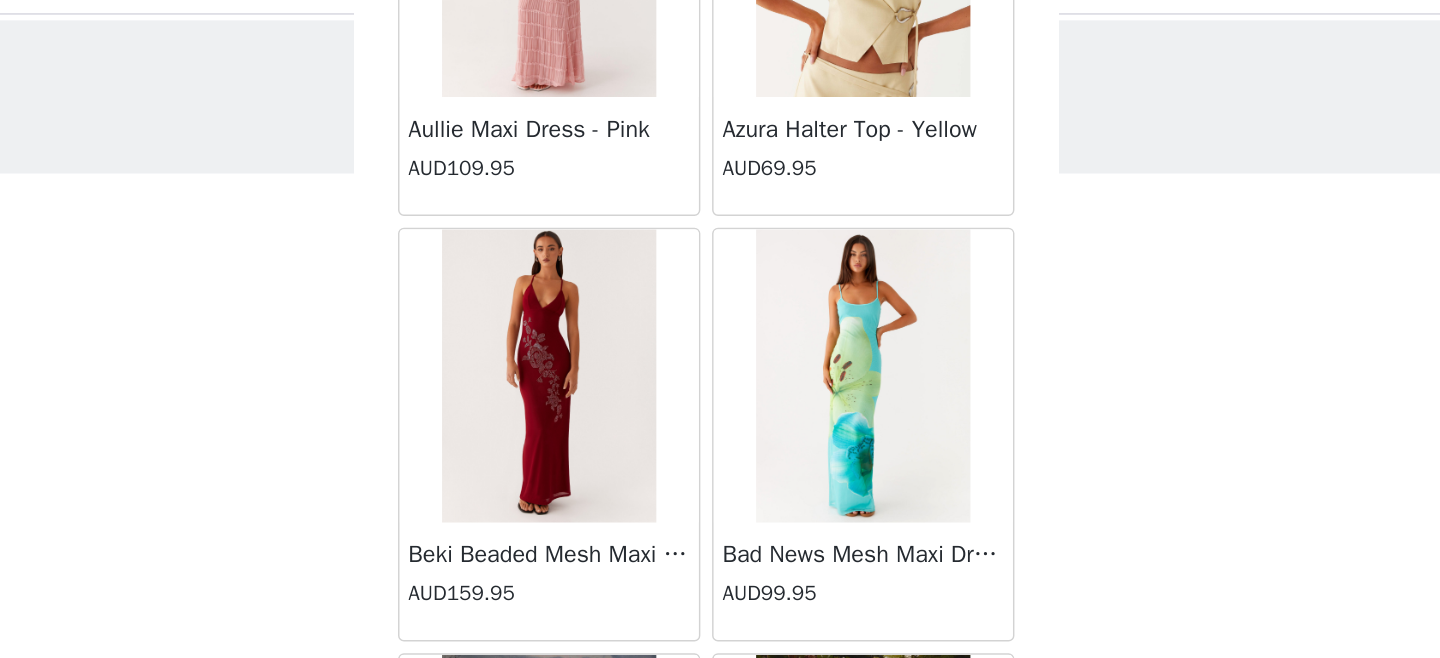 scroll, scrollTop: 2402, scrollLeft: 0, axis: vertical 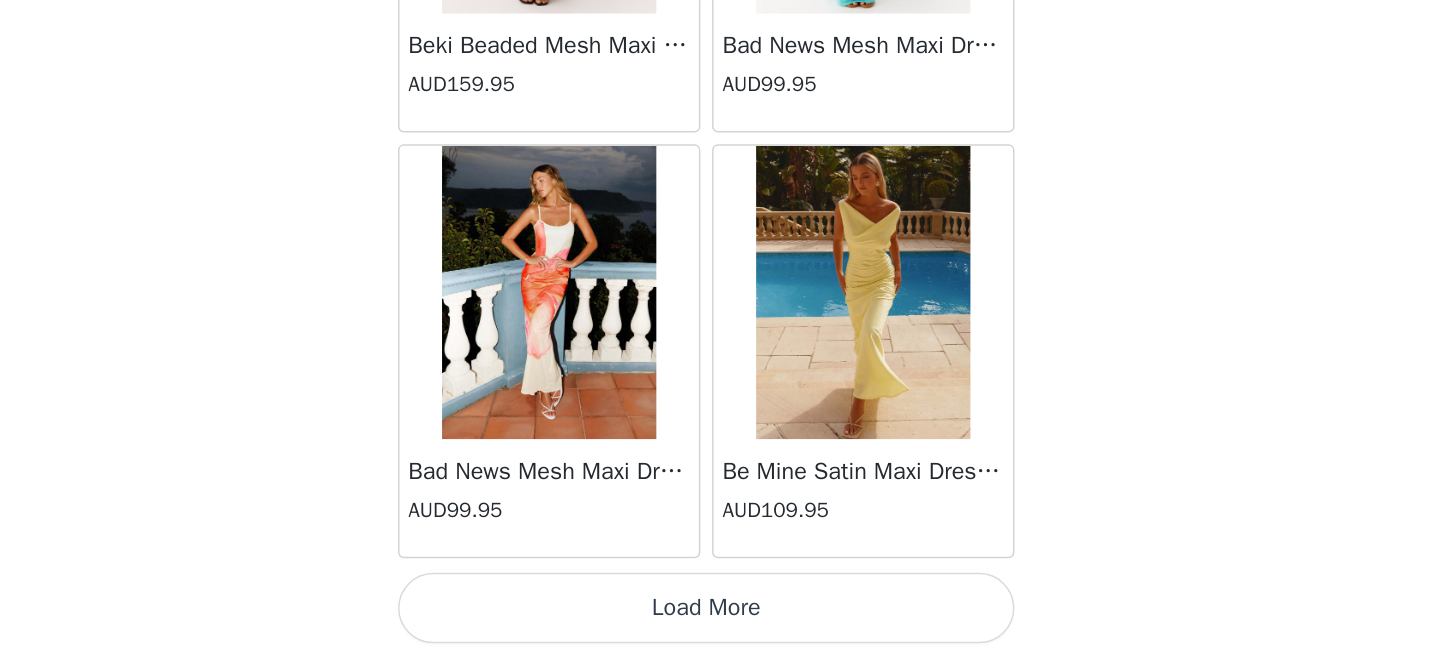 click on "Load More" at bounding box center (720, 624) 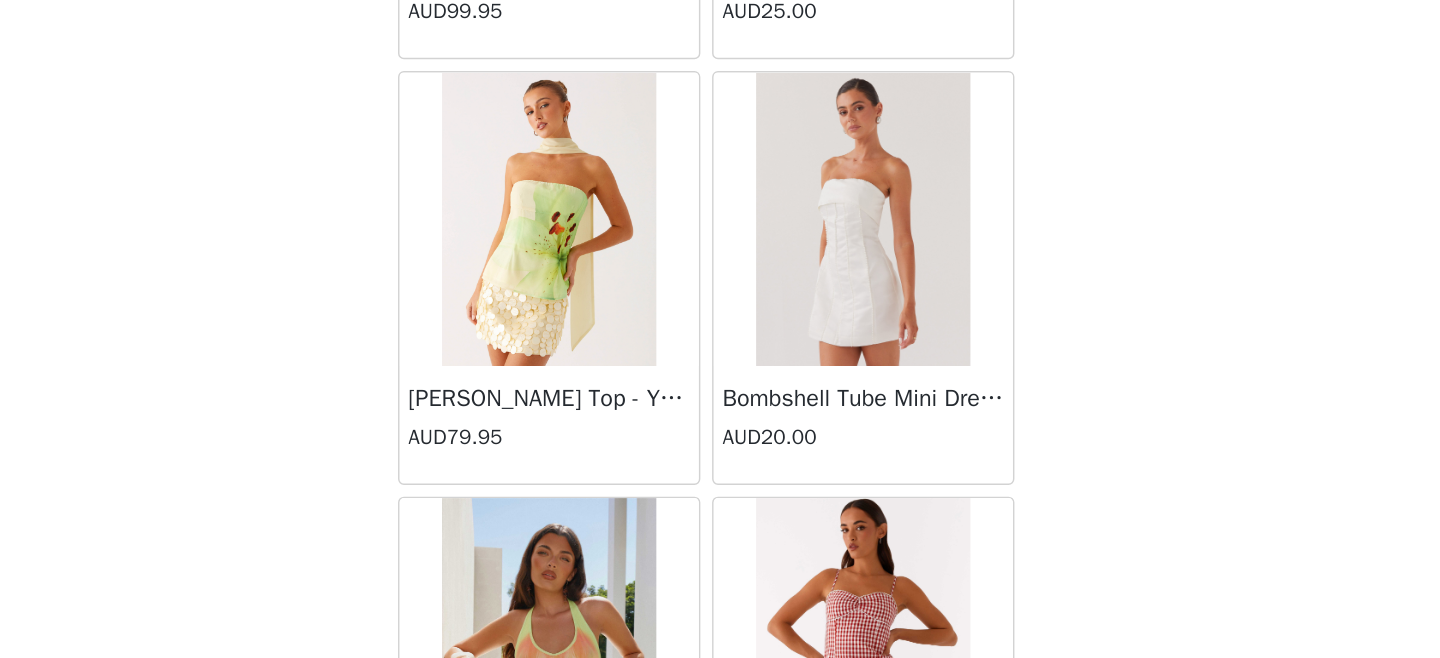 scroll, scrollTop: 4192, scrollLeft: 0, axis: vertical 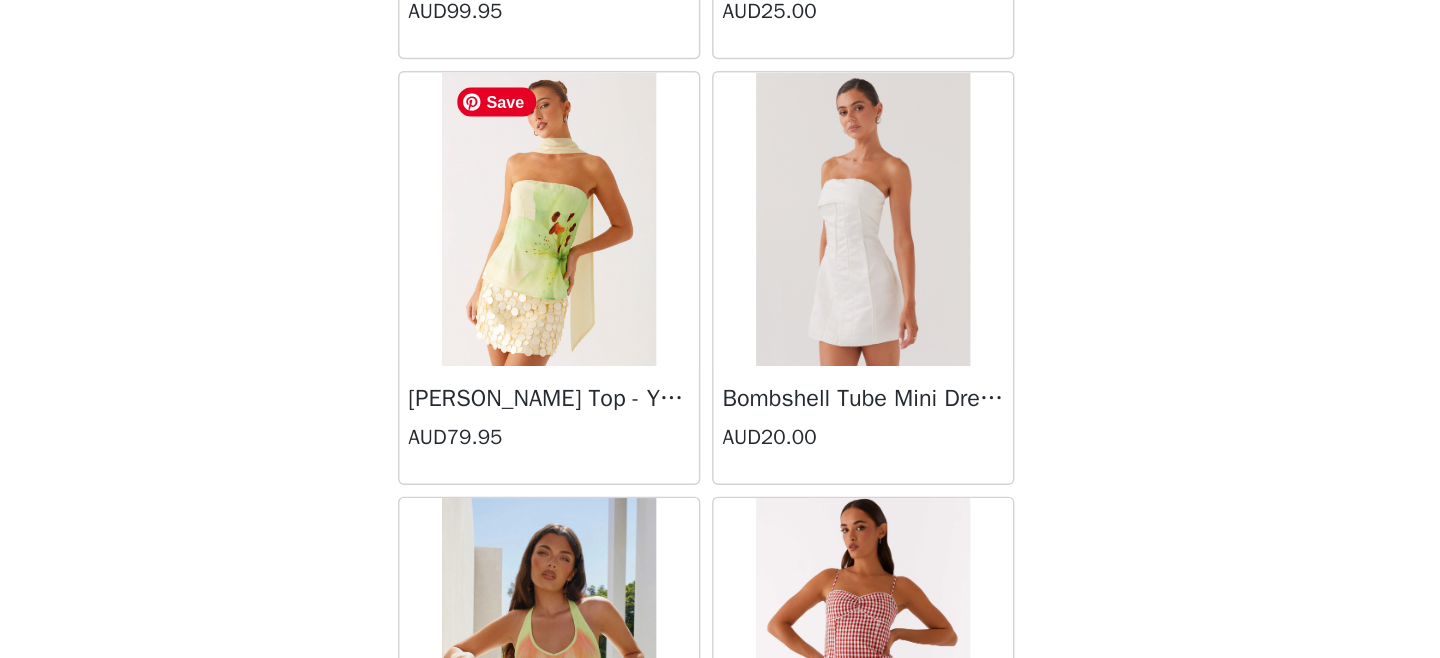 click at bounding box center [612, 359] 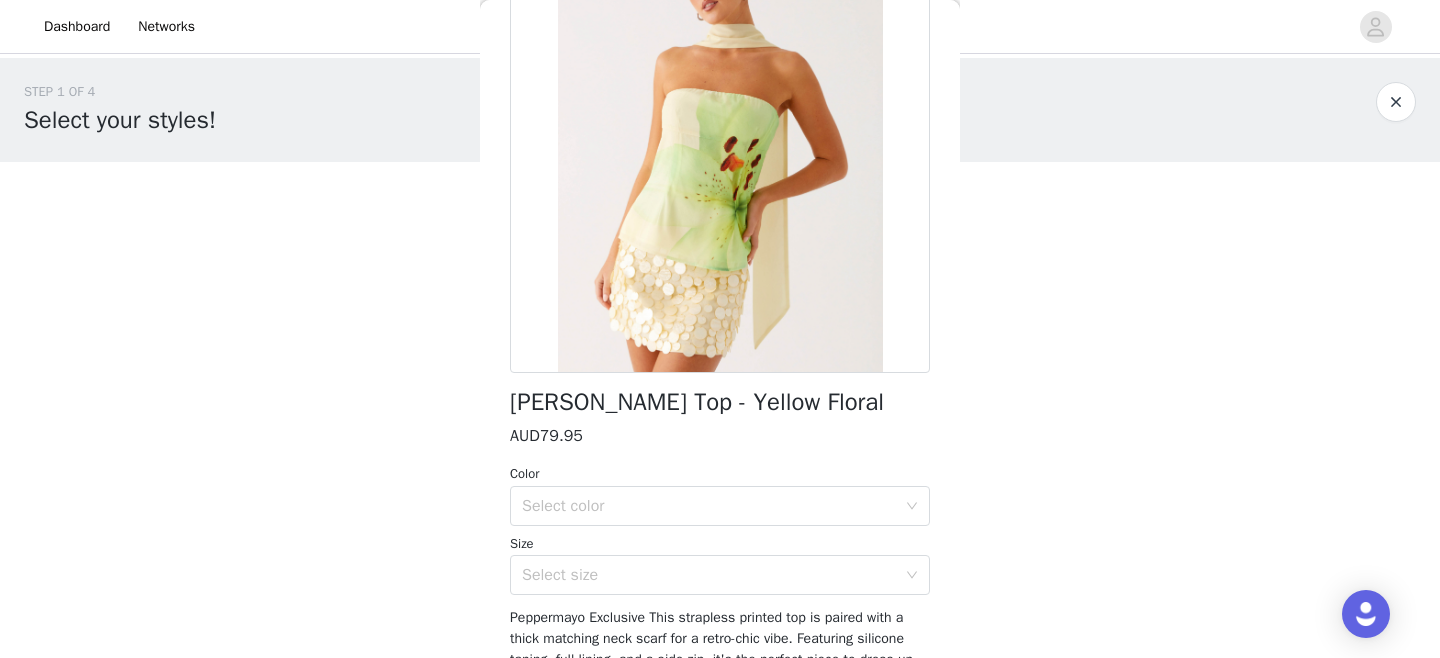 scroll, scrollTop: 210, scrollLeft: 0, axis: vertical 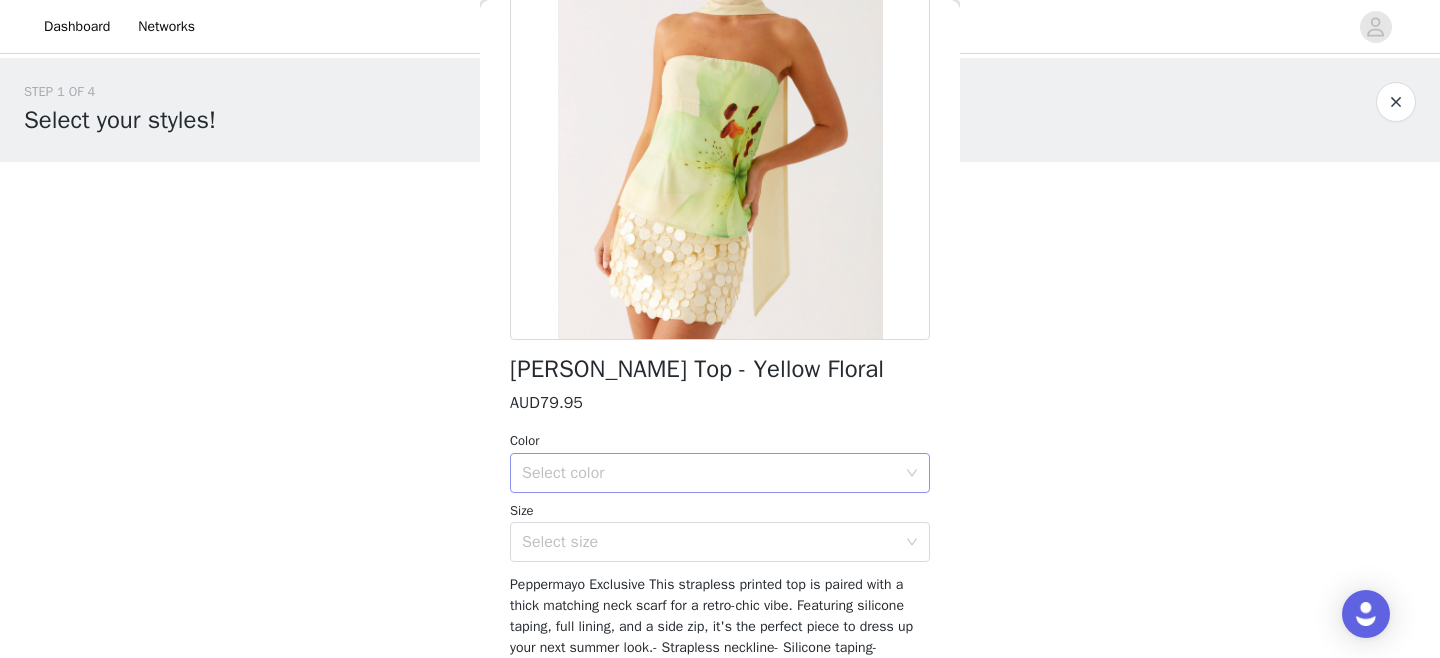 click on "Select color" at bounding box center (713, 473) 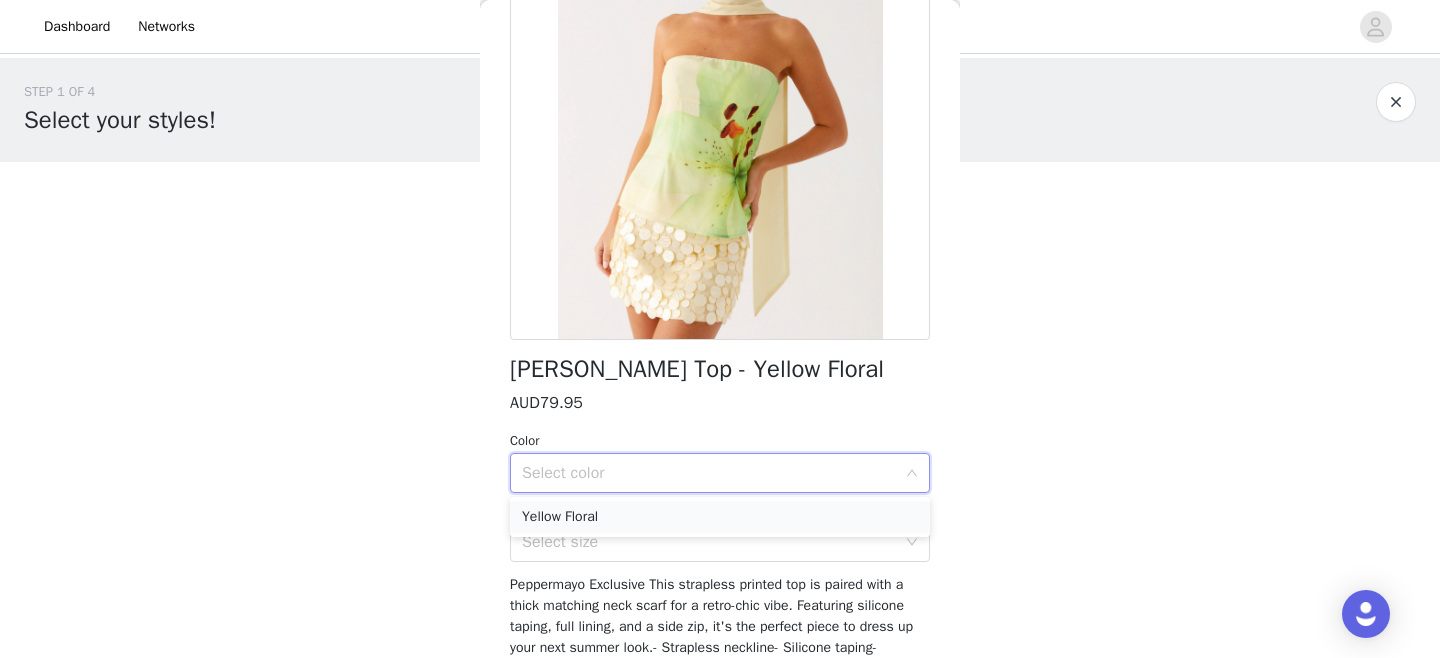 click on "Yellow Floral" at bounding box center [720, 517] 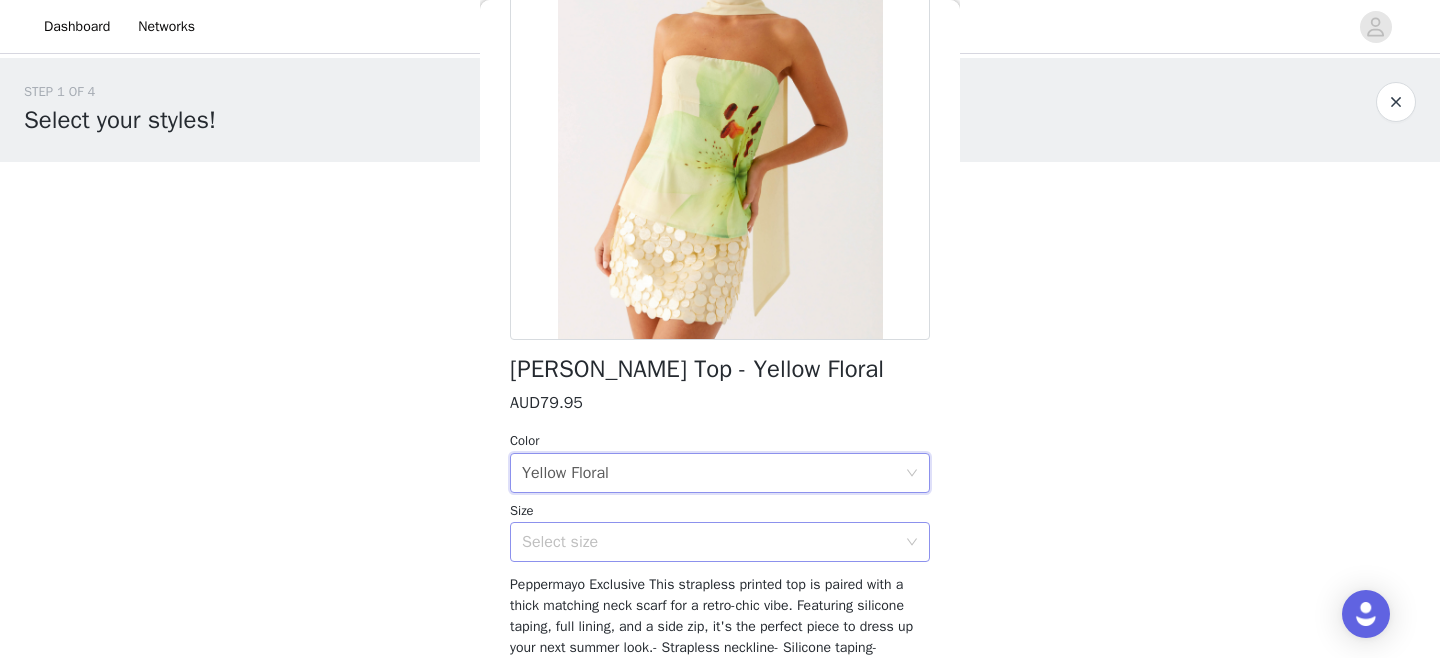 click on "Select size" at bounding box center [709, 542] 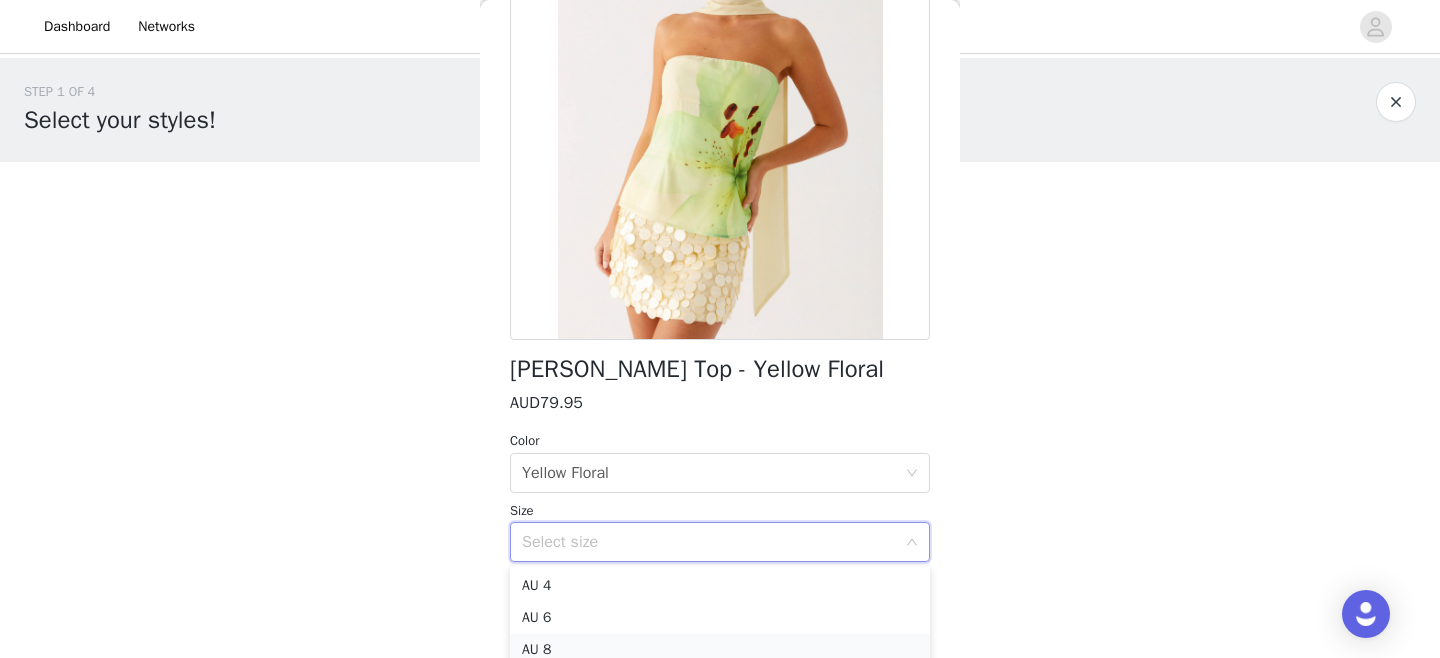click on "AU 8" at bounding box center (720, 650) 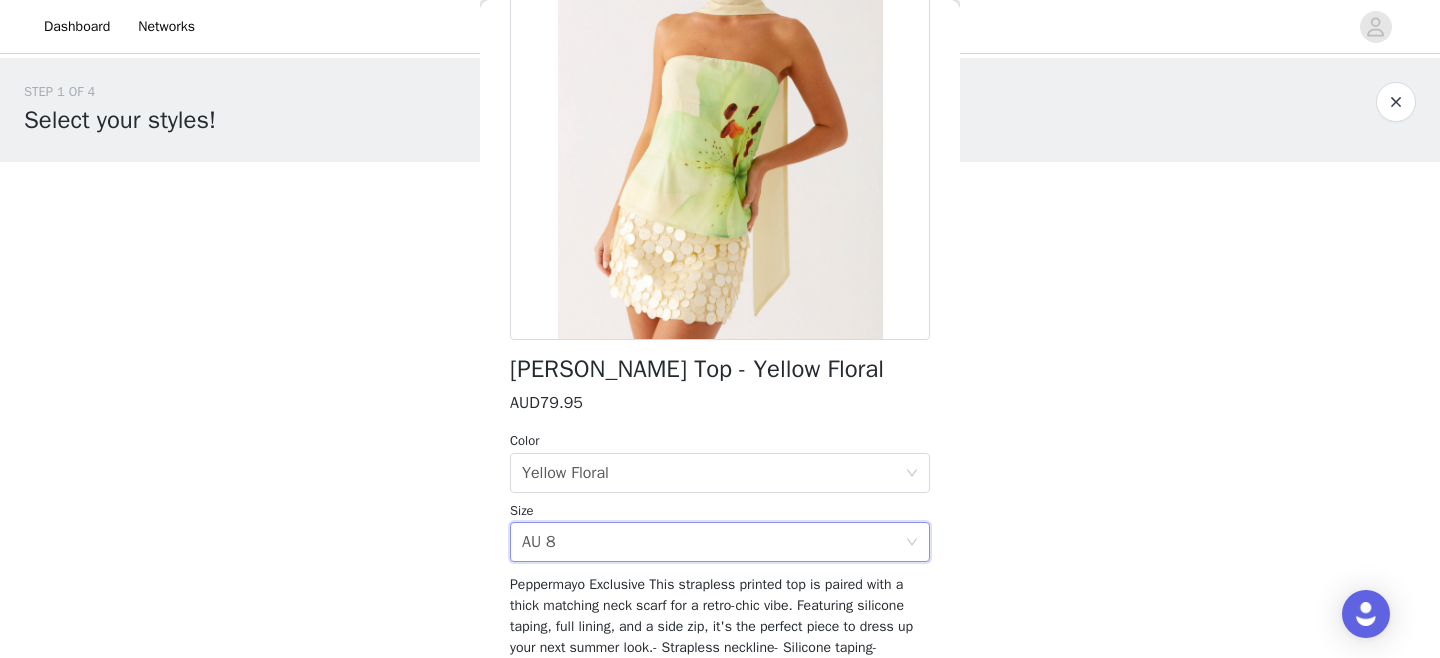 scroll, scrollTop: 441, scrollLeft: 0, axis: vertical 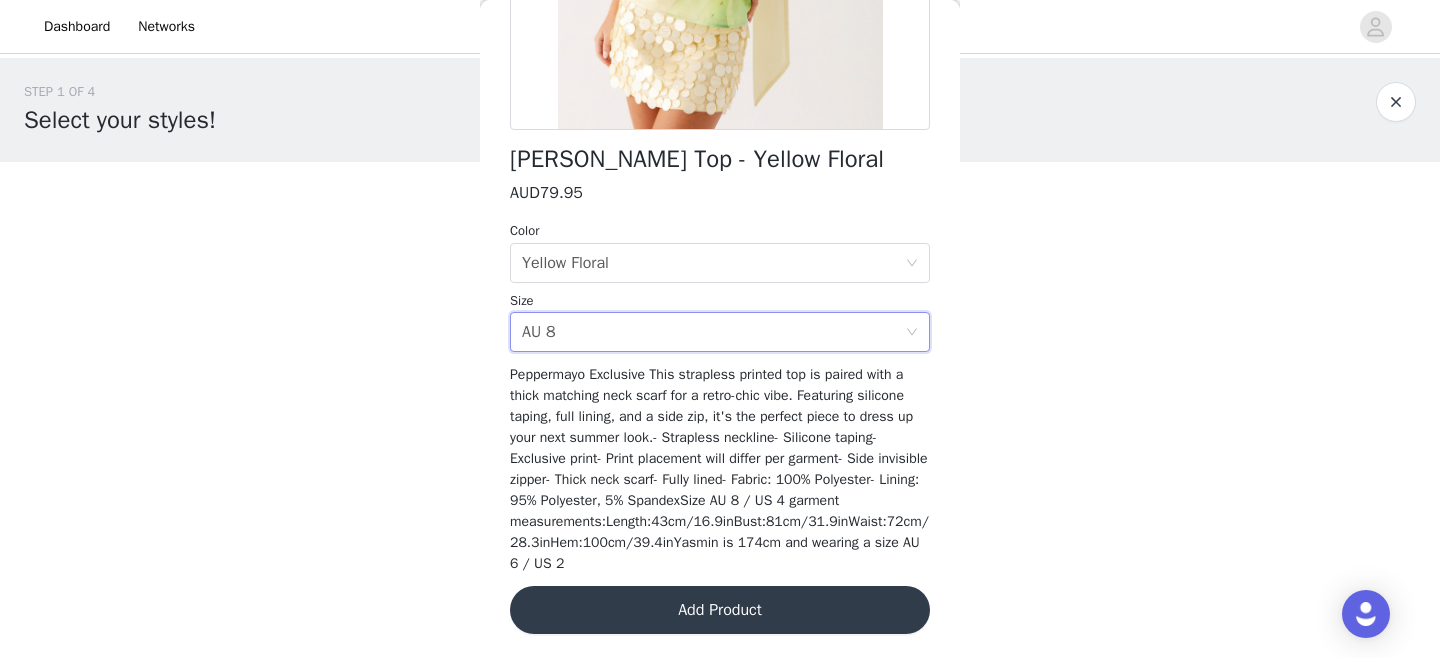 click on "Add Product" at bounding box center (720, 610) 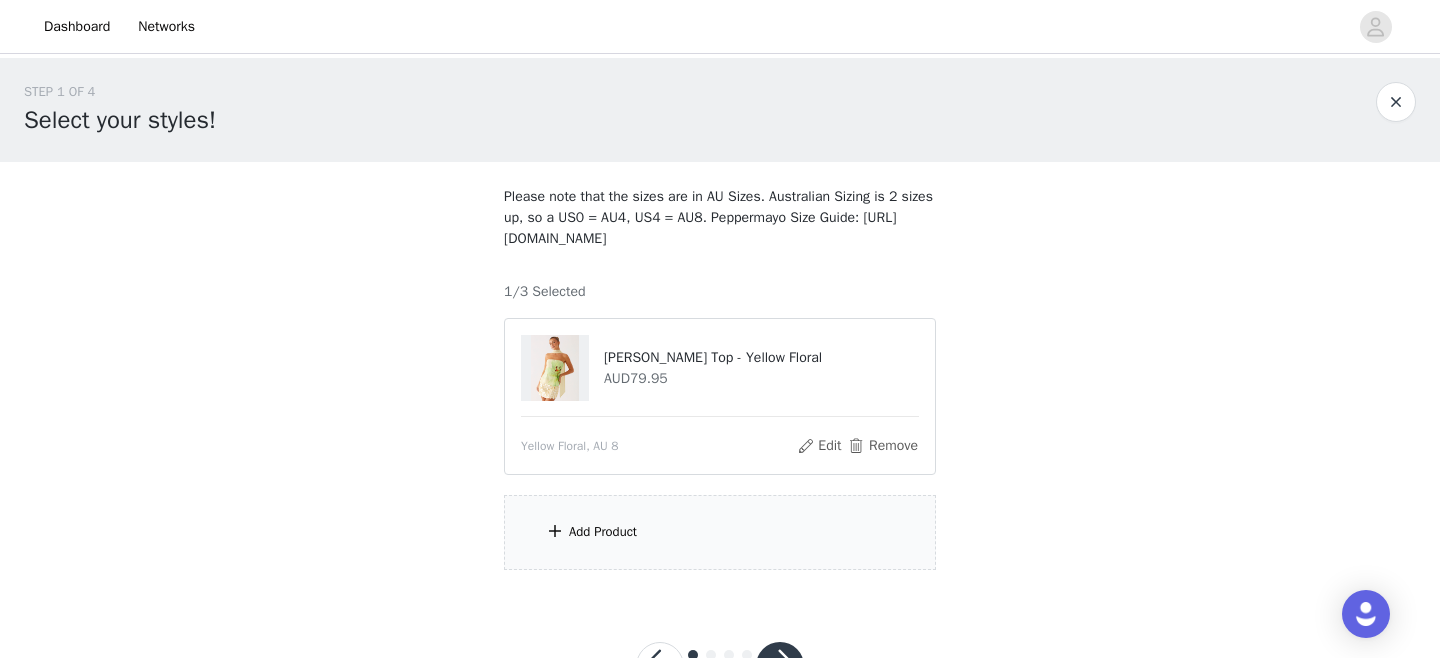click on "Add Product" at bounding box center (603, 532) 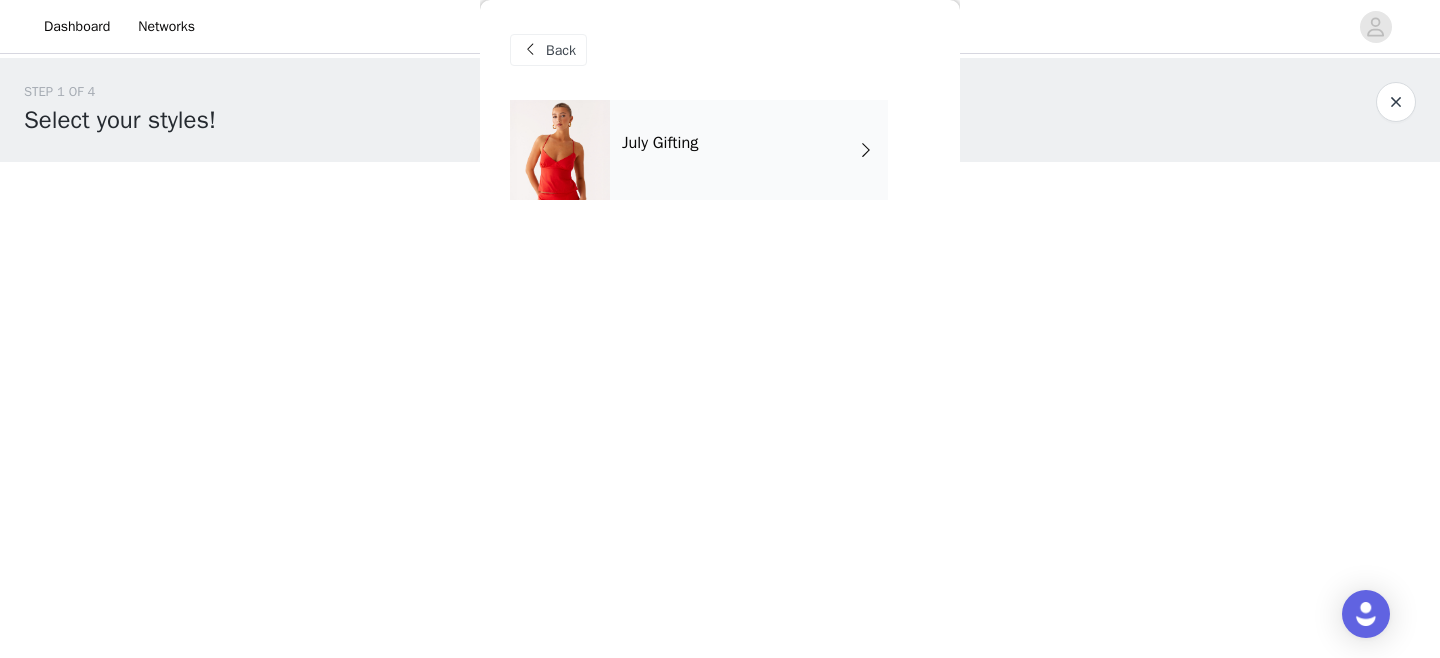 click on "July Gifting" at bounding box center (749, 150) 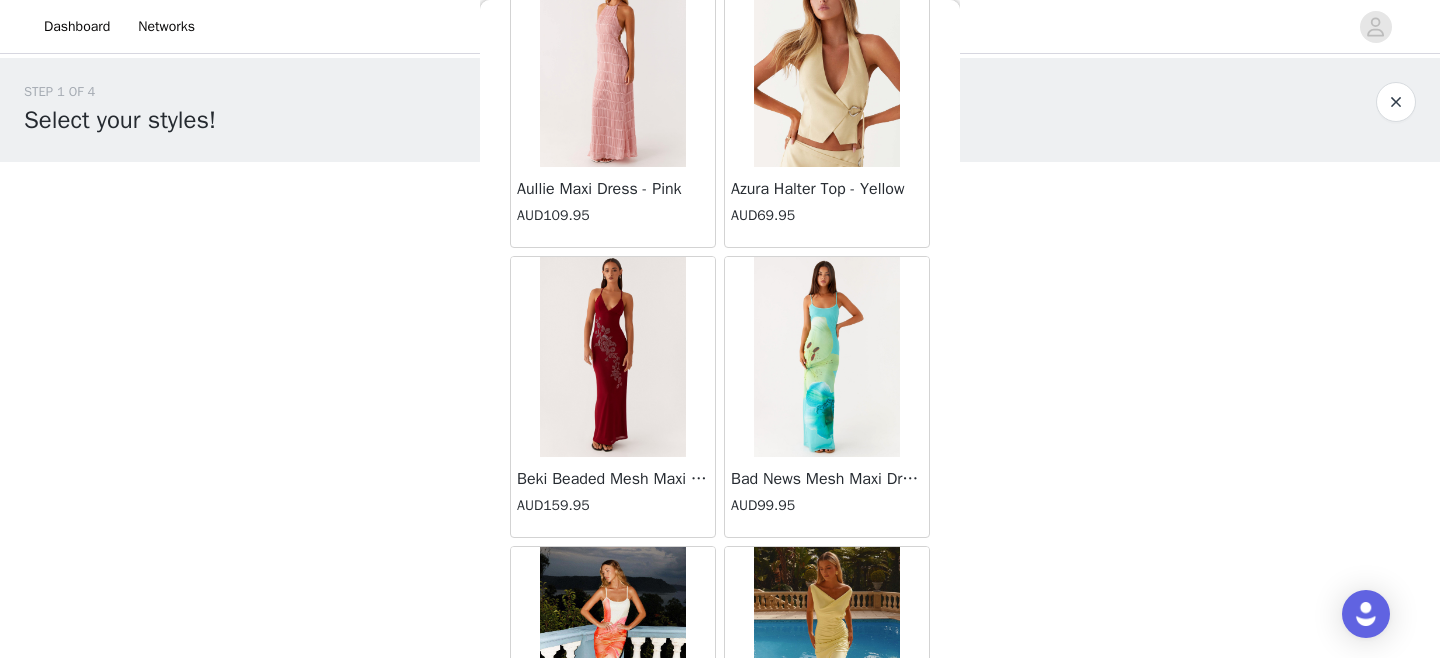 scroll, scrollTop: 2402, scrollLeft: 0, axis: vertical 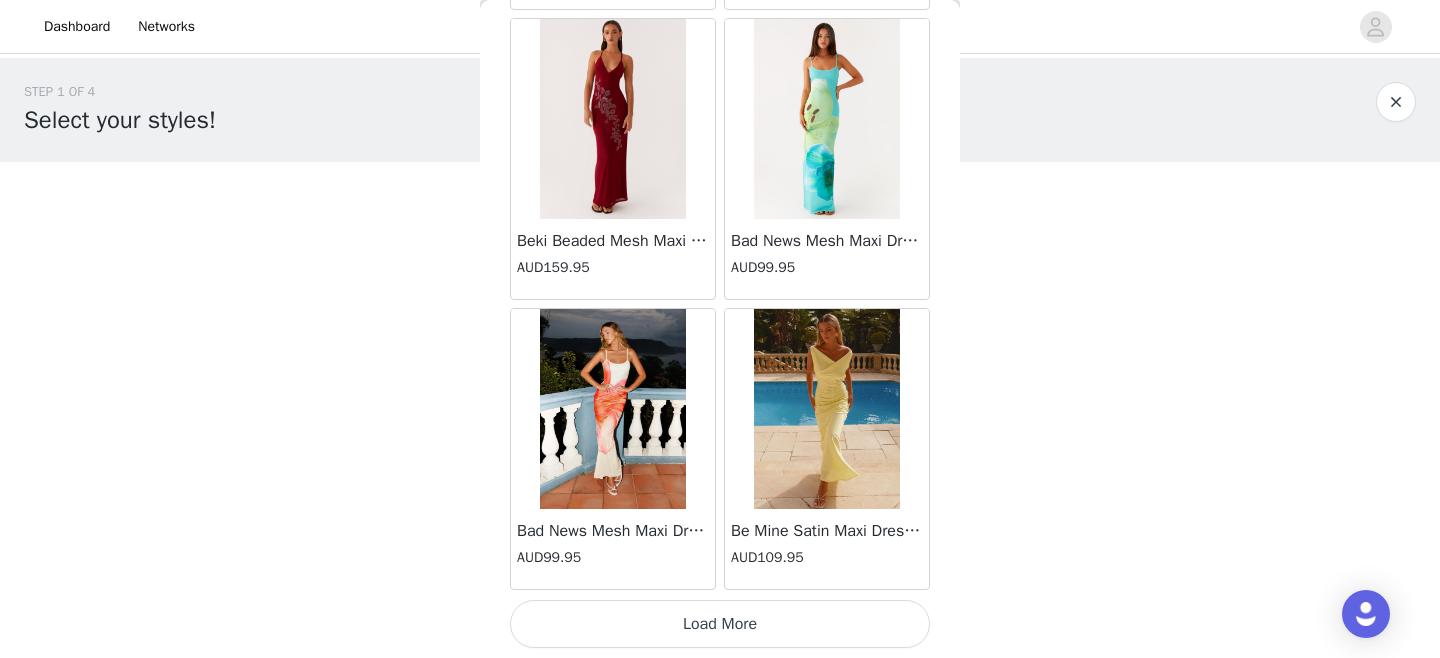click on "Load More" at bounding box center (720, 624) 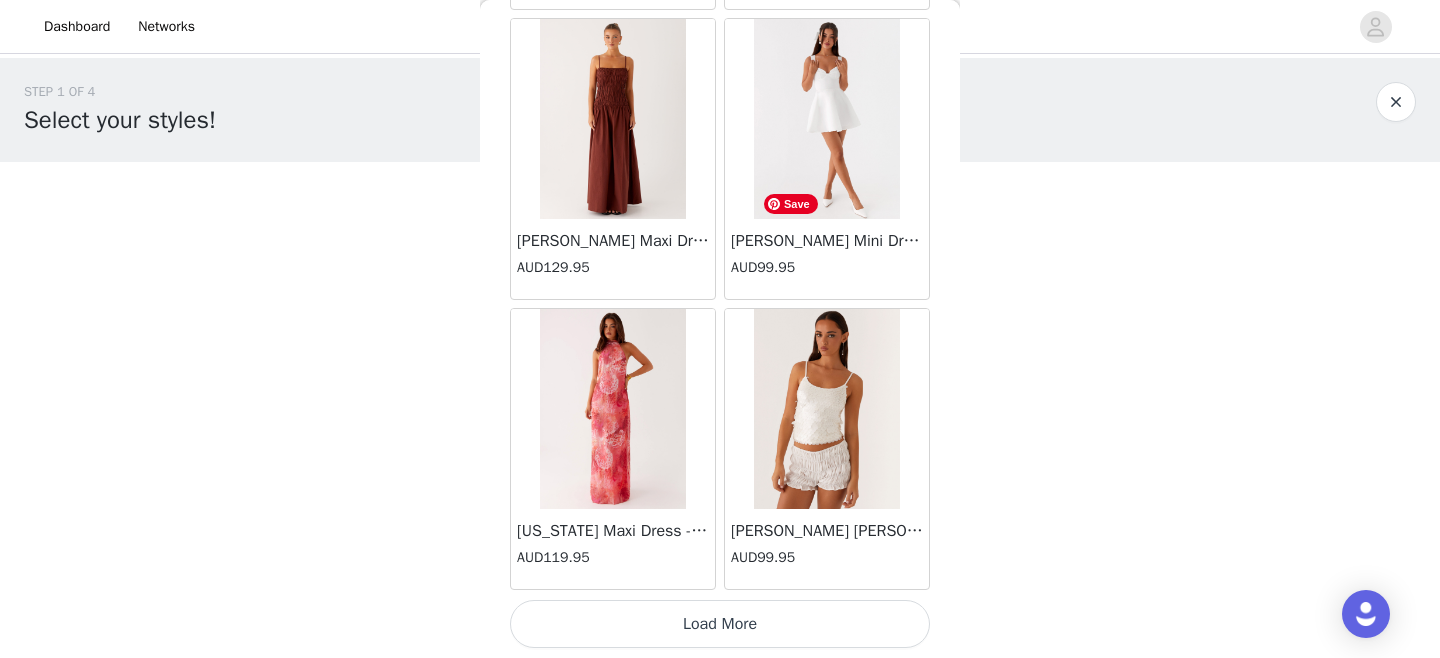 scroll, scrollTop: 5301, scrollLeft: 0, axis: vertical 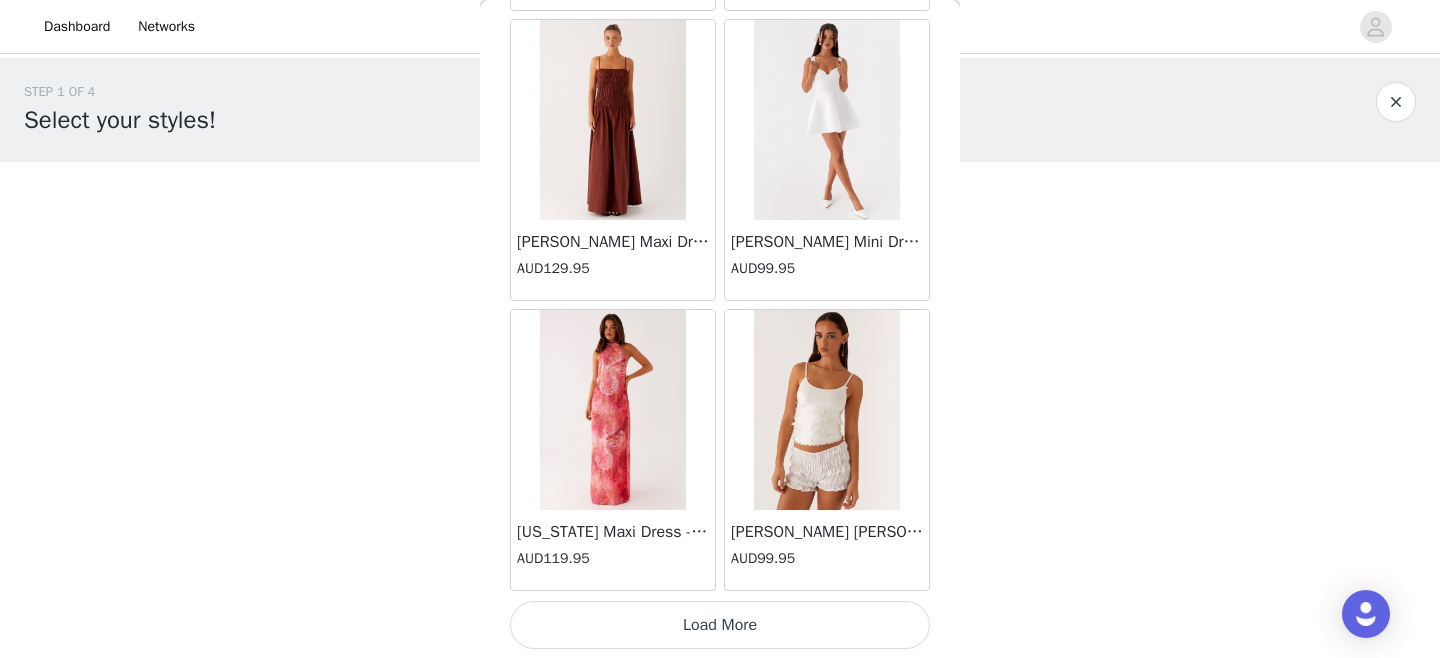 click on "Load More" at bounding box center (720, 625) 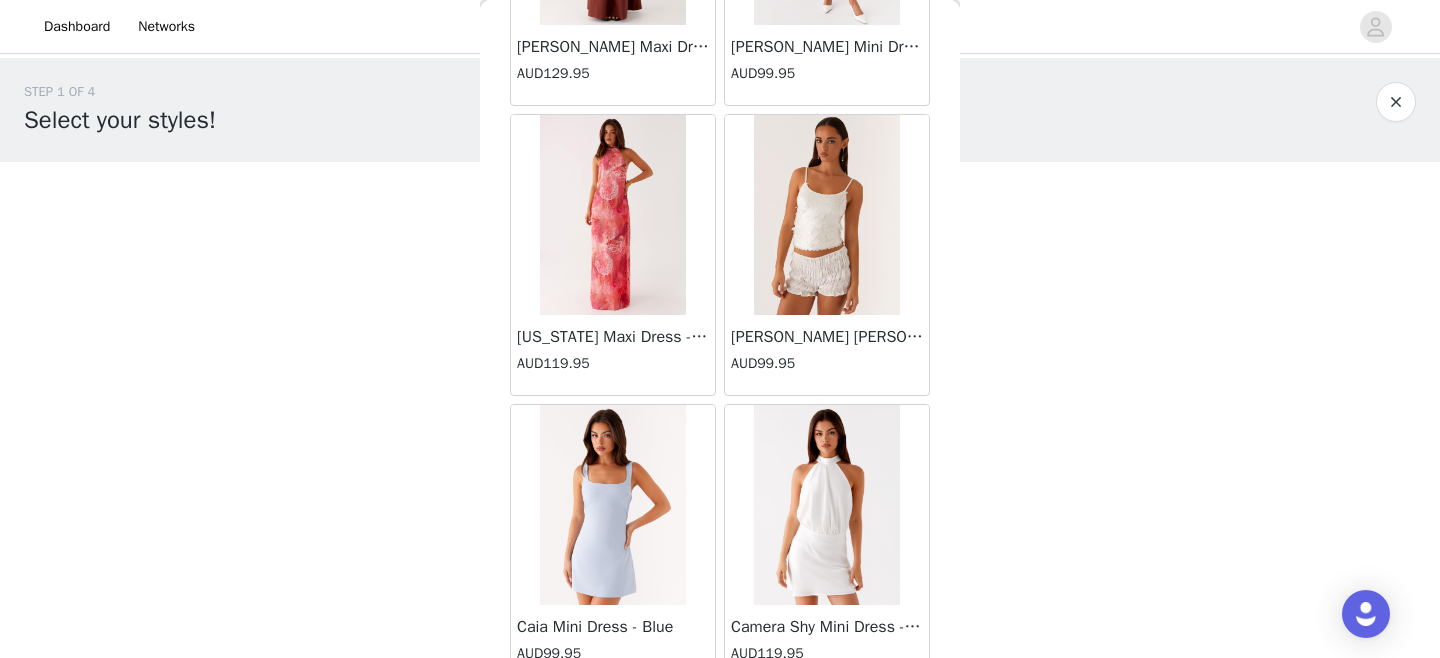scroll, scrollTop: 5607, scrollLeft: 0, axis: vertical 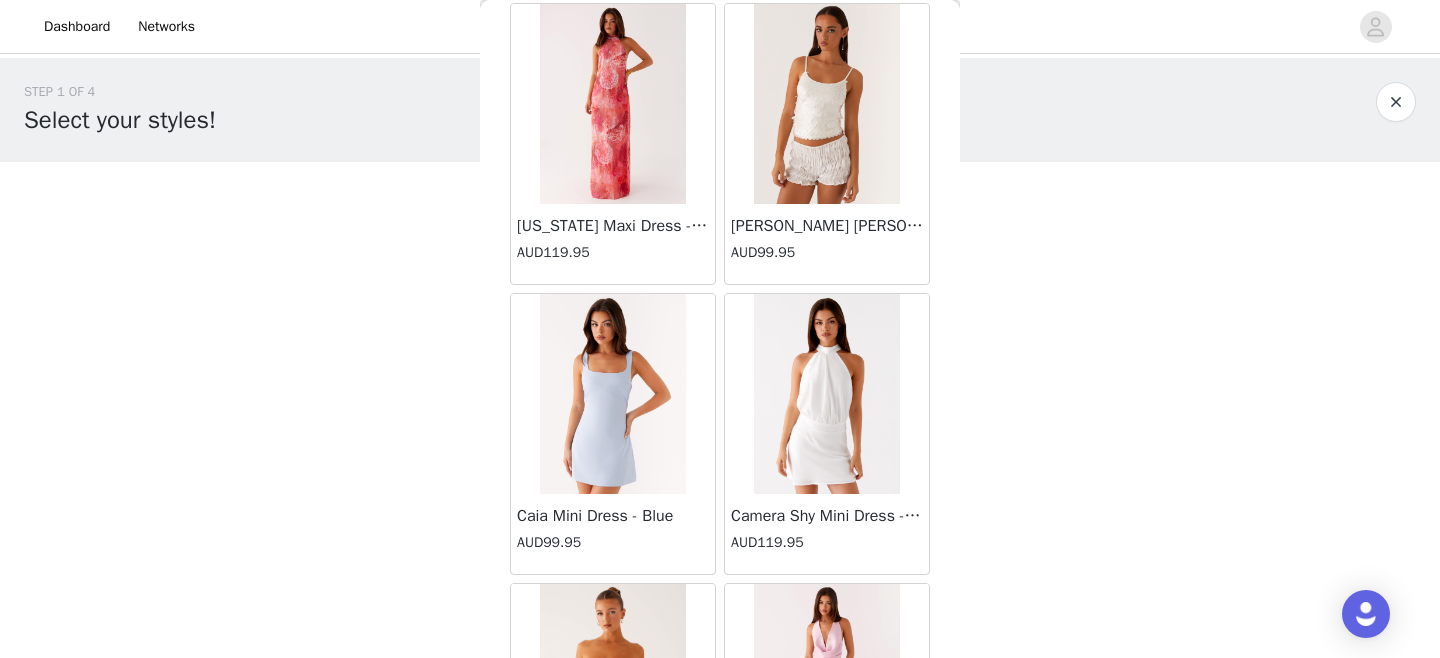 click on "STEP 1 OF 4
Select your styles!
Please note that the sizes are in AU Sizes. Australian Sizing is 2 sizes up, so a US0 = AU4, US4 = AU8. Peppermayo Size Guide: [URL][DOMAIN_NAME]       1/3 Selected           [PERSON_NAME] Top - Yellow Floral     AUD79.95       Yellow Floral, AU 8       Edit   Remove     Add Product       Back       [PERSON_NAME] Strapless Mini Dress - Yellow   AUD45.00       [PERSON_NAME] Maxi Dress - Orange Blue Floral   AUD109.95       Avenue Mini Dress - Plum   AUD109.95       Aullie Maxi Dress - Yellow   AUD109.95       Aullie Maxi Dress - Ivory   AUD109.95       Aullie Mini Dress - Black   AUD99.95       Avalia Backless Scarf Mini Dress - White Polka Dot   AUD89.95       Aullie Maxi Dress - Blue   AUD109.95       [PERSON_NAME] Maxi Dress - Bloom Wave Print   AUD119.95       Athens One Shoulder Top - Floral   AUD79.95       Aullie Mini Dress - Blue   AUD50.00       Aullie Maxi Dress - Black" at bounding box center (720, 326) 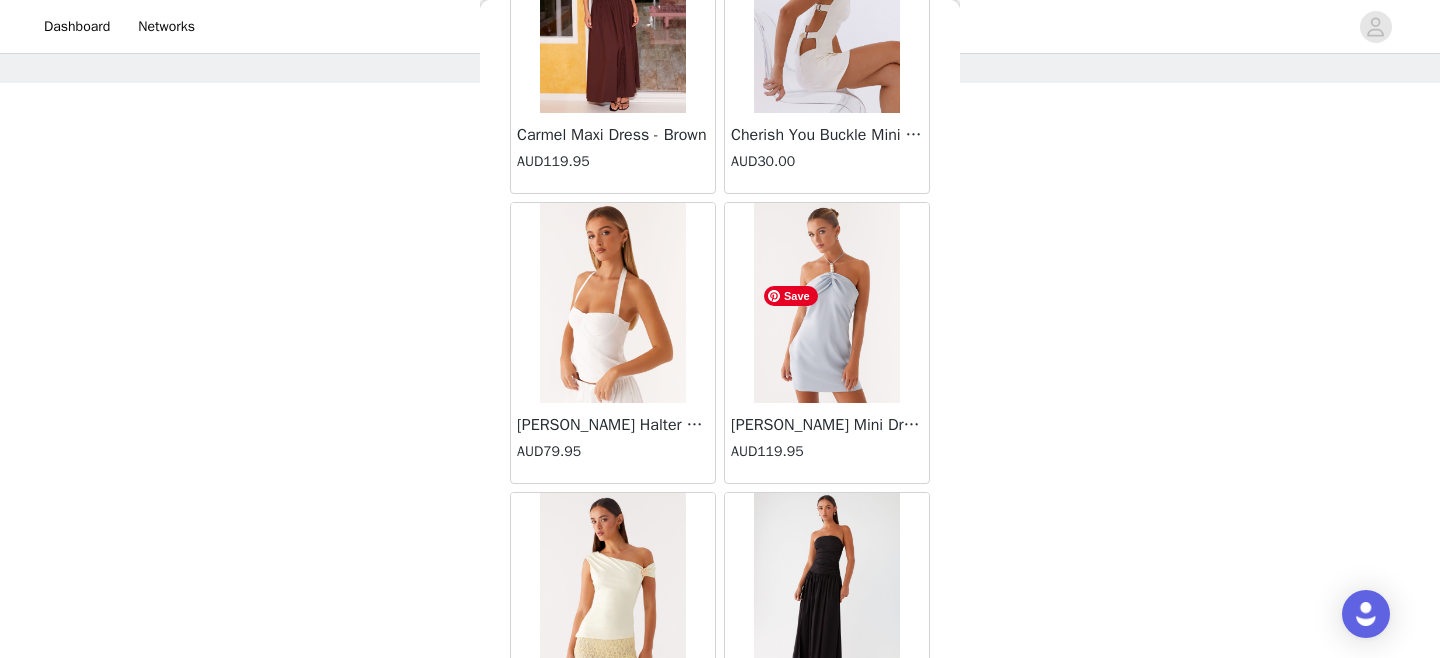 scroll, scrollTop: 7451, scrollLeft: 0, axis: vertical 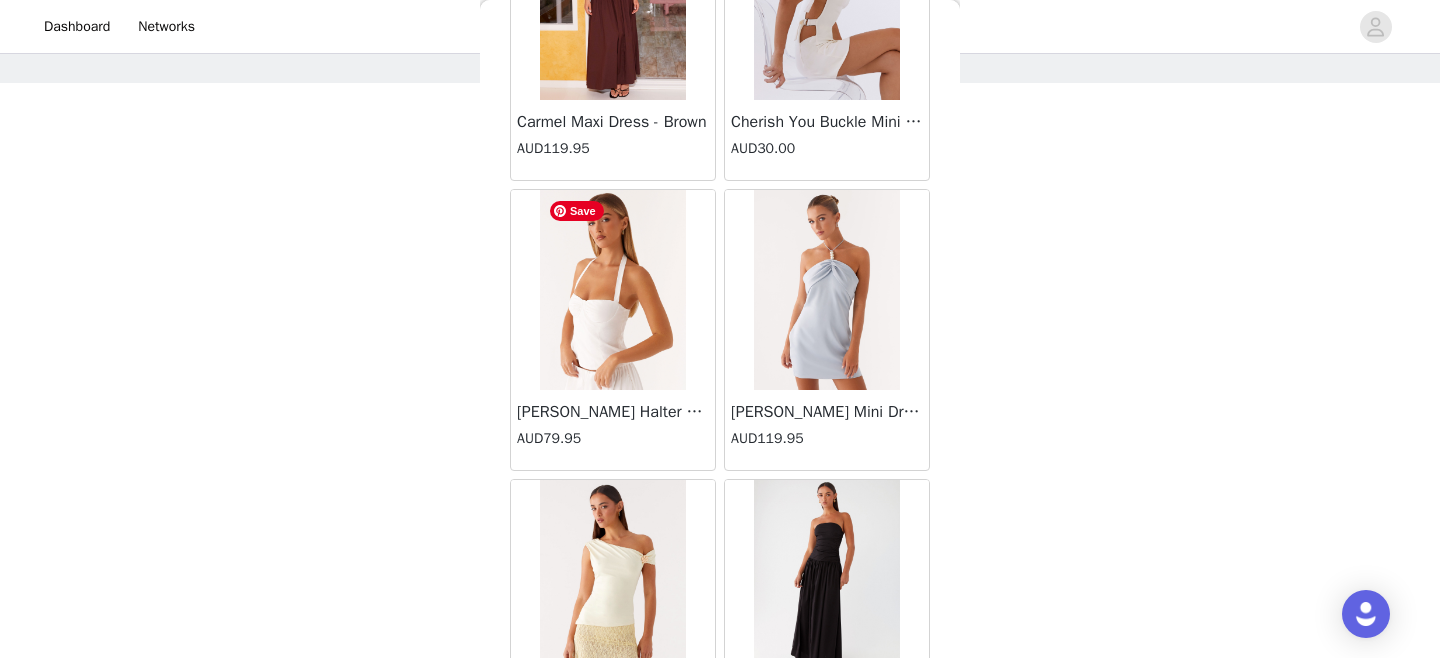 click at bounding box center [612, 290] 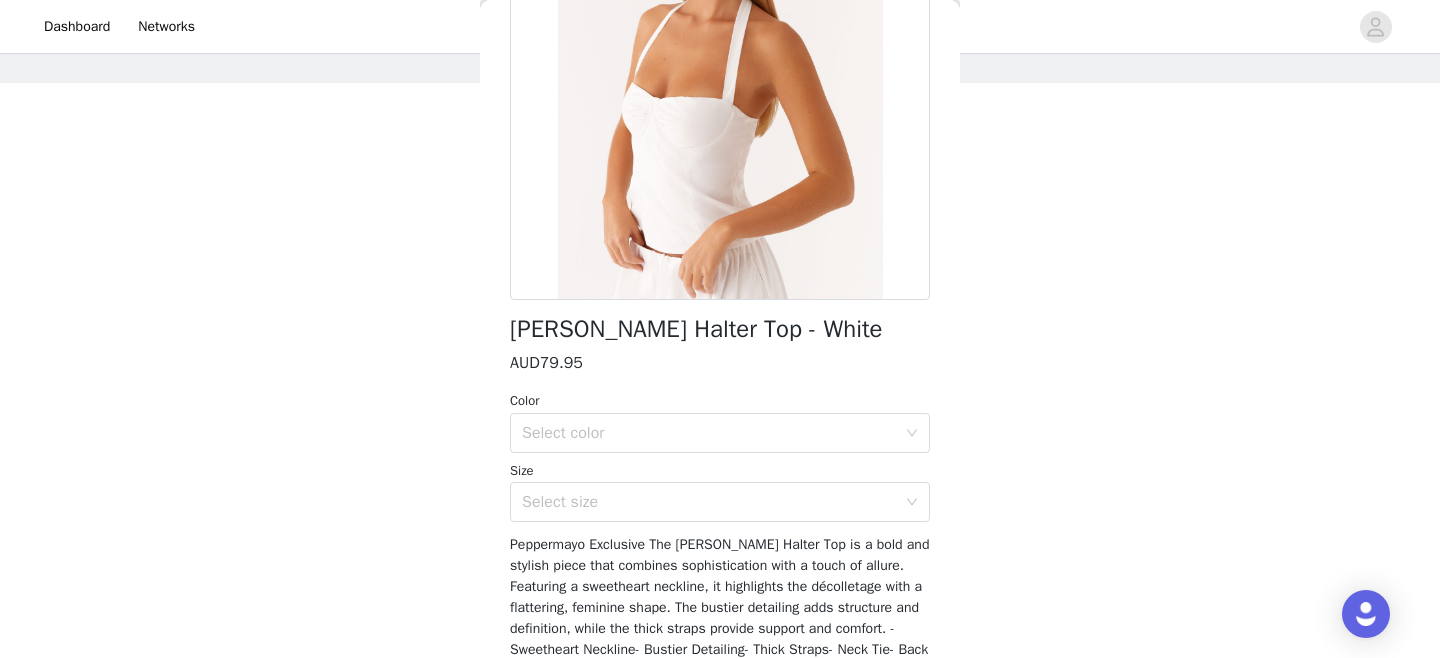 scroll, scrollTop: 251, scrollLeft: 0, axis: vertical 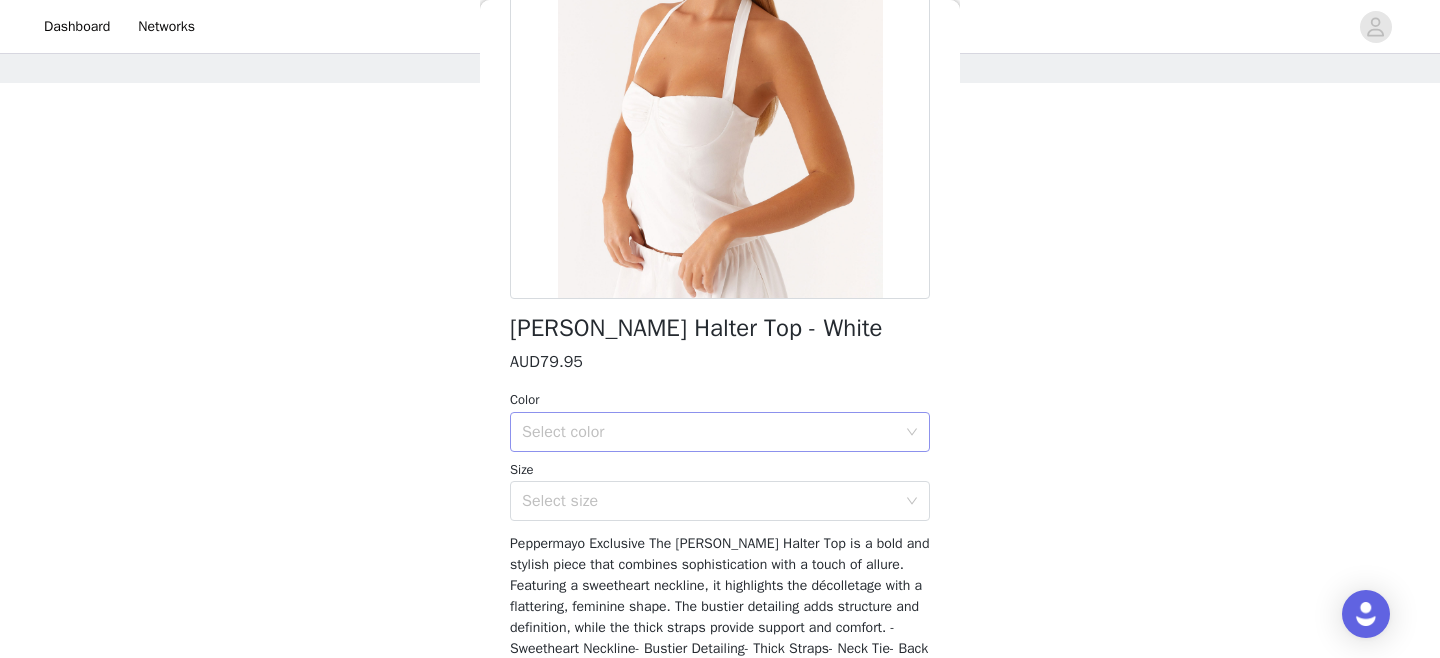 click on "Select color" at bounding box center [709, 432] 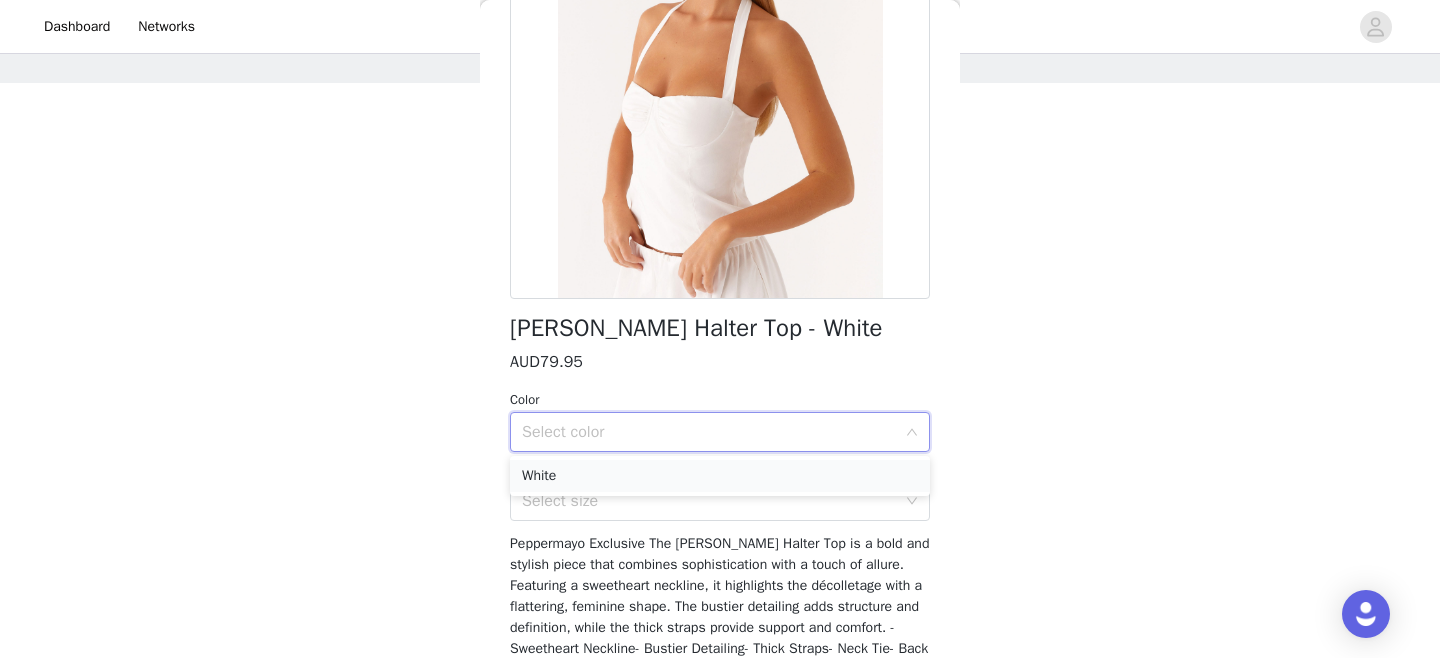 click on "White" at bounding box center (720, 476) 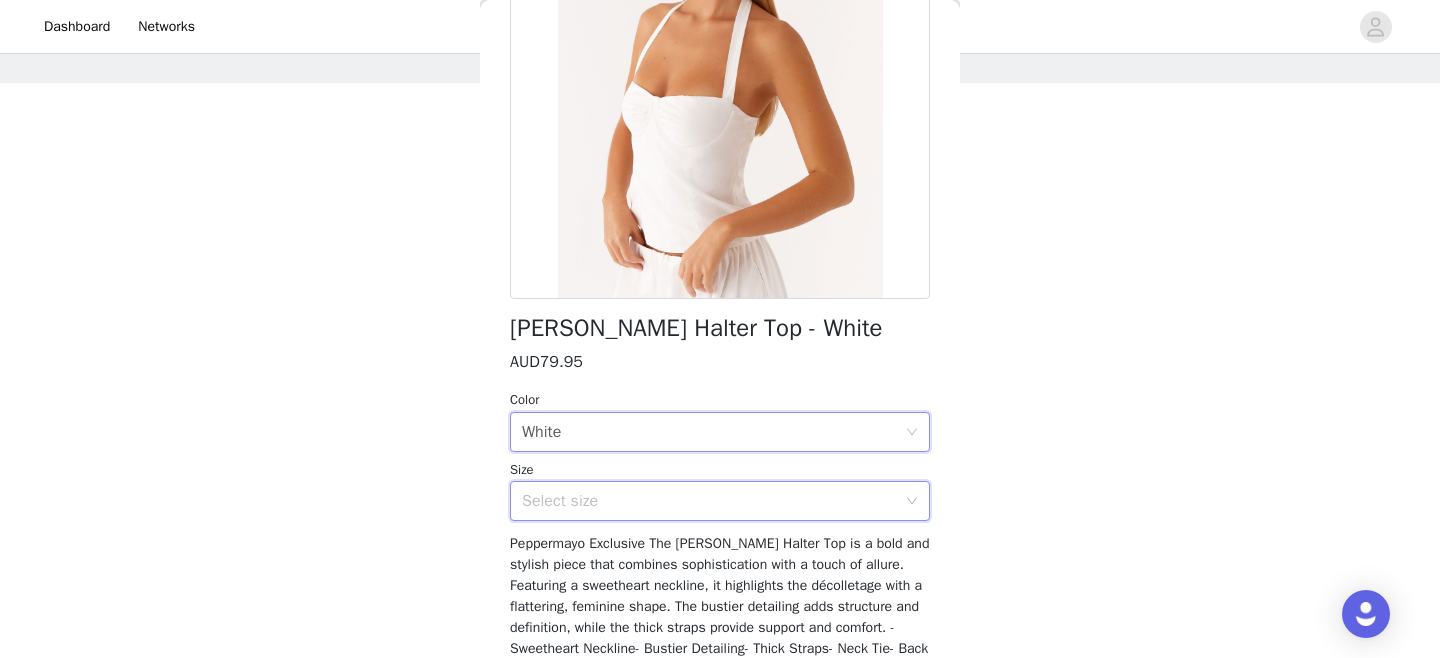 click on "Select size" at bounding box center [713, 501] 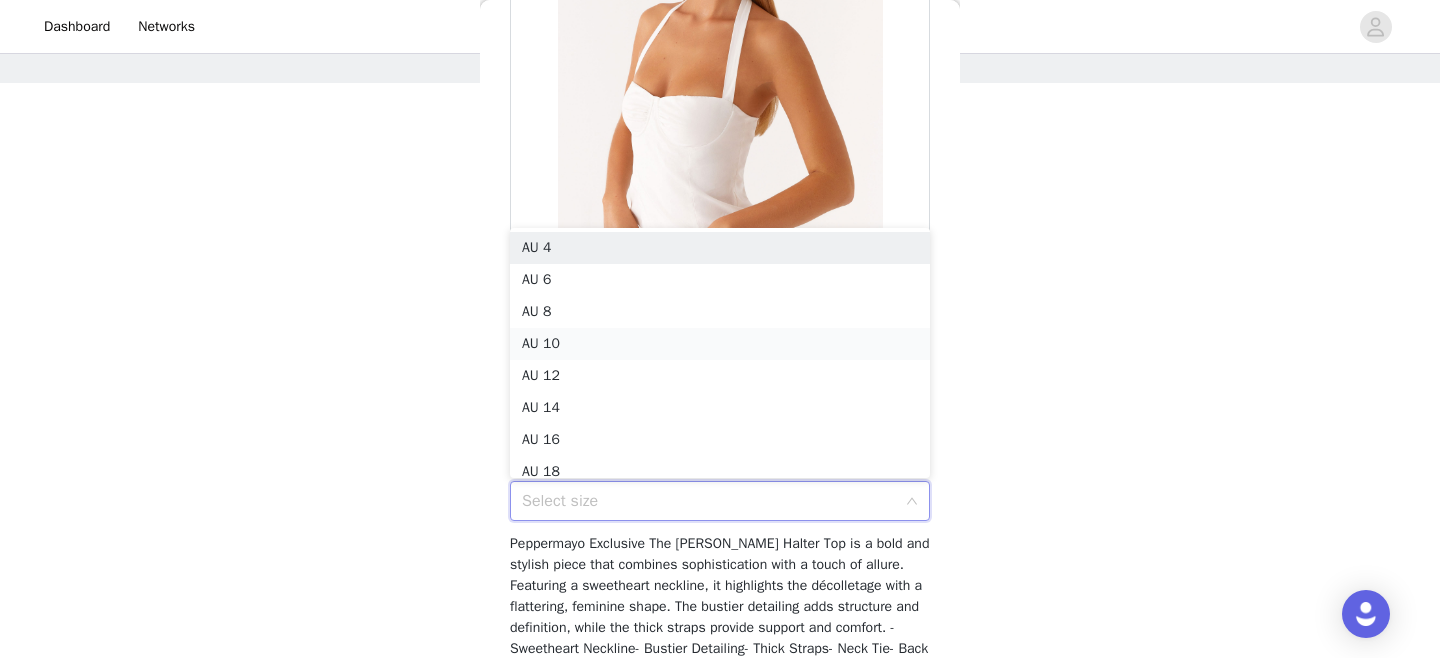 scroll, scrollTop: 10, scrollLeft: 0, axis: vertical 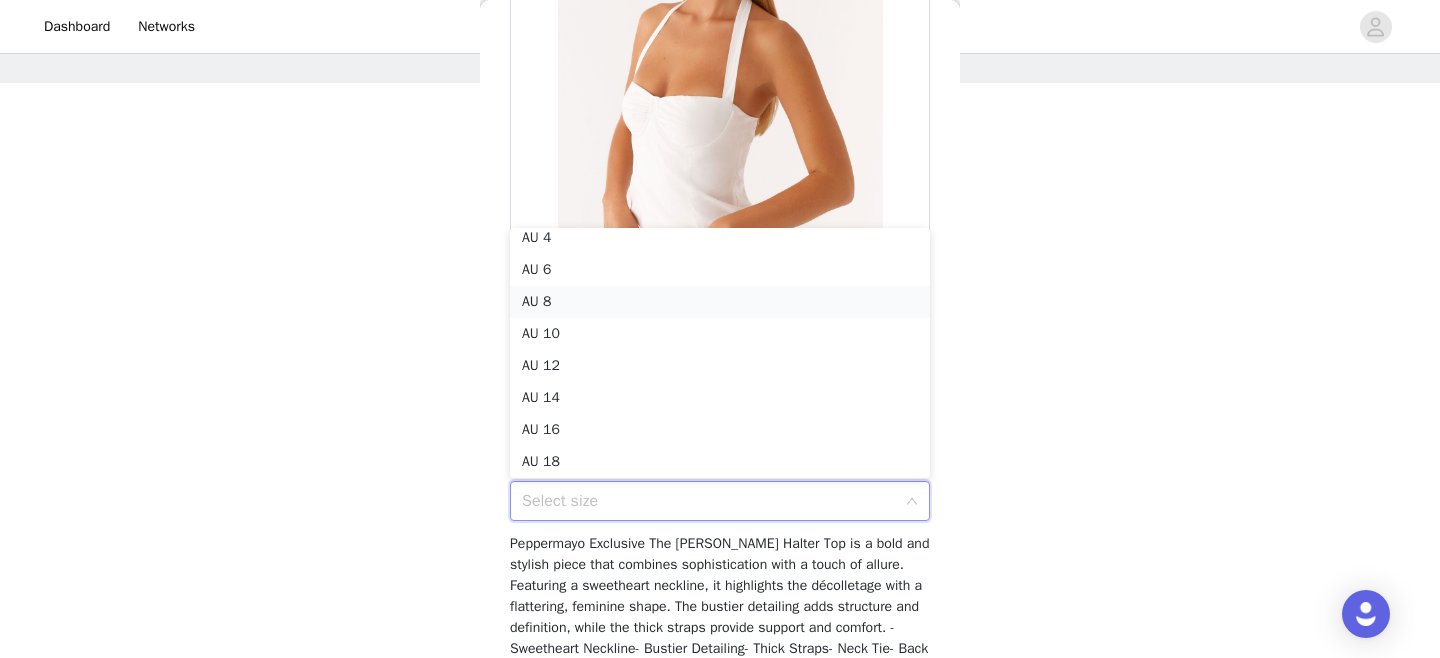 click on "AU 8" at bounding box center [720, 302] 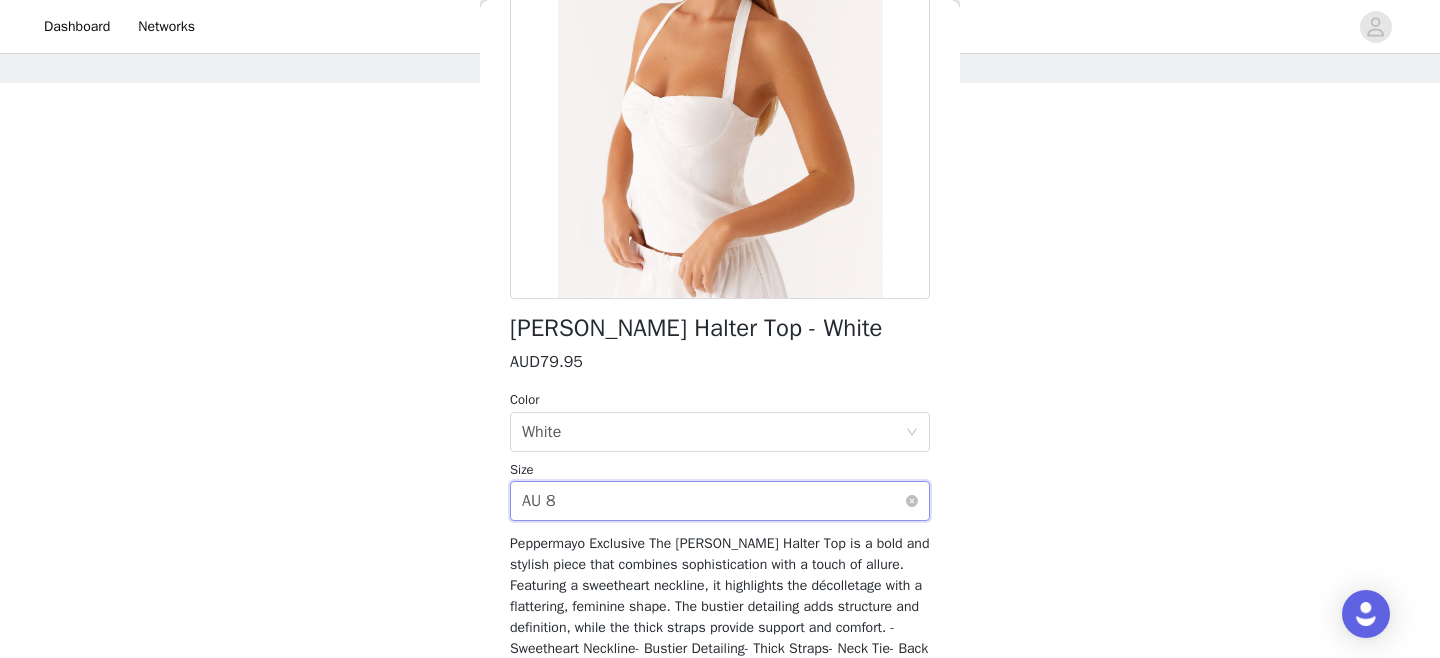 scroll, scrollTop: 462, scrollLeft: 0, axis: vertical 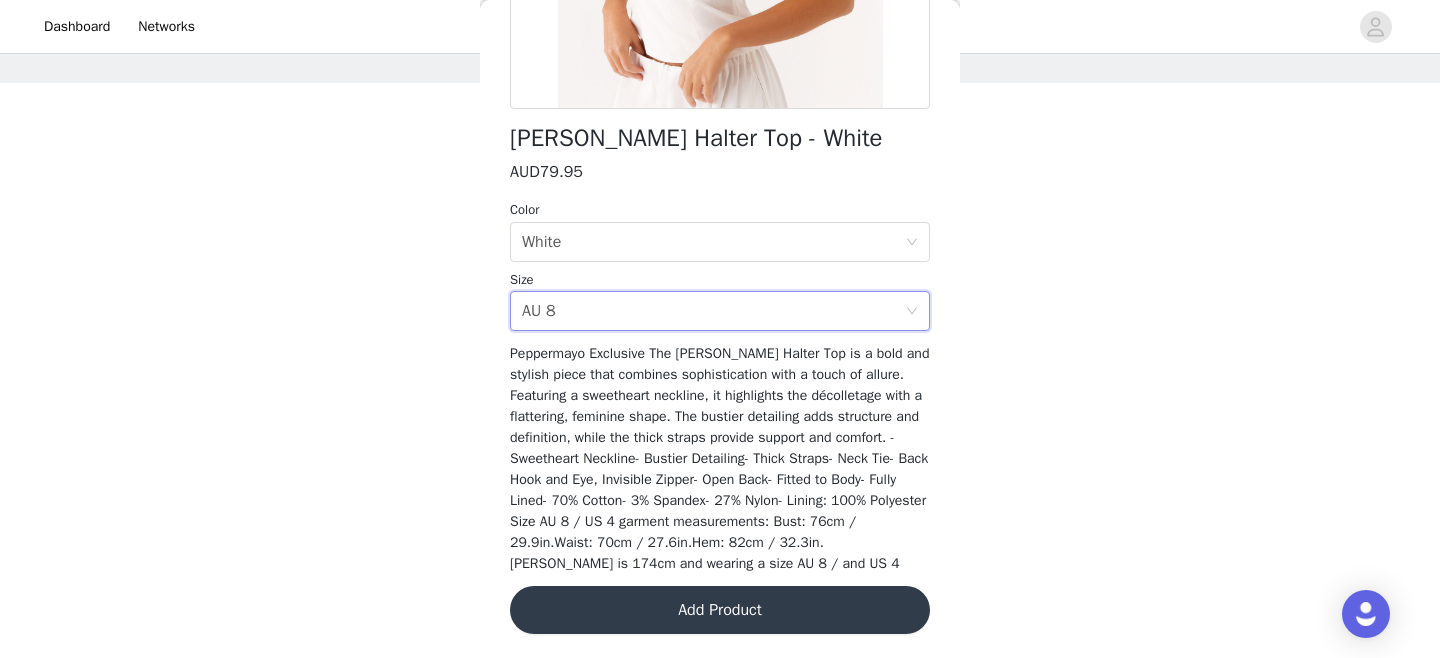 click on "Add Product" at bounding box center [720, 610] 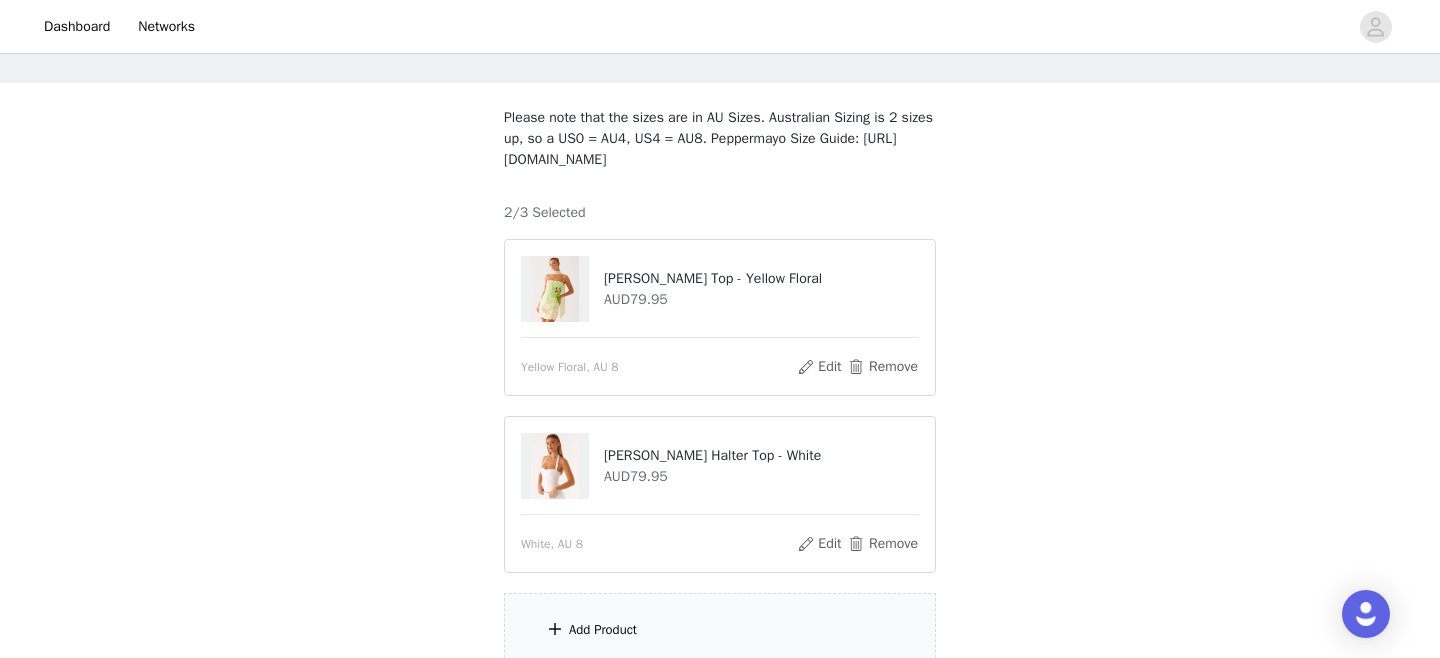click on "Add Product" at bounding box center (603, 630) 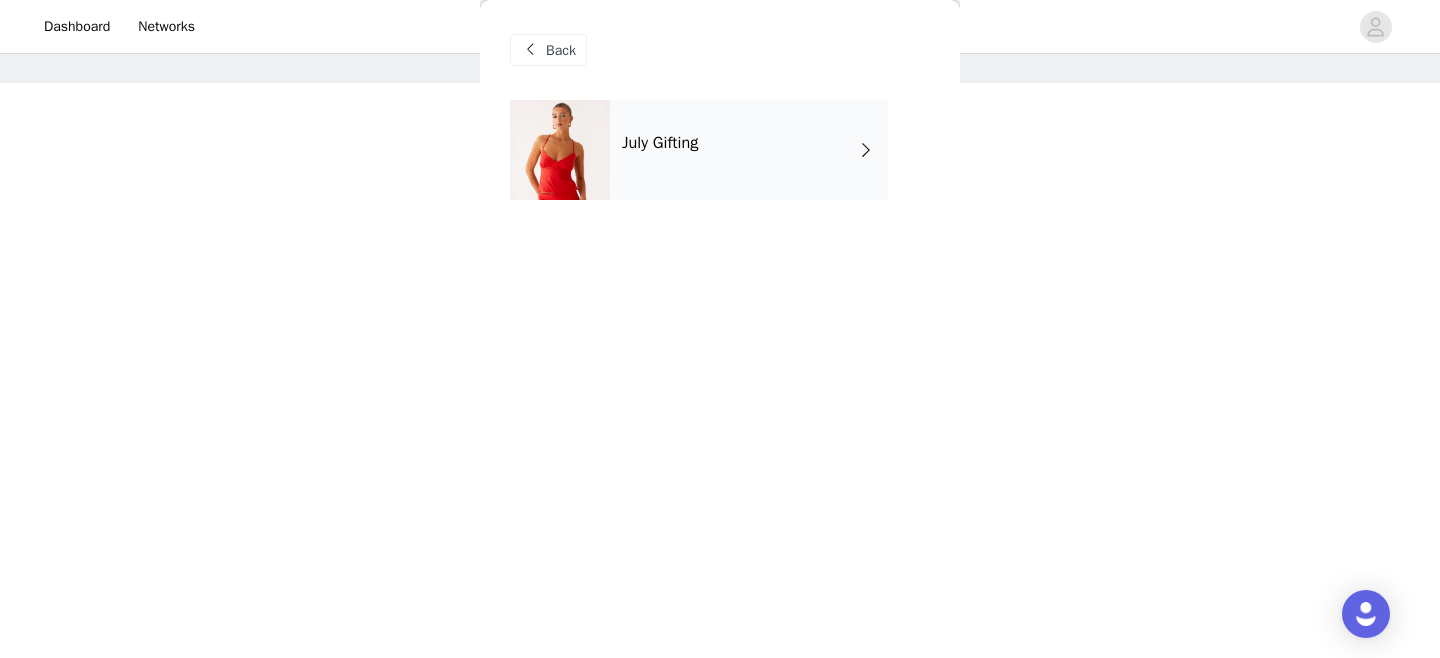 click on "July Gifting" at bounding box center [749, 150] 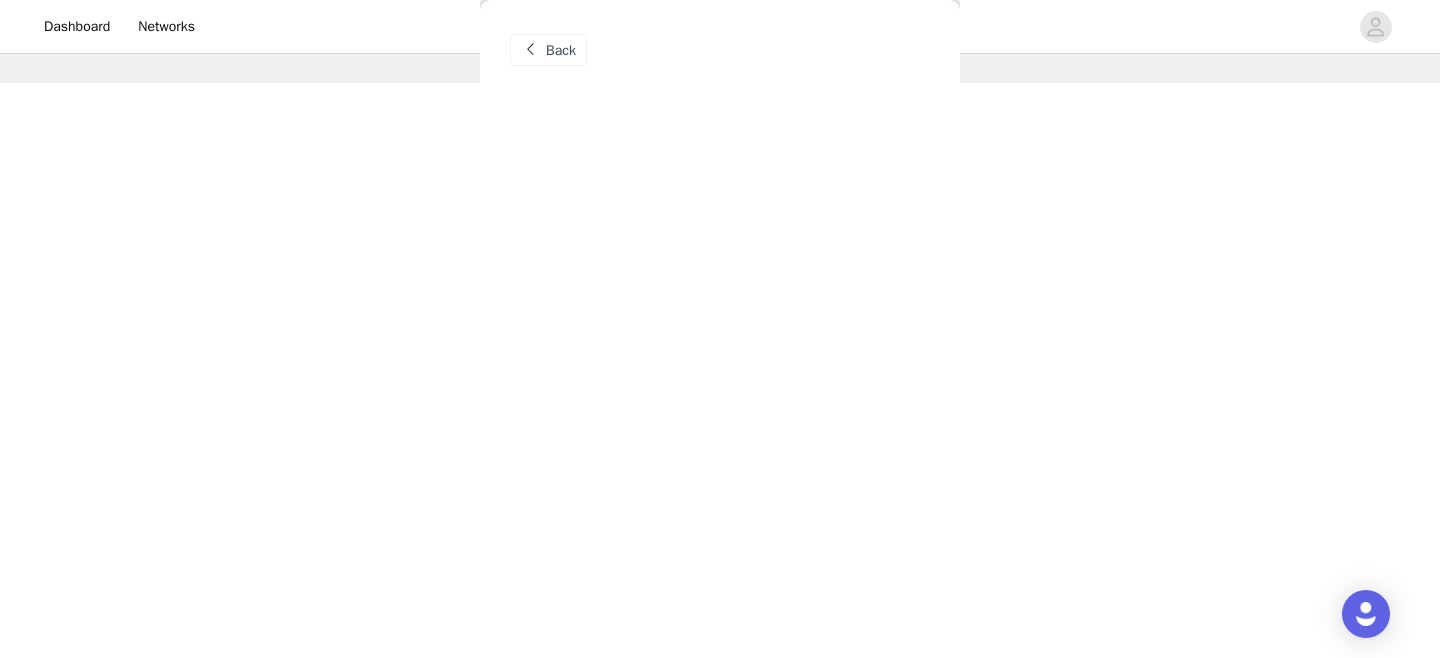 scroll, scrollTop: 256, scrollLeft: 0, axis: vertical 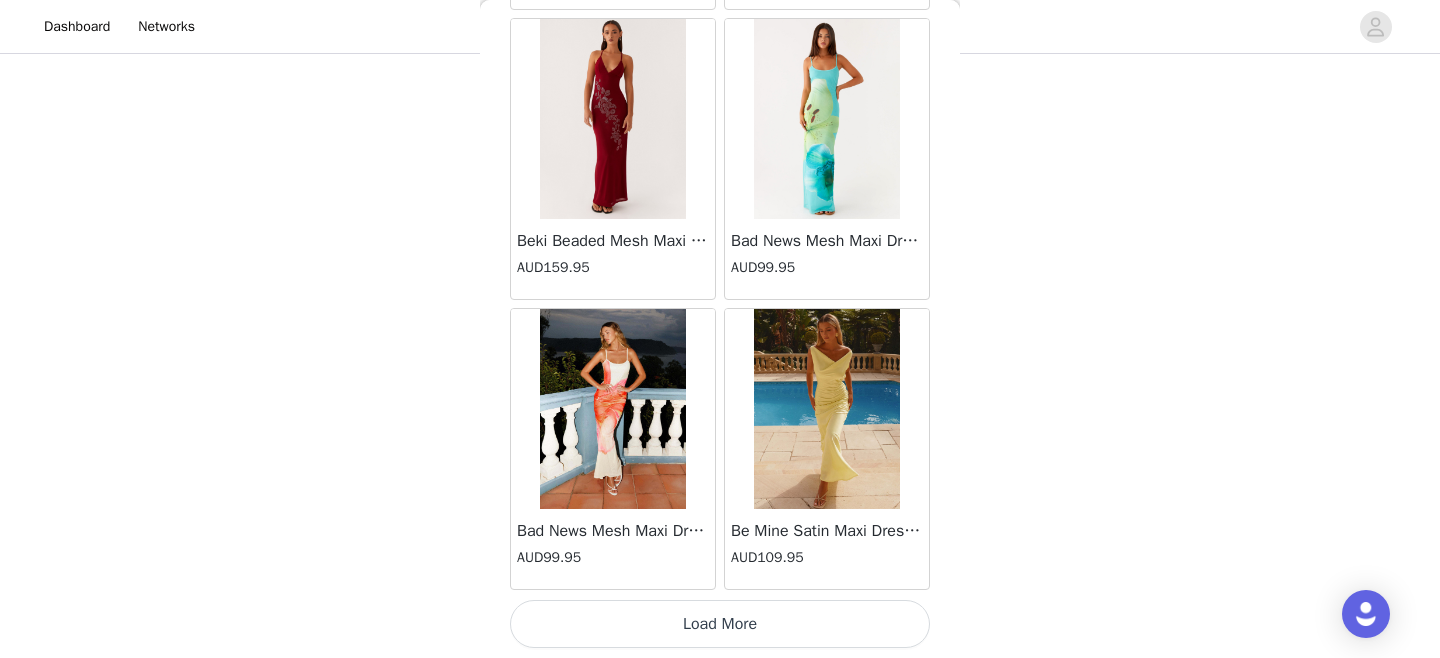 click on "Load More" at bounding box center (720, 624) 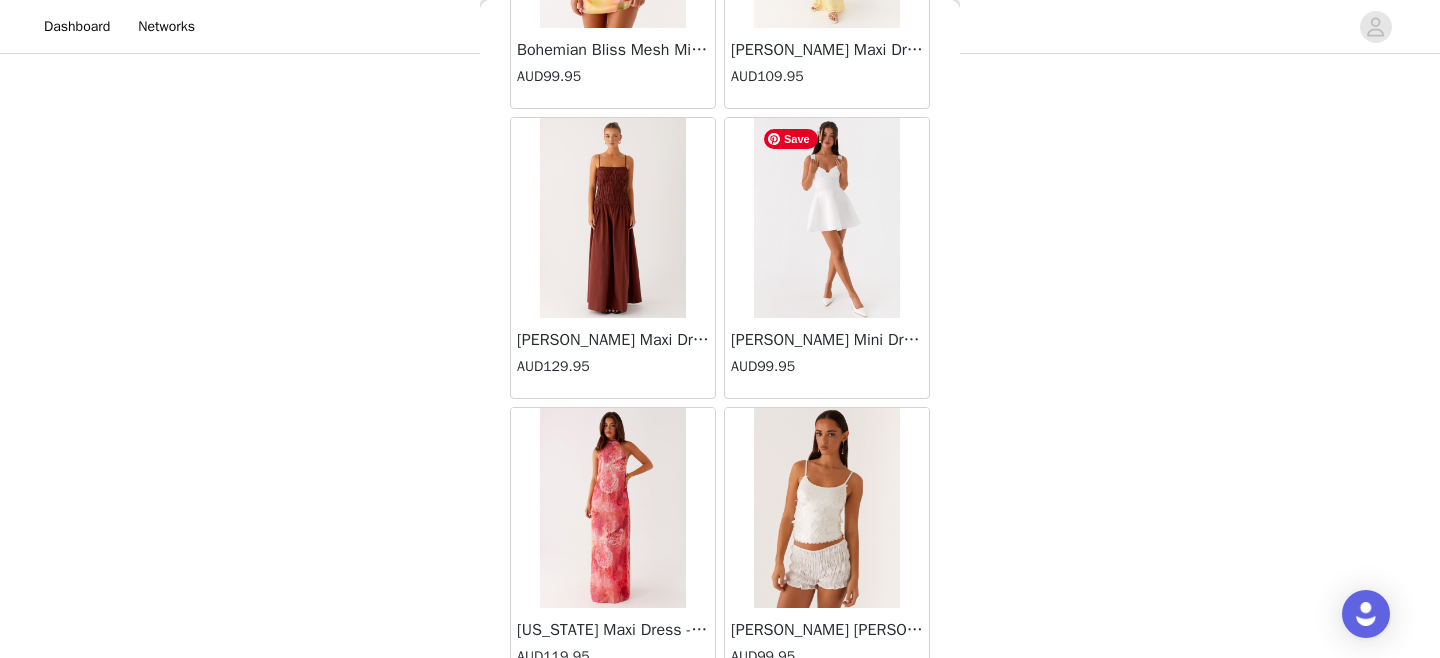 scroll, scrollTop: 5302, scrollLeft: 0, axis: vertical 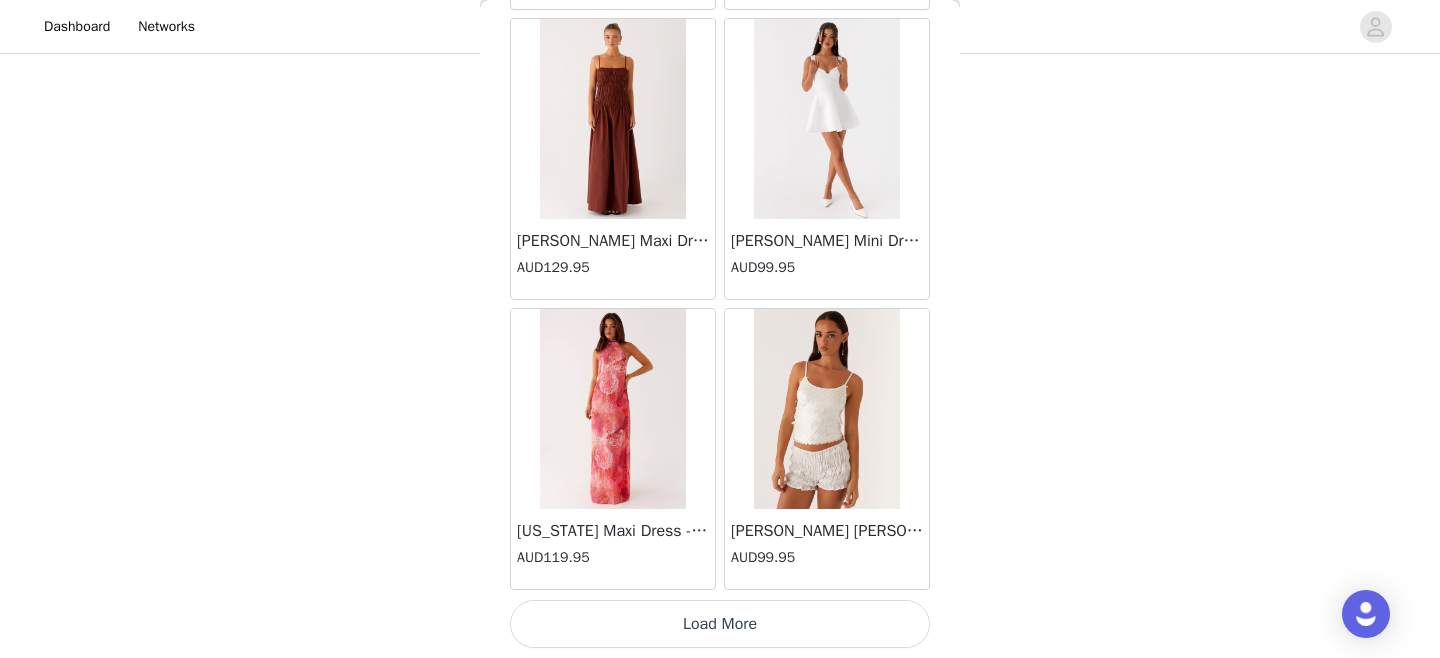 click on "Load More" at bounding box center (720, 624) 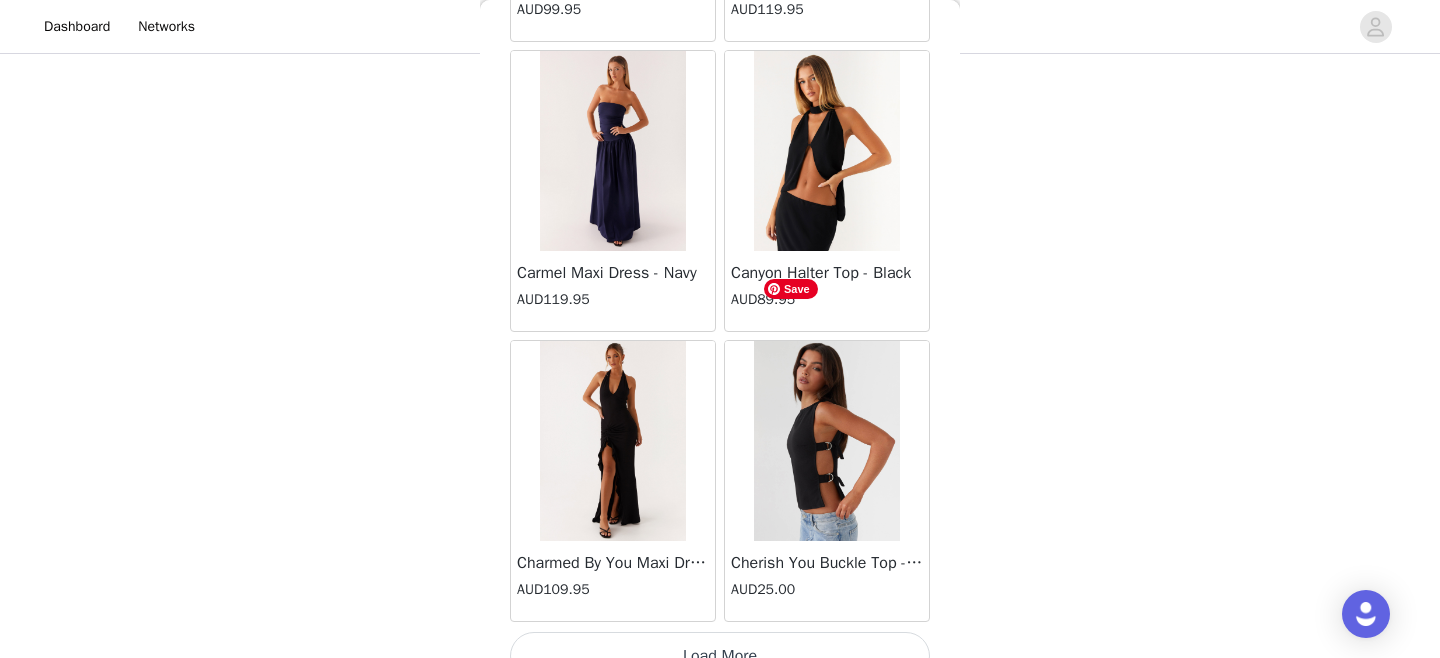 scroll, scrollTop: 8202, scrollLeft: 0, axis: vertical 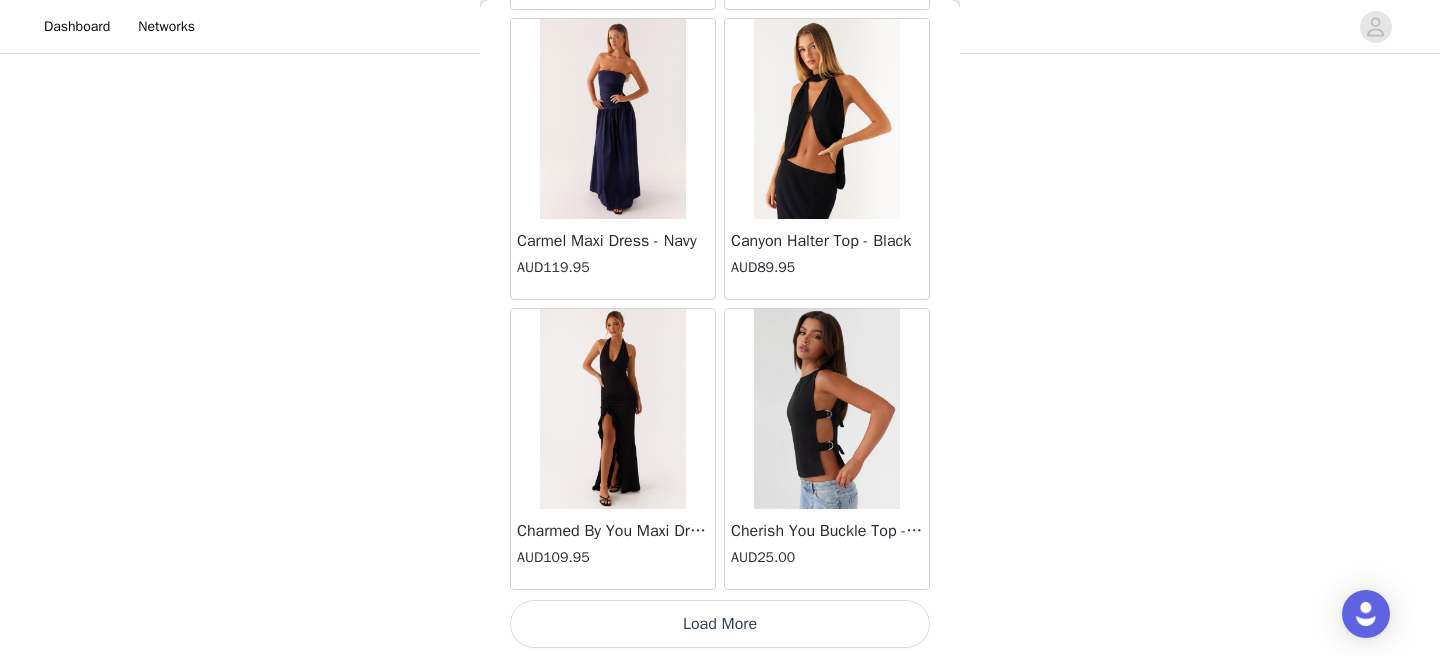 click on "Load More" at bounding box center [720, 624] 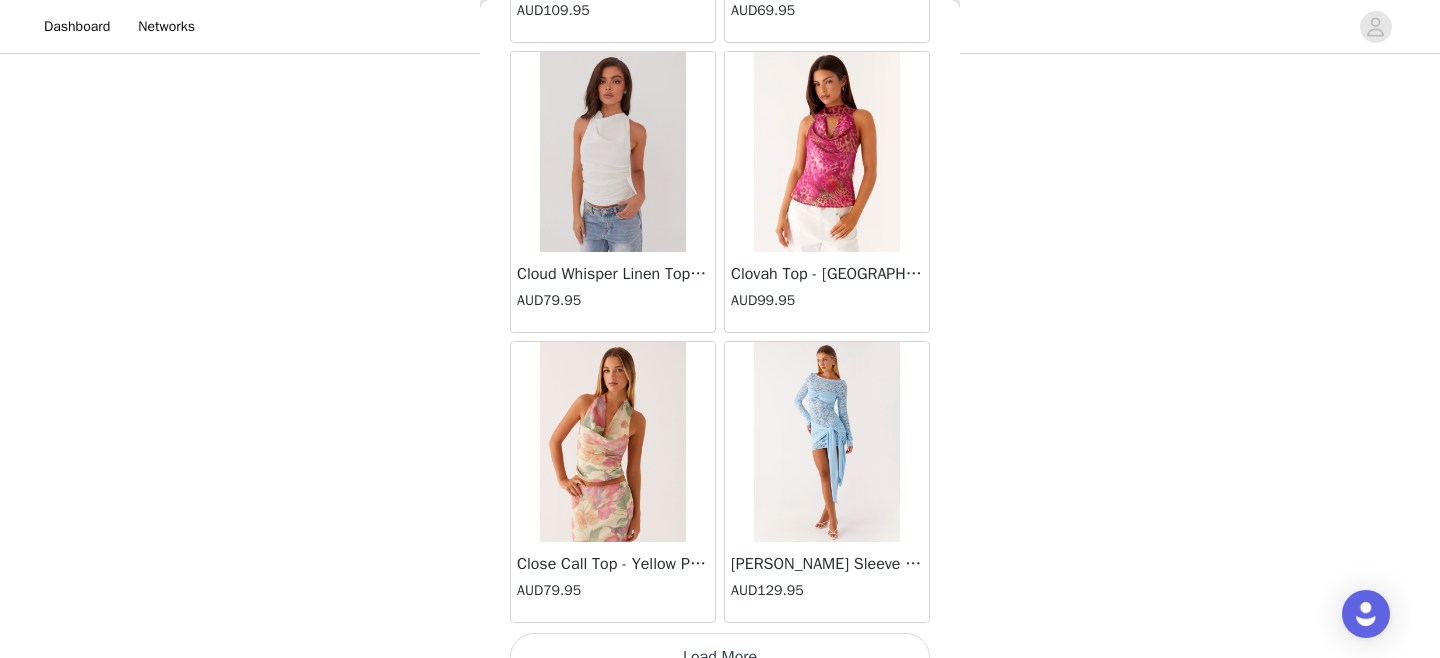 scroll, scrollTop: 11102, scrollLeft: 0, axis: vertical 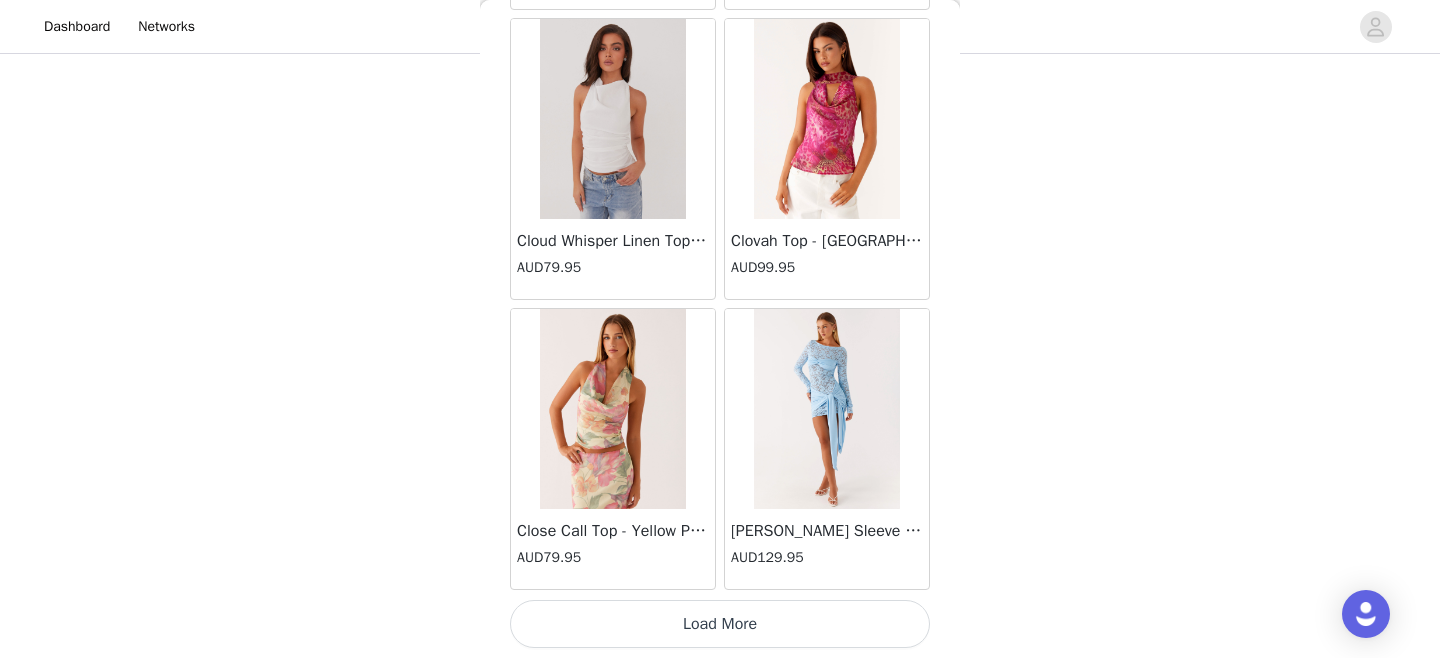 click on "Load More" at bounding box center [720, 624] 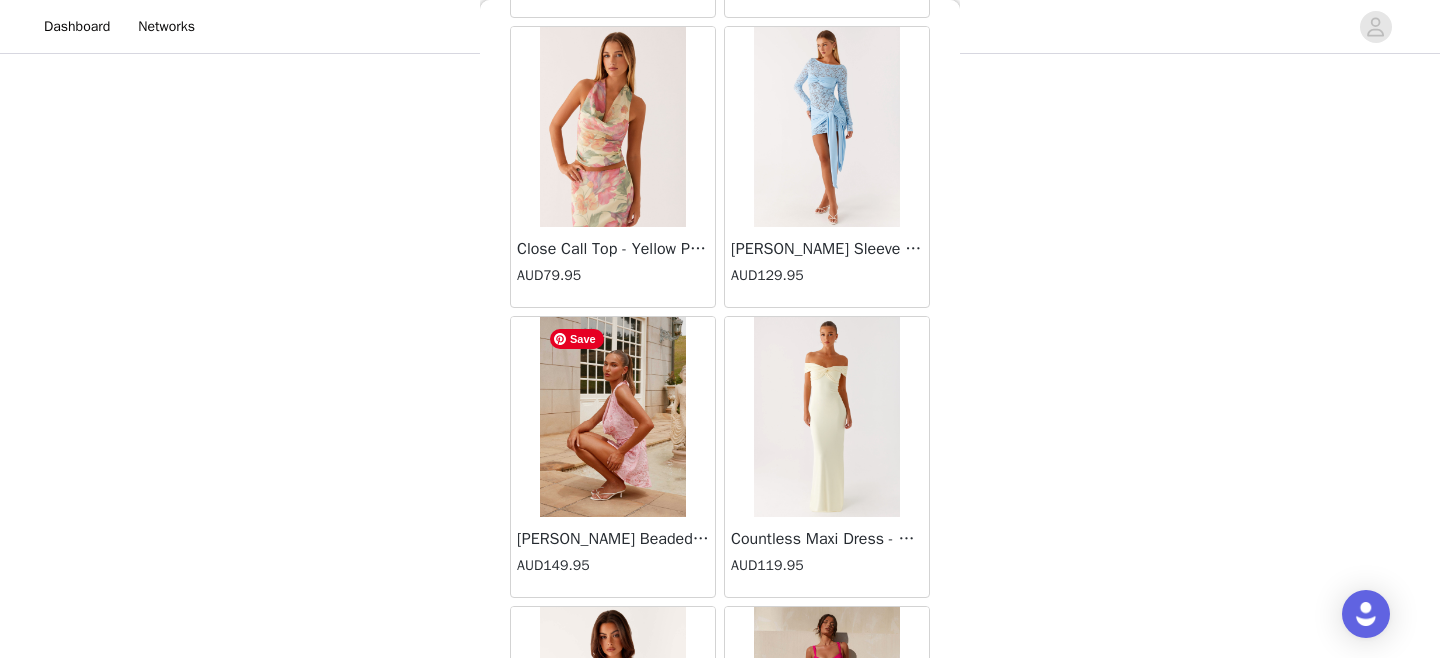 scroll, scrollTop: 11383, scrollLeft: 0, axis: vertical 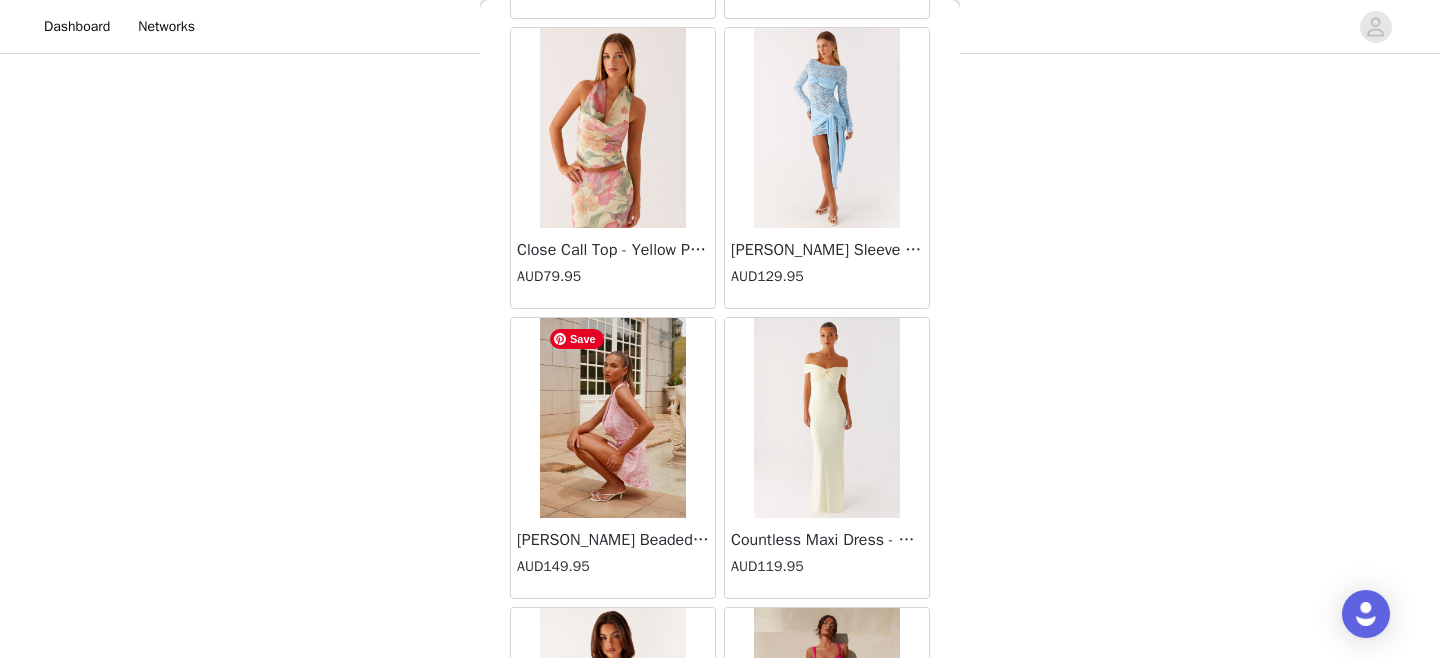 click at bounding box center (612, 418) 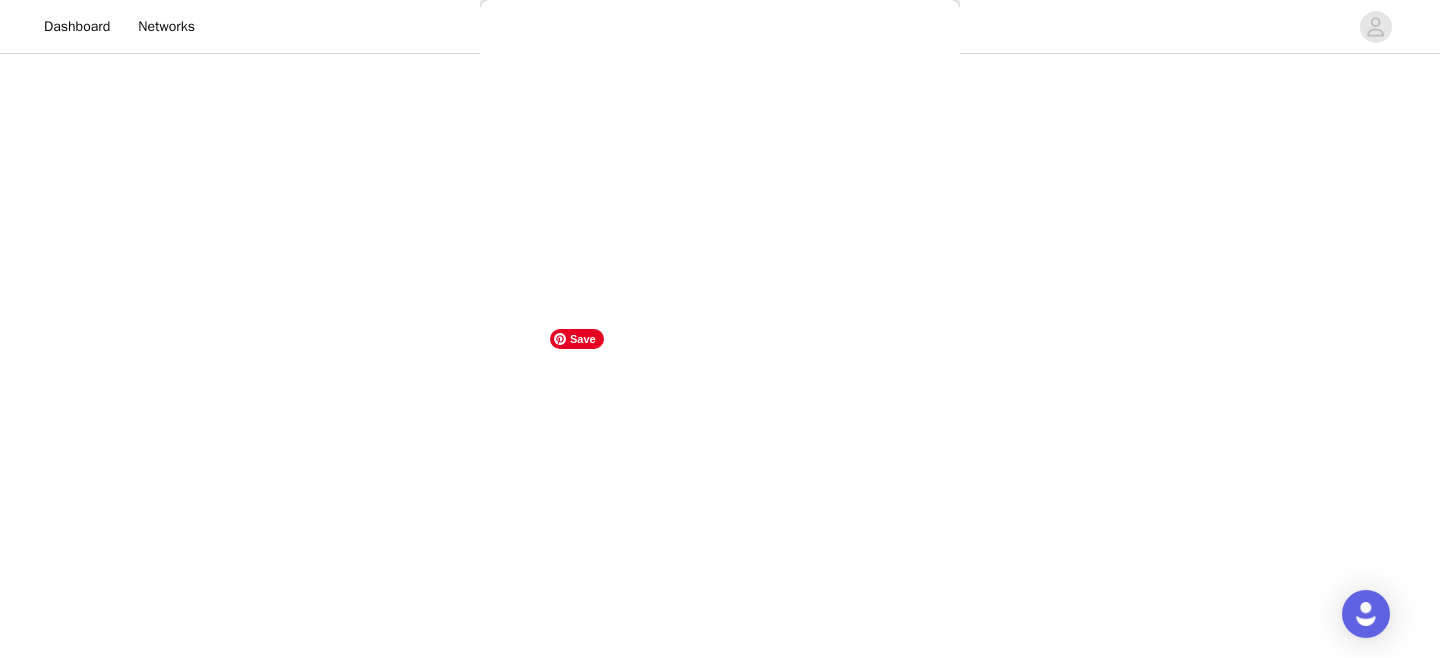 scroll, scrollTop: 0, scrollLeft: 0, axis: both 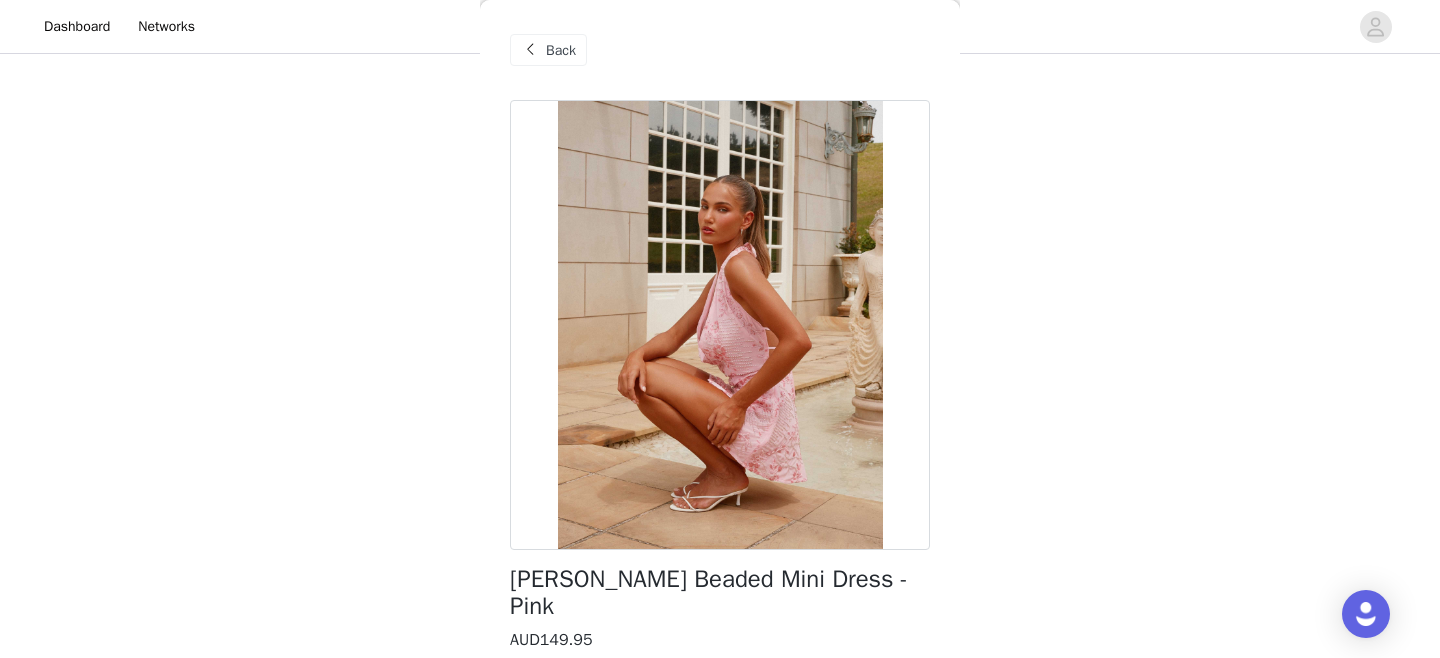 click at bounding box center (530, 50) 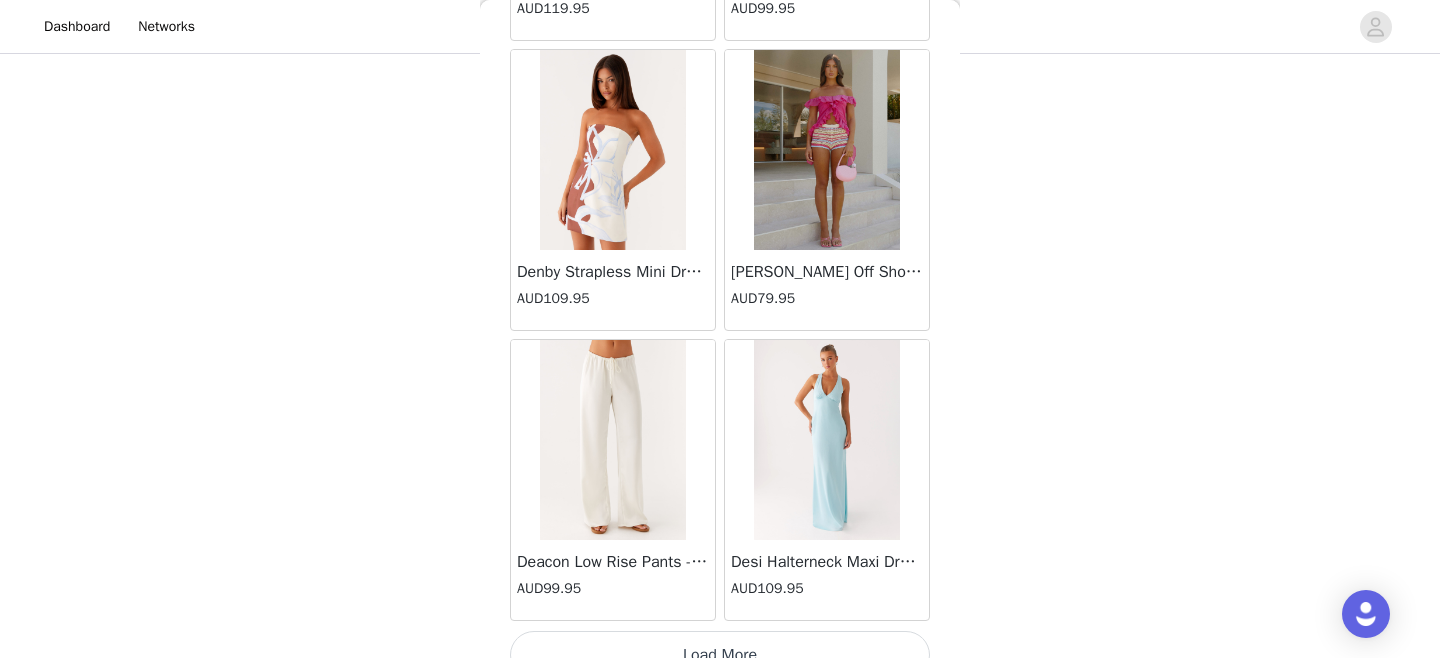 scroll, scrollTop: 14002, scrollLeft: 0, axis: vertical 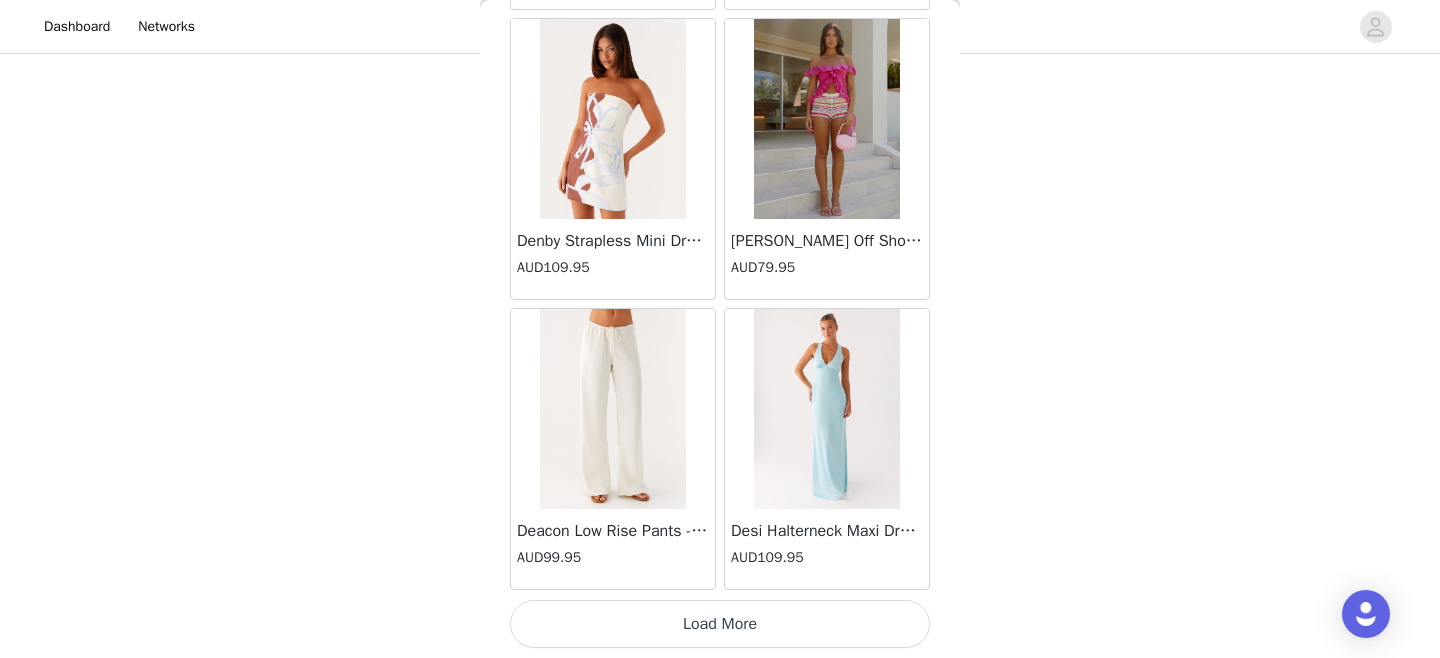 click on "Load More" at bounding box center [720, 624] 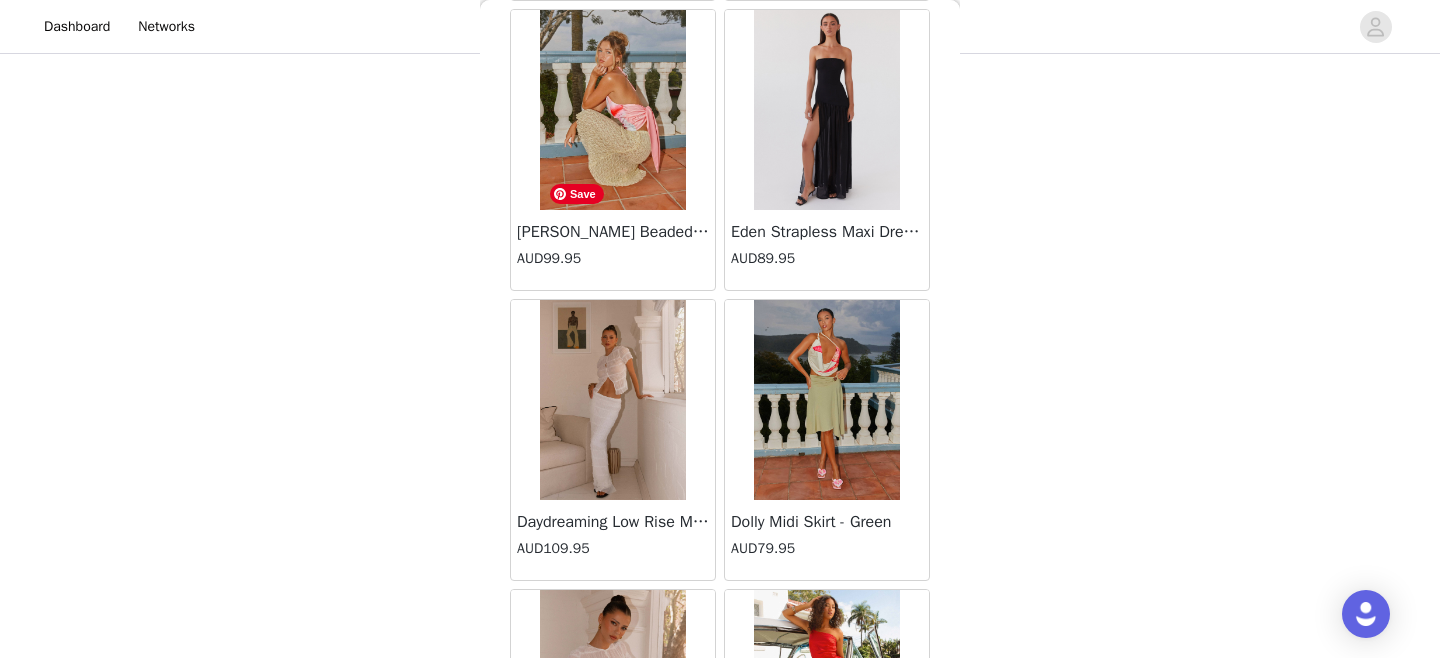 scroll, scrollTop: 15758, scrollLeft: 0, axis: vertical 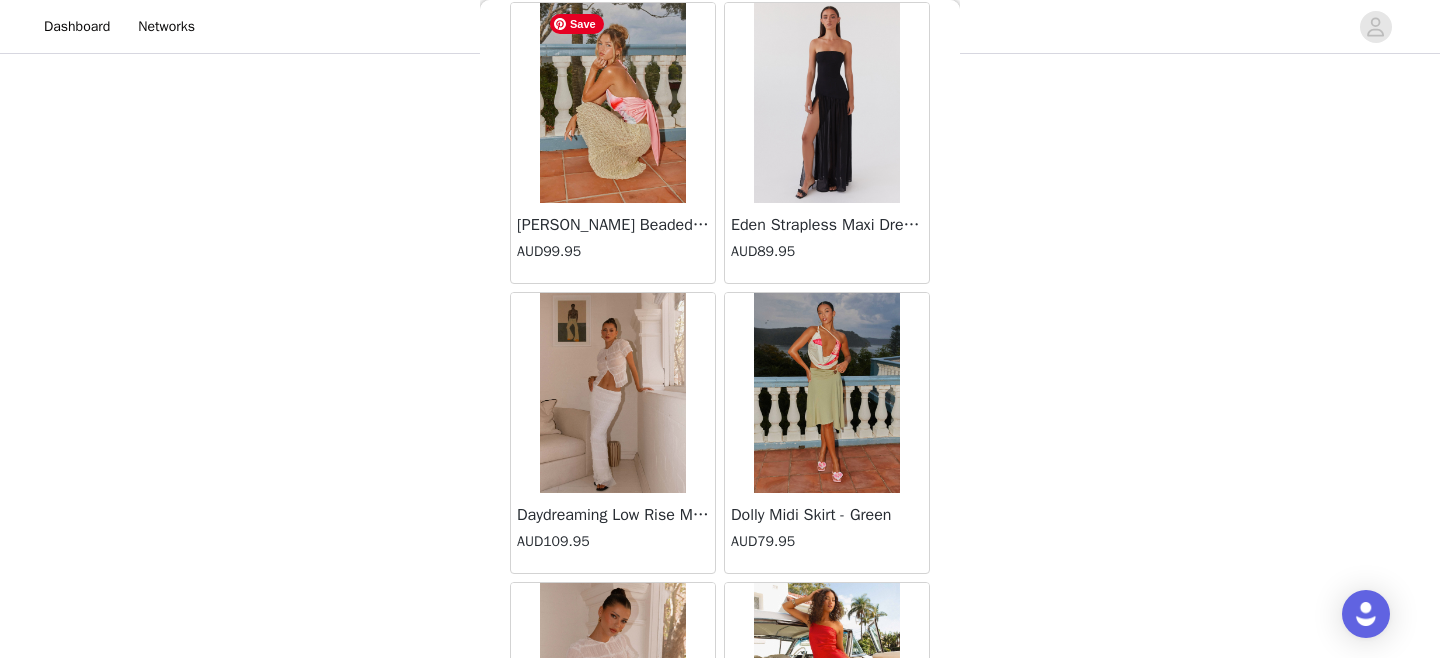 click at bounding box center [612, 103] 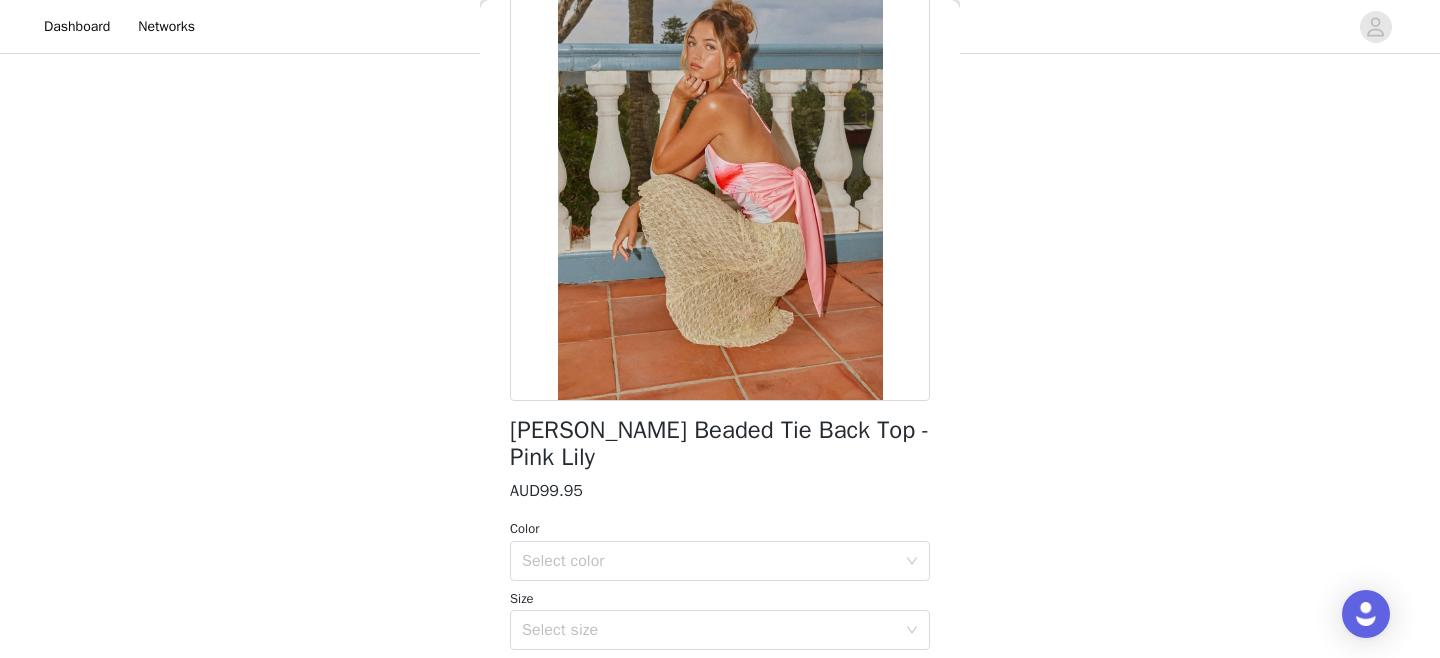 scroll, scrollTop: 152, scrollLeft: 0, axis: vertical 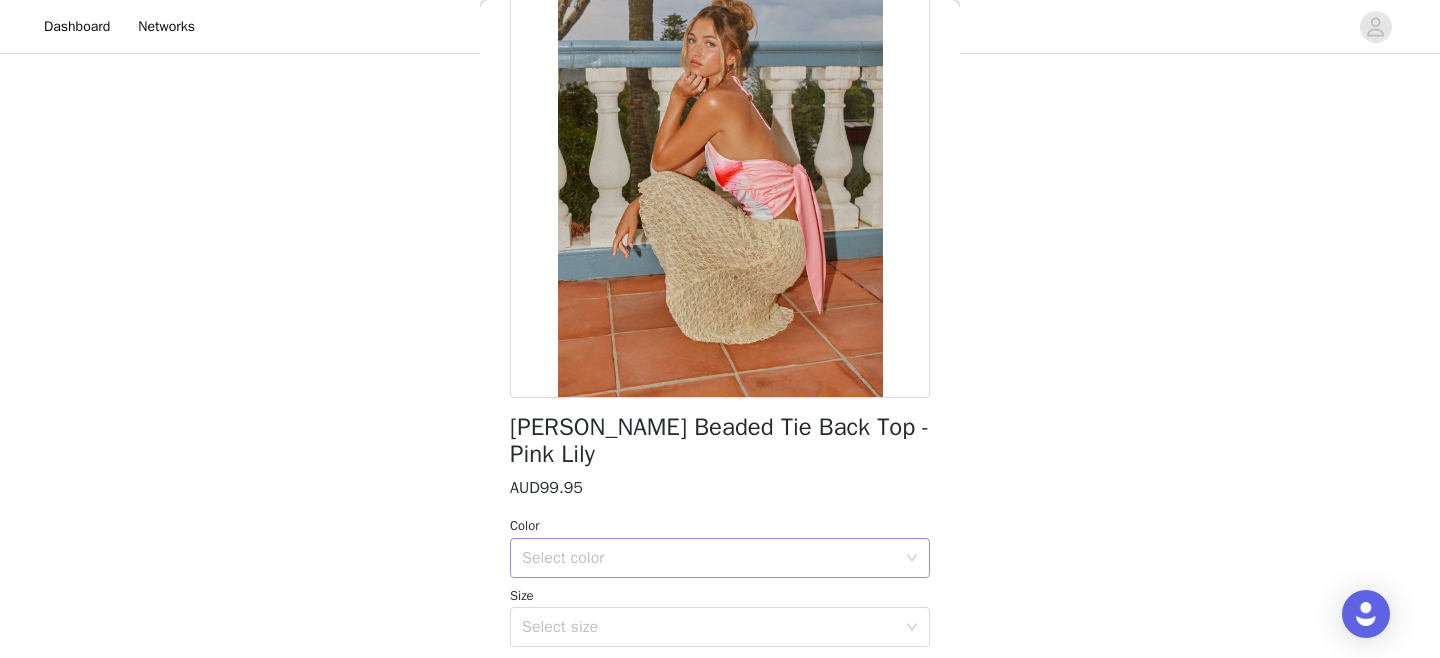 click on "Select color" at bounding box center [709, 558] 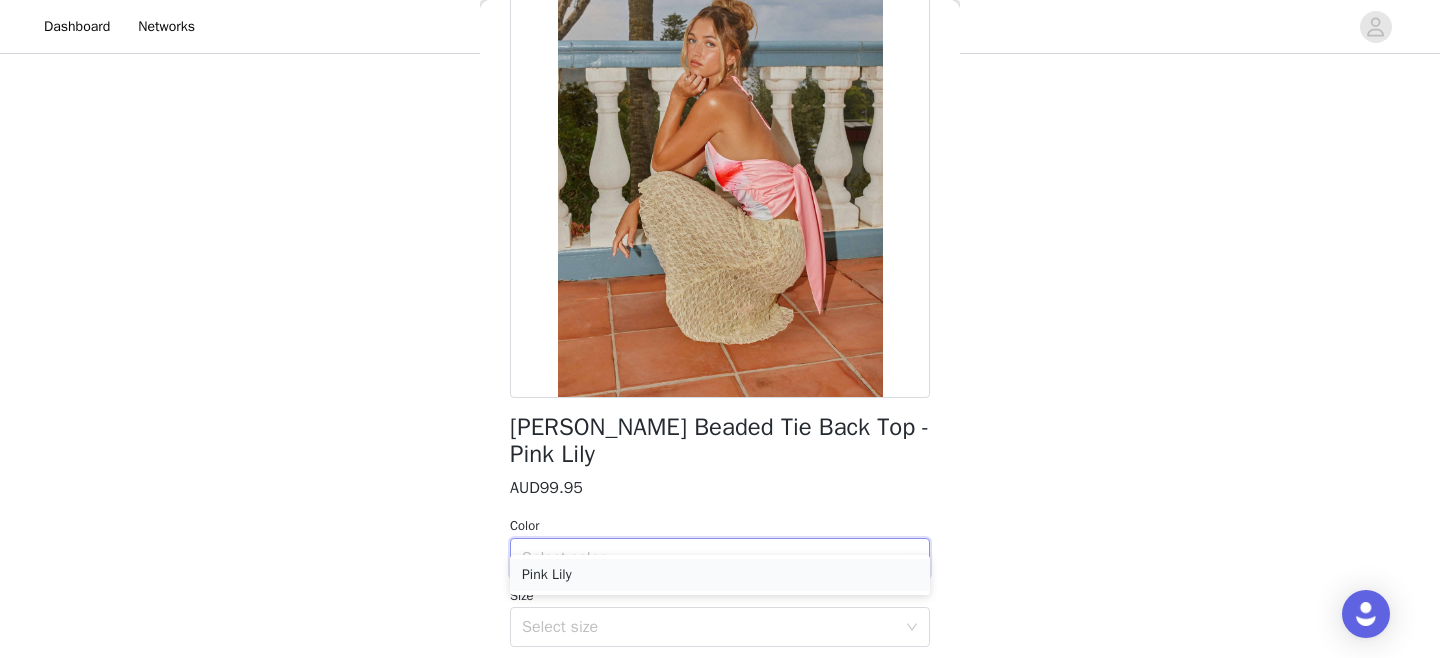 click on "Pink Lily" at bounding box center [720, 575] 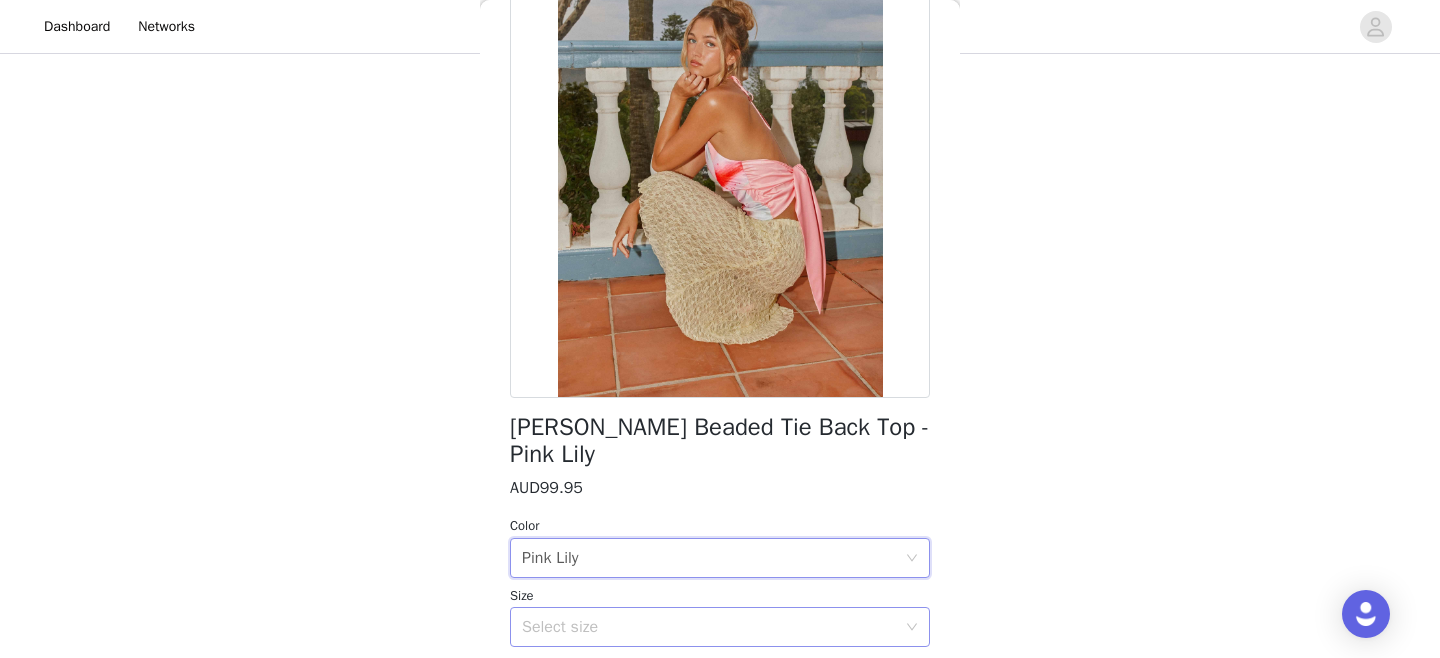 click on "Select size" at bounding box center (709, 627) 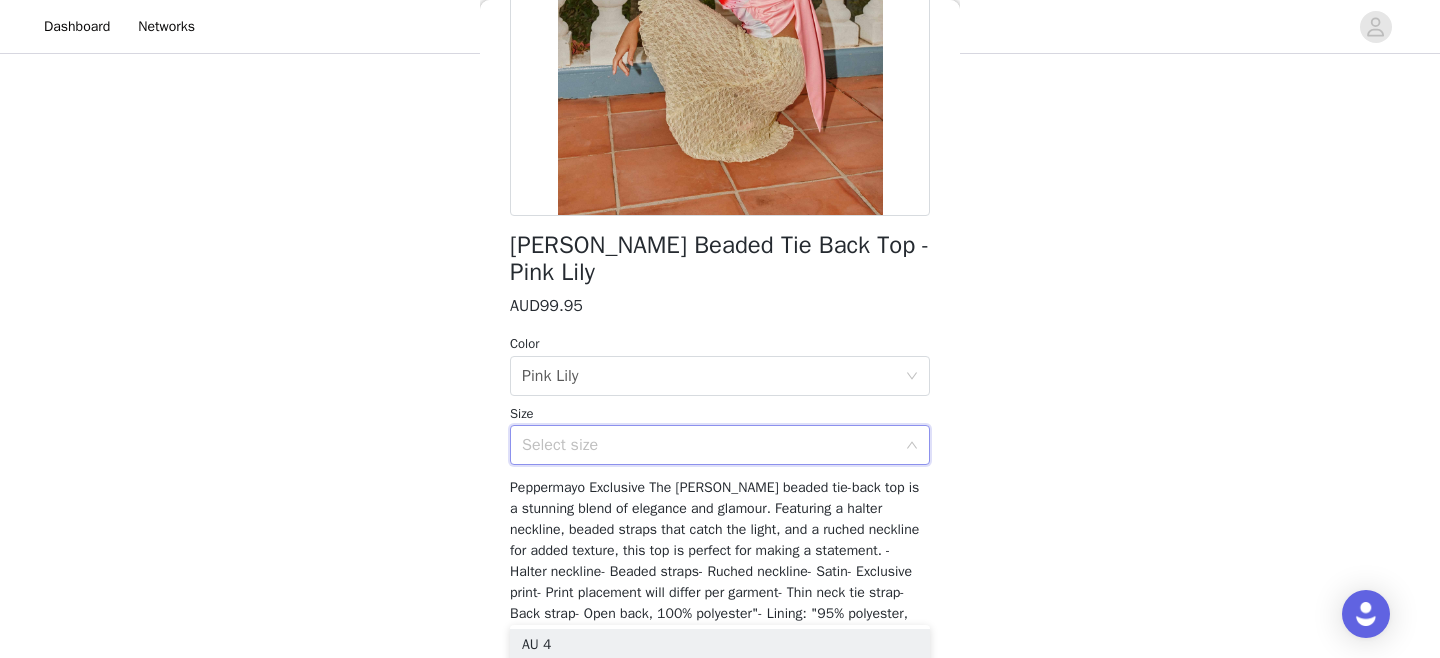 scroll, scrollTop: 352, scrollLeft: 0, axis: vertical 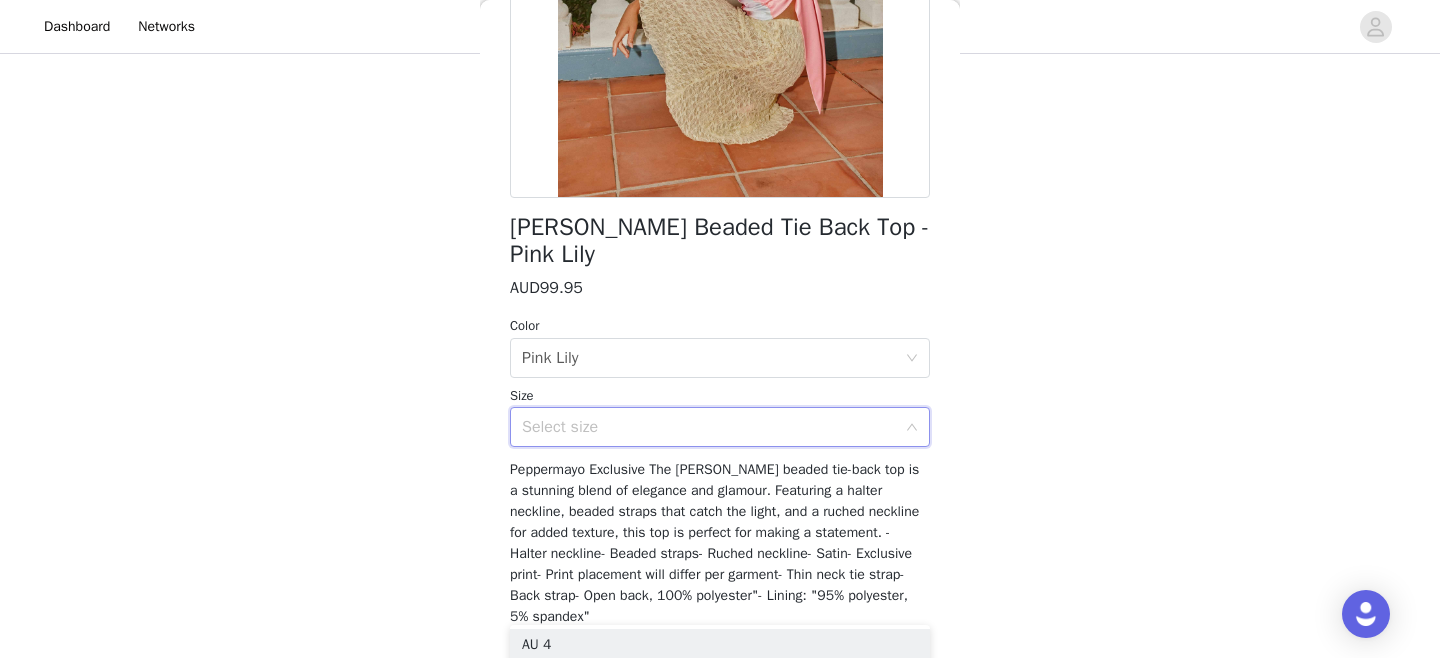 click on "Select size" at bounding box center (713, 427) 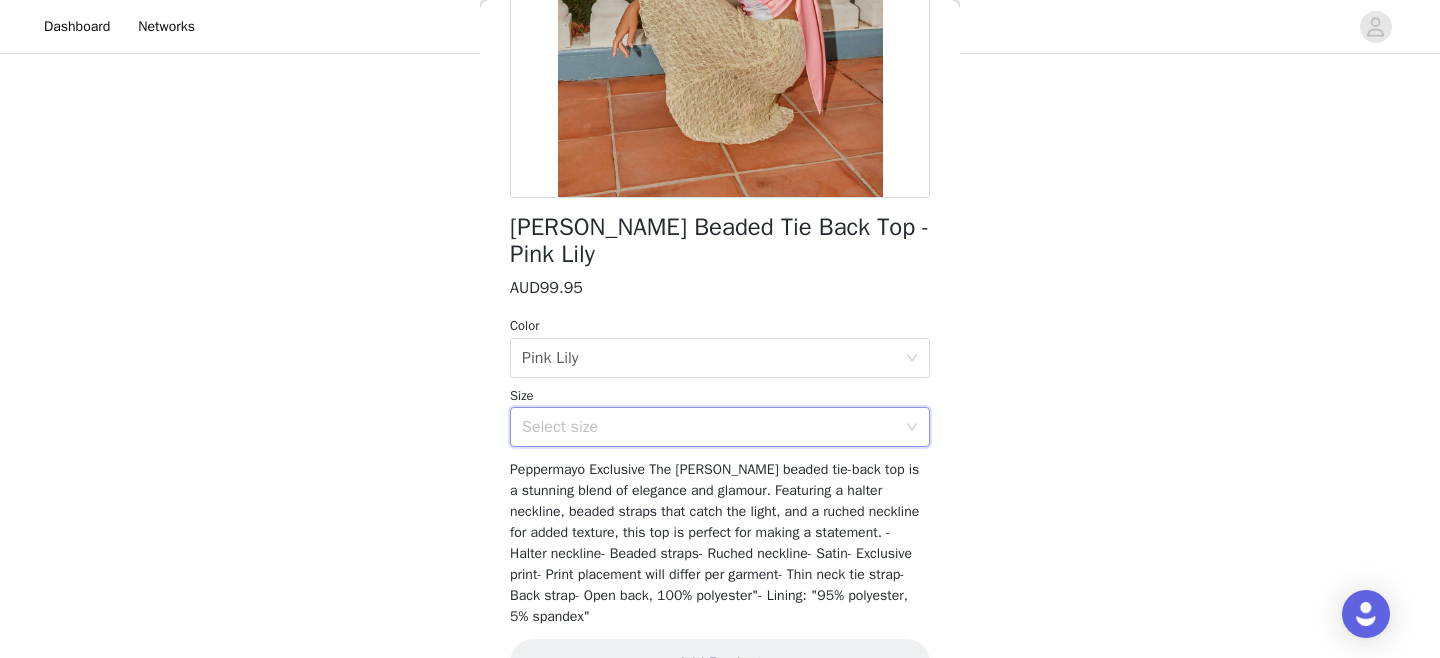 click on "Select size" at bounding box center [709, 427] 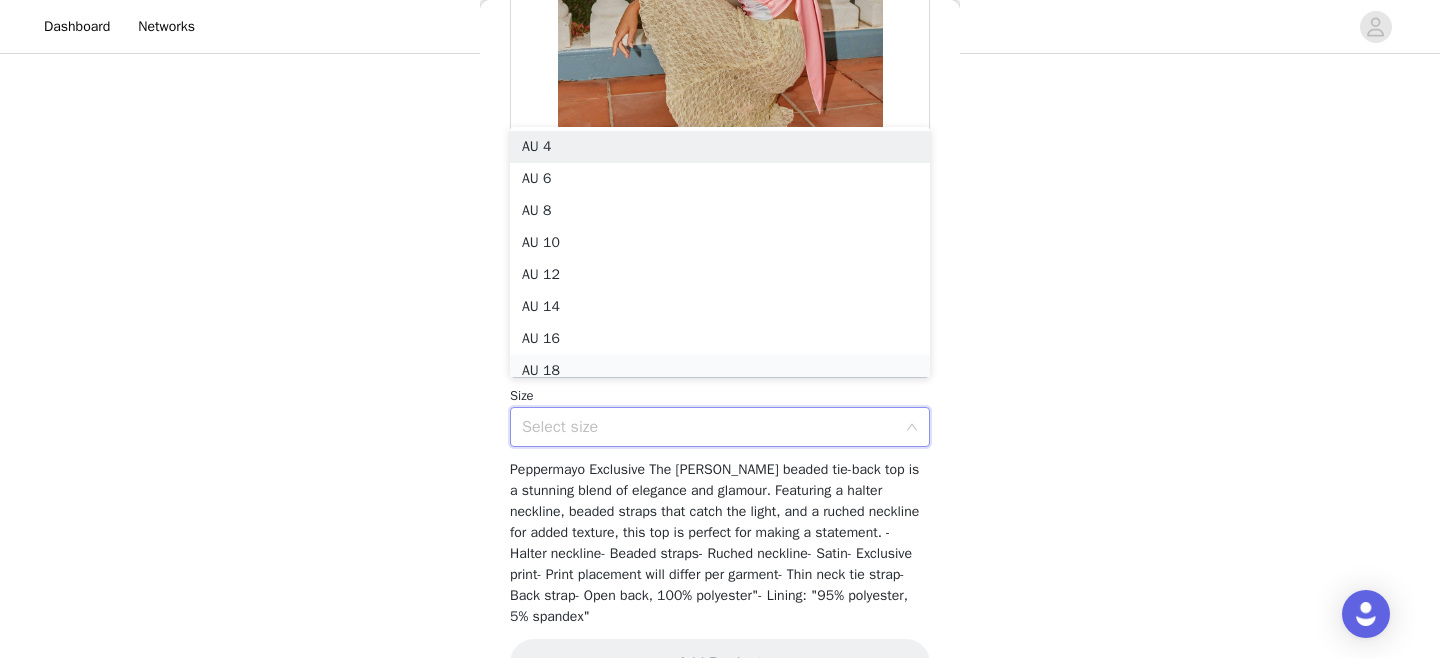 scroll, scrollTop: 10, scrollLeft: 0, axis: vertical 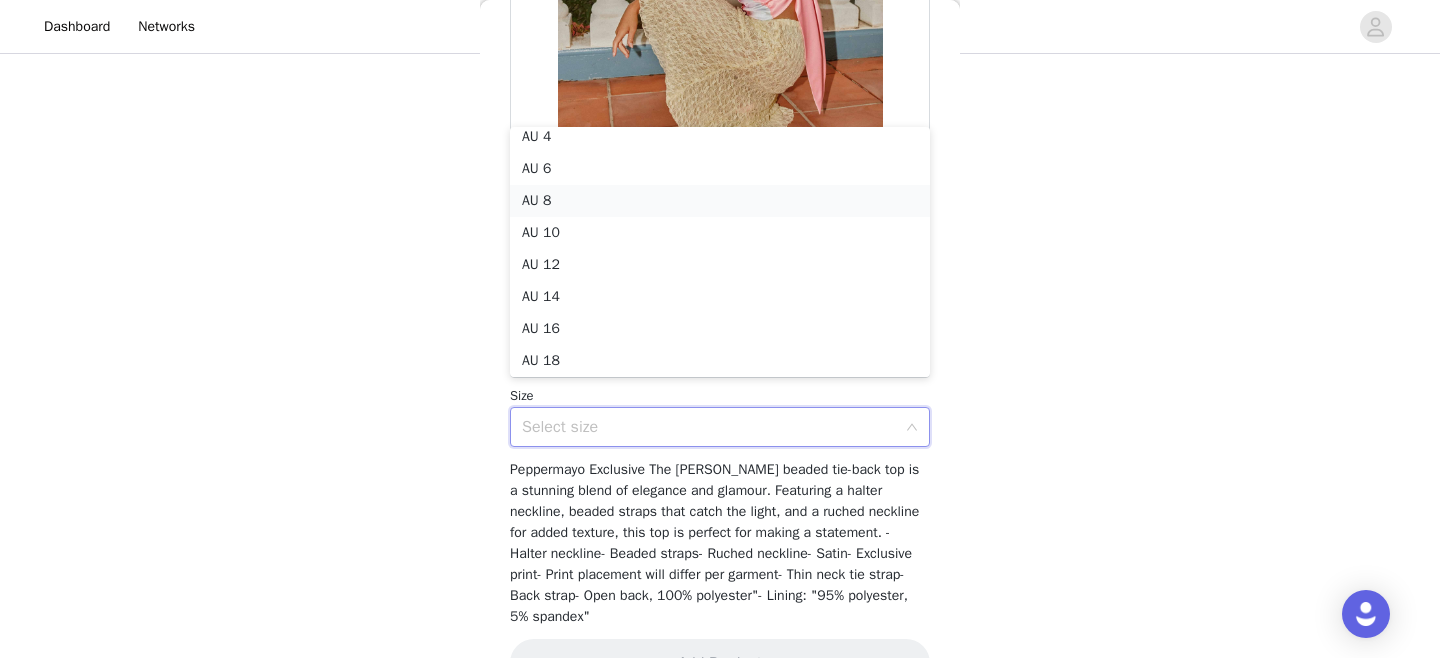 click on "AU 8" at bounding box center (720, 201) 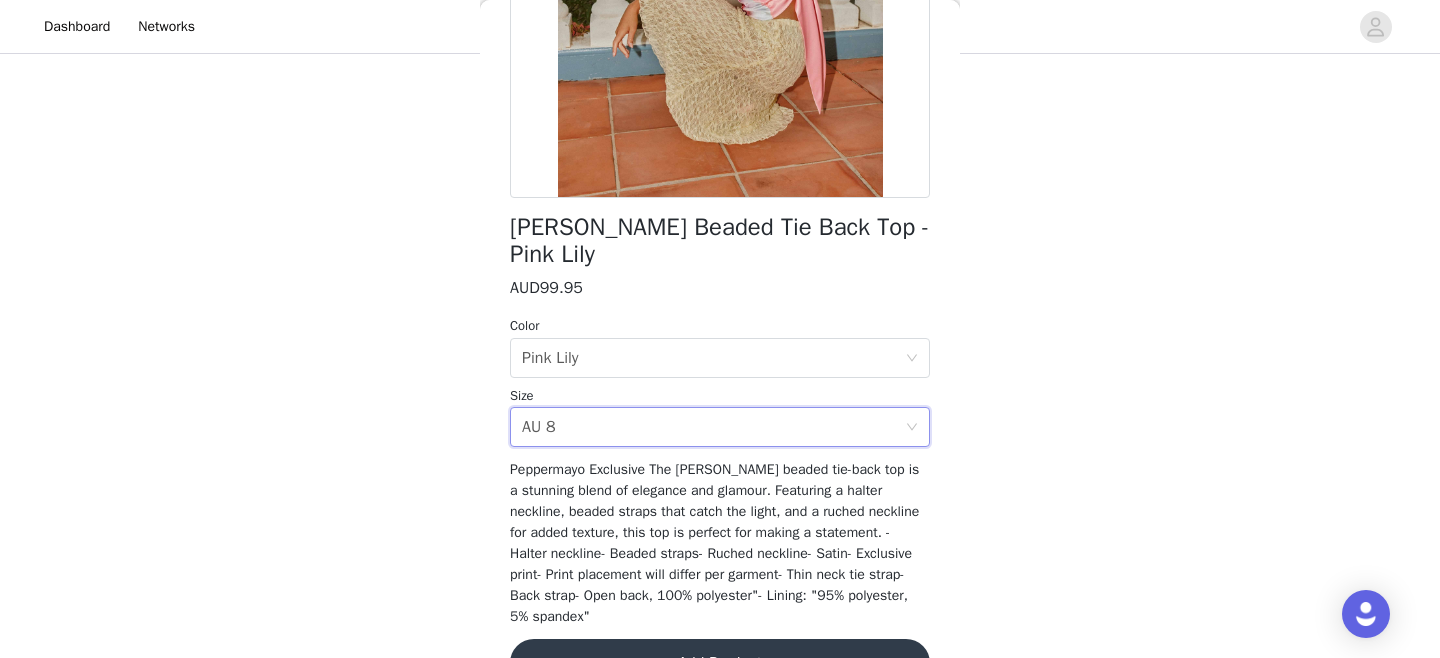 scroll, scrollTop: 378, scrollLeft: 0, axis: vertical 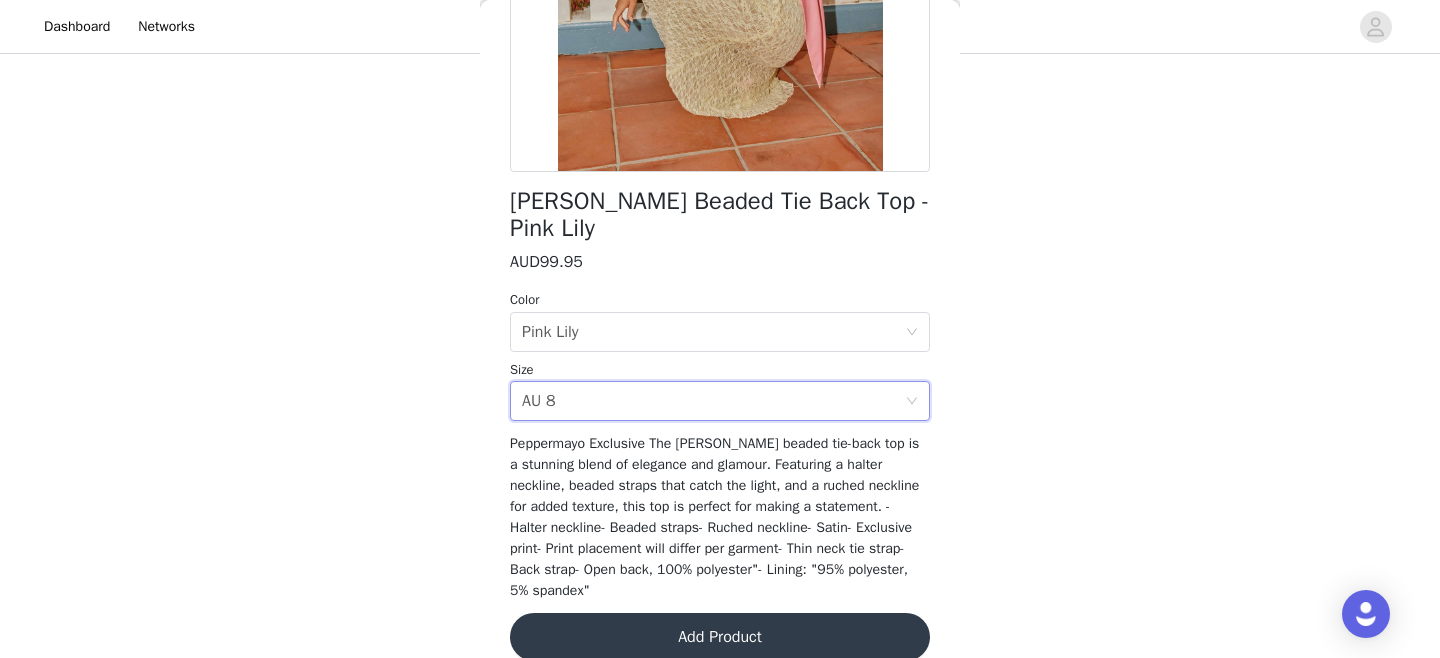 click on "Add Product" at bounding box center (720, 637) 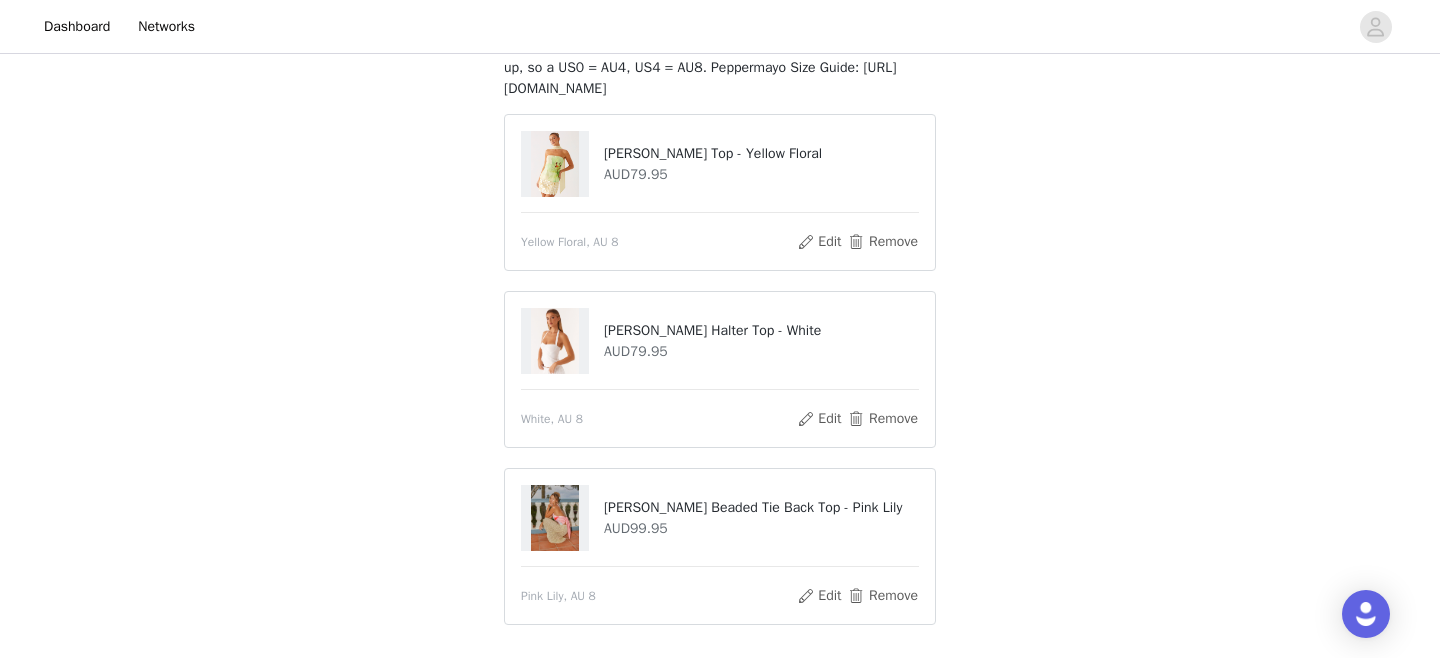 scroll, scrollTop: 148, scrollLeft: 0, axis: vertical 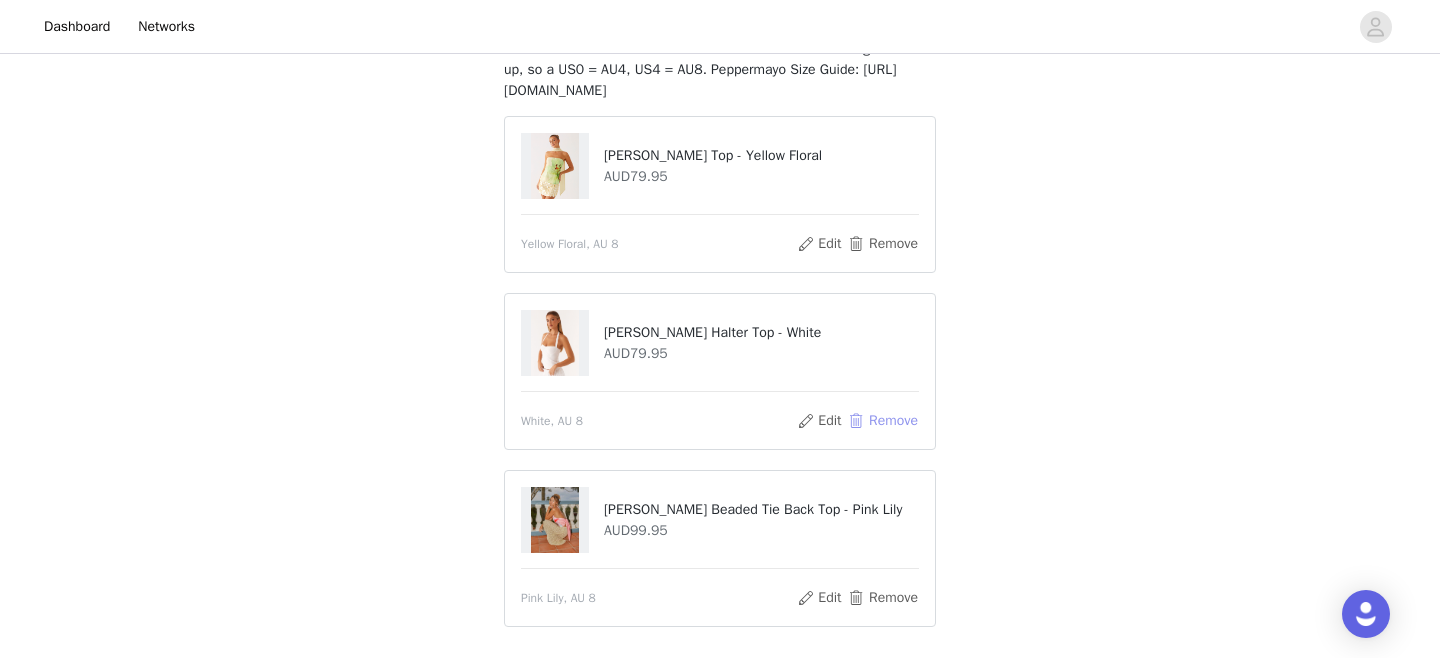 click on "Remove" at bounding box center [883, 421] 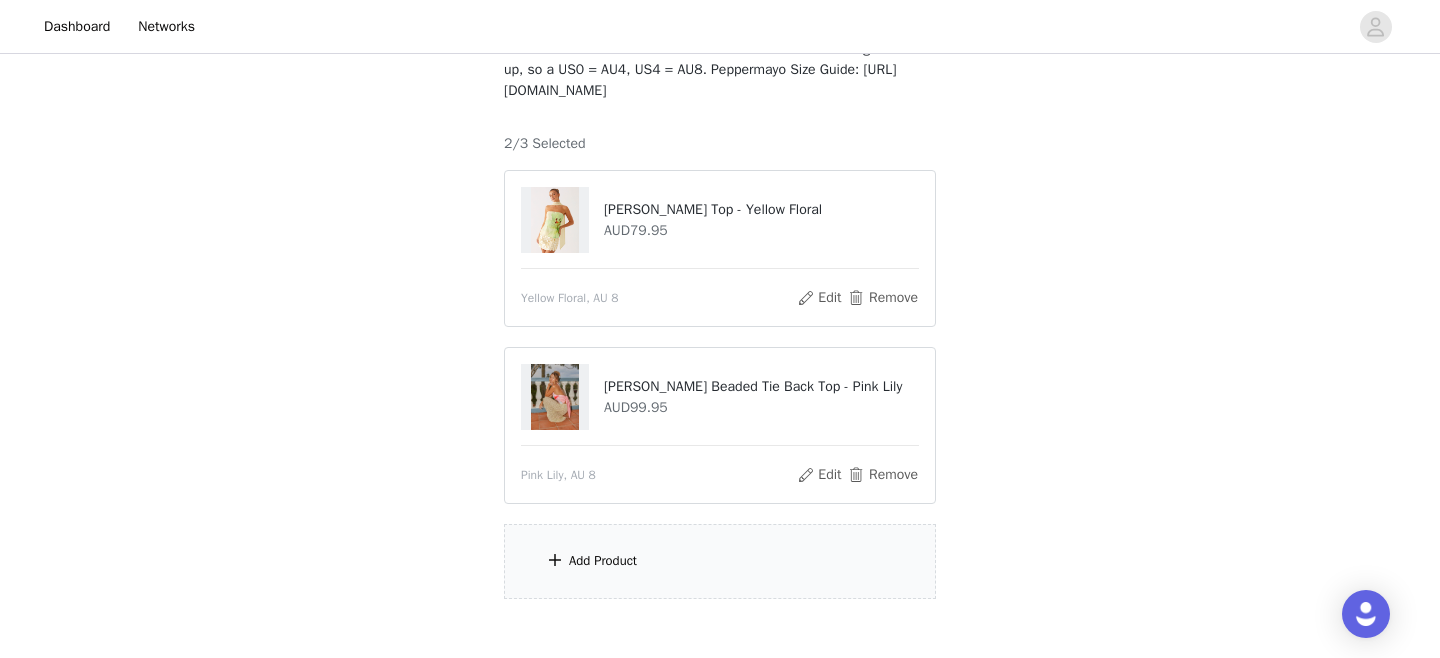 click on "Add Product" at bounding box center [720, 561] 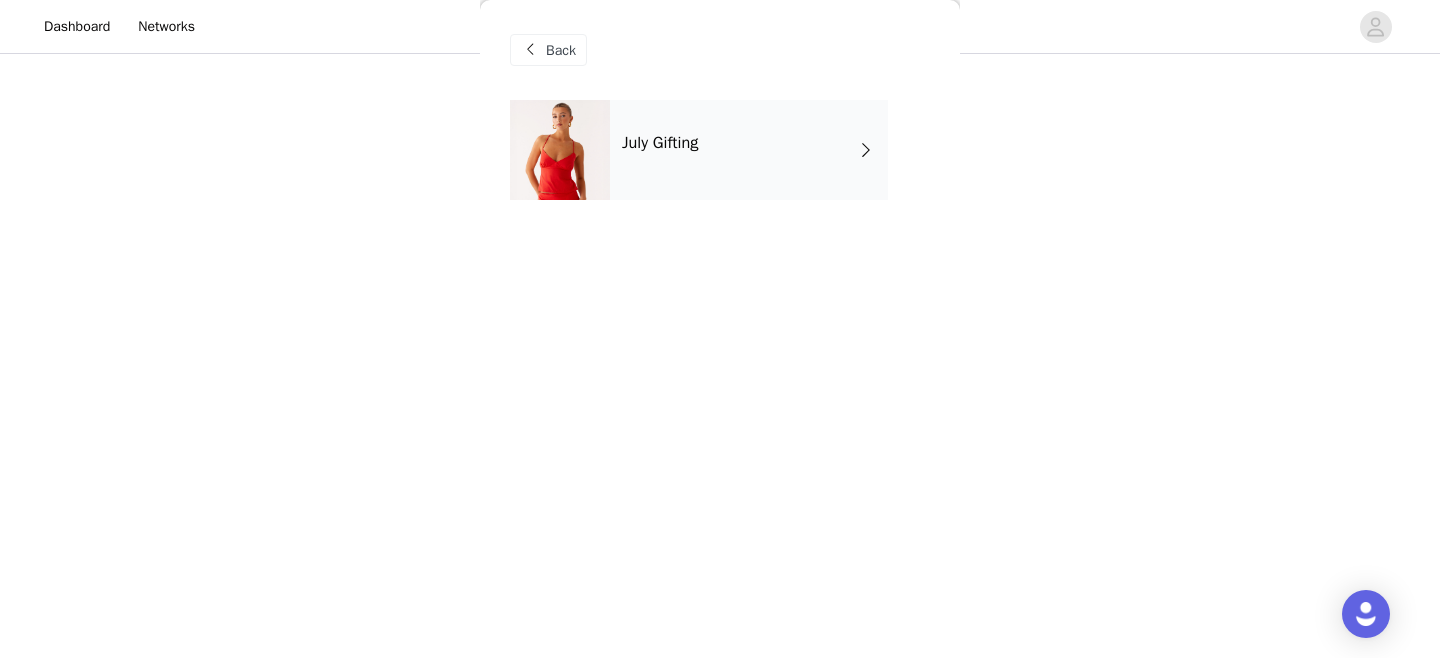 click on "July Gifting" at bounding box center (749, 150) 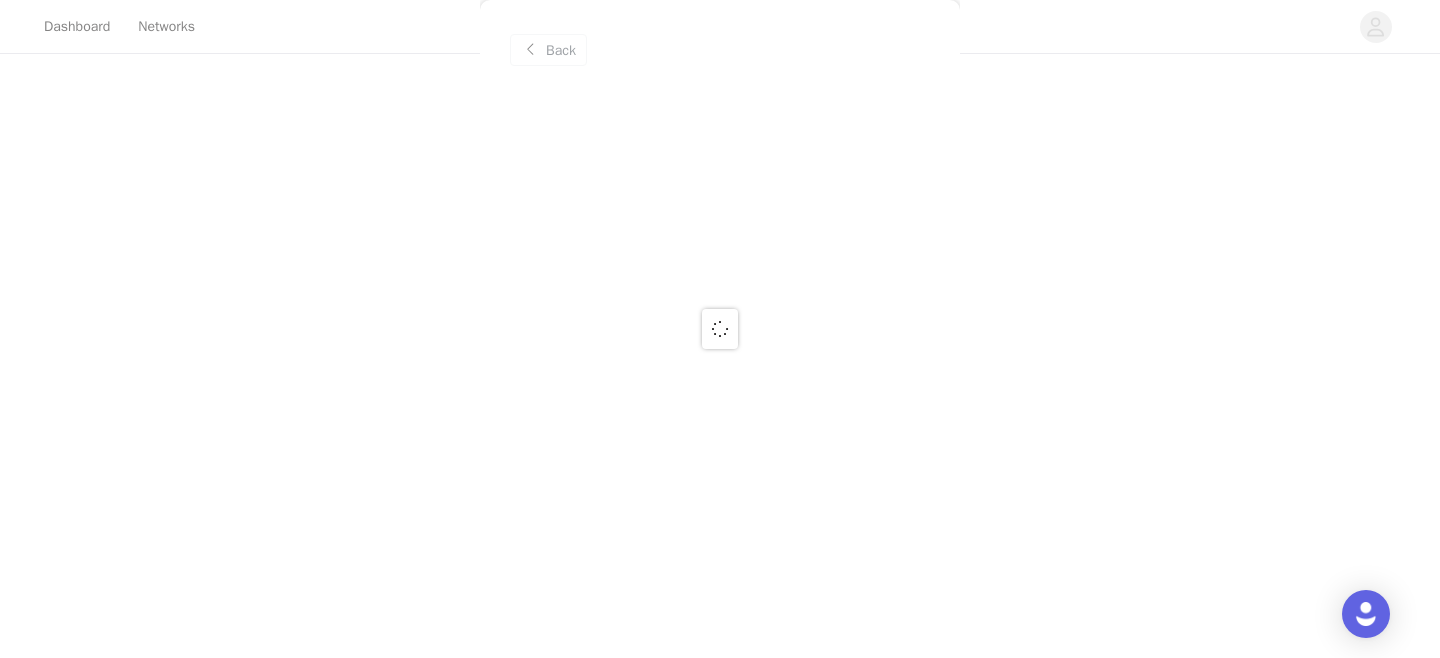 scroll, scrollTop: 256, scrollLeft: 0, axis: vertical 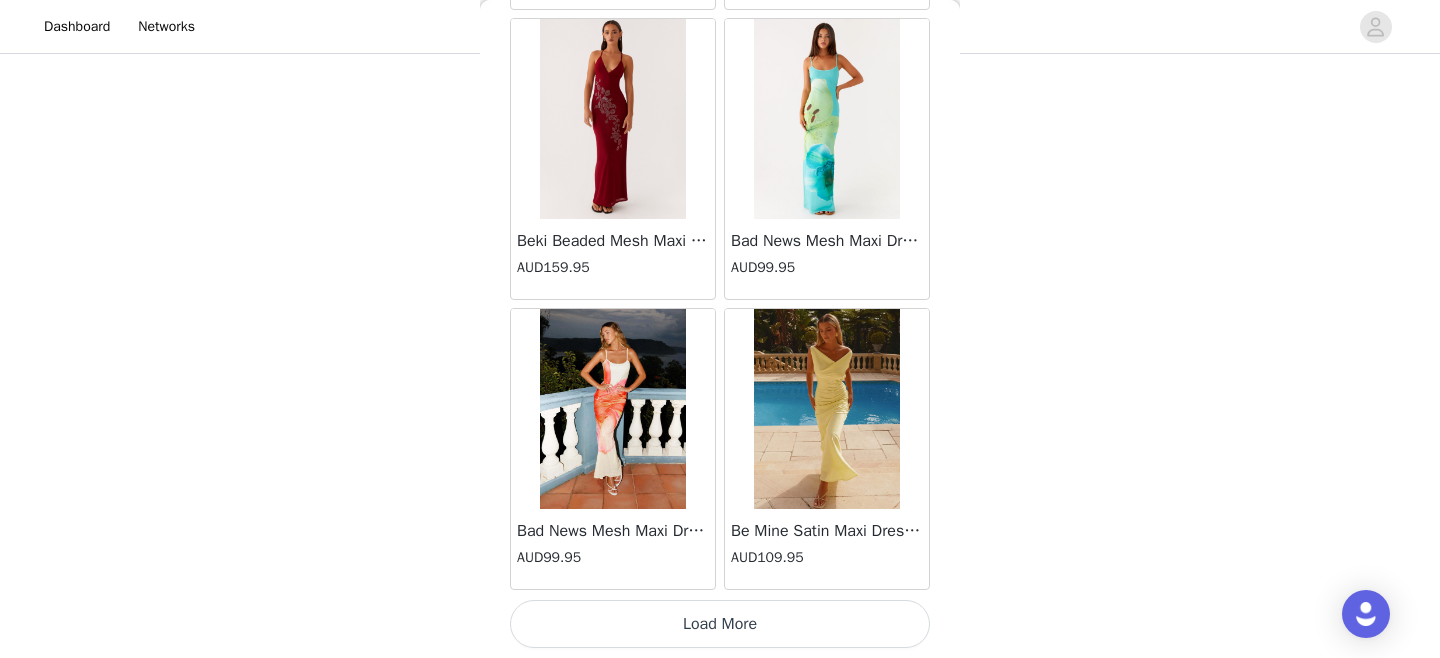 click on "Load More" at bounding box center [720, 624] 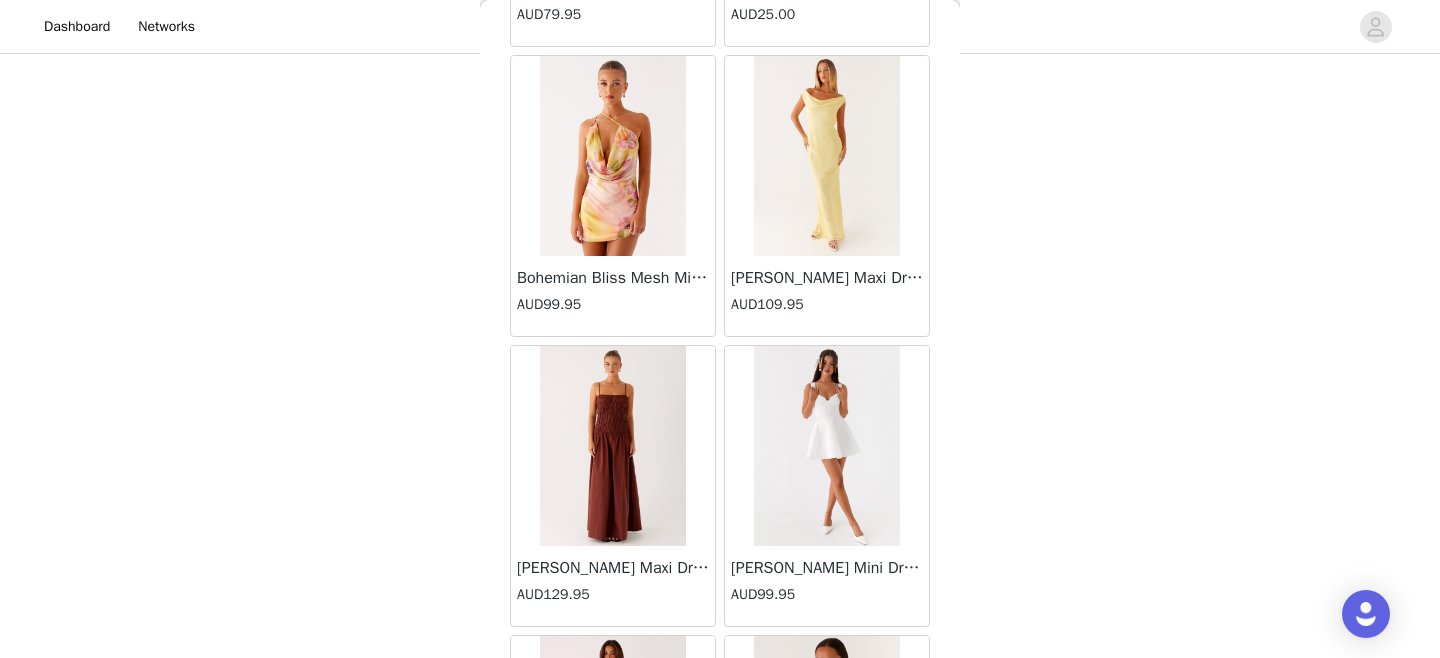 scroll, scrollTop: 5302, scrollLeft: 0, axis: vertical 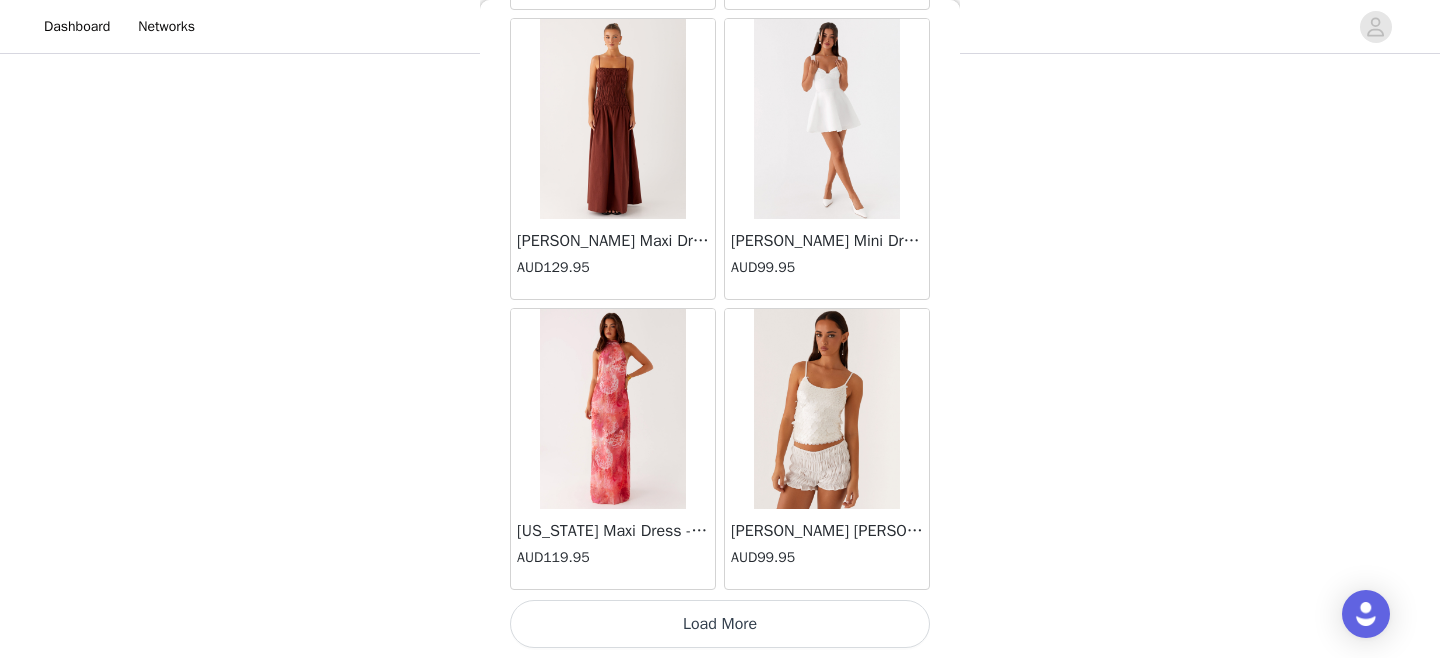 click on "Load More" at bounding box center (720, 624) 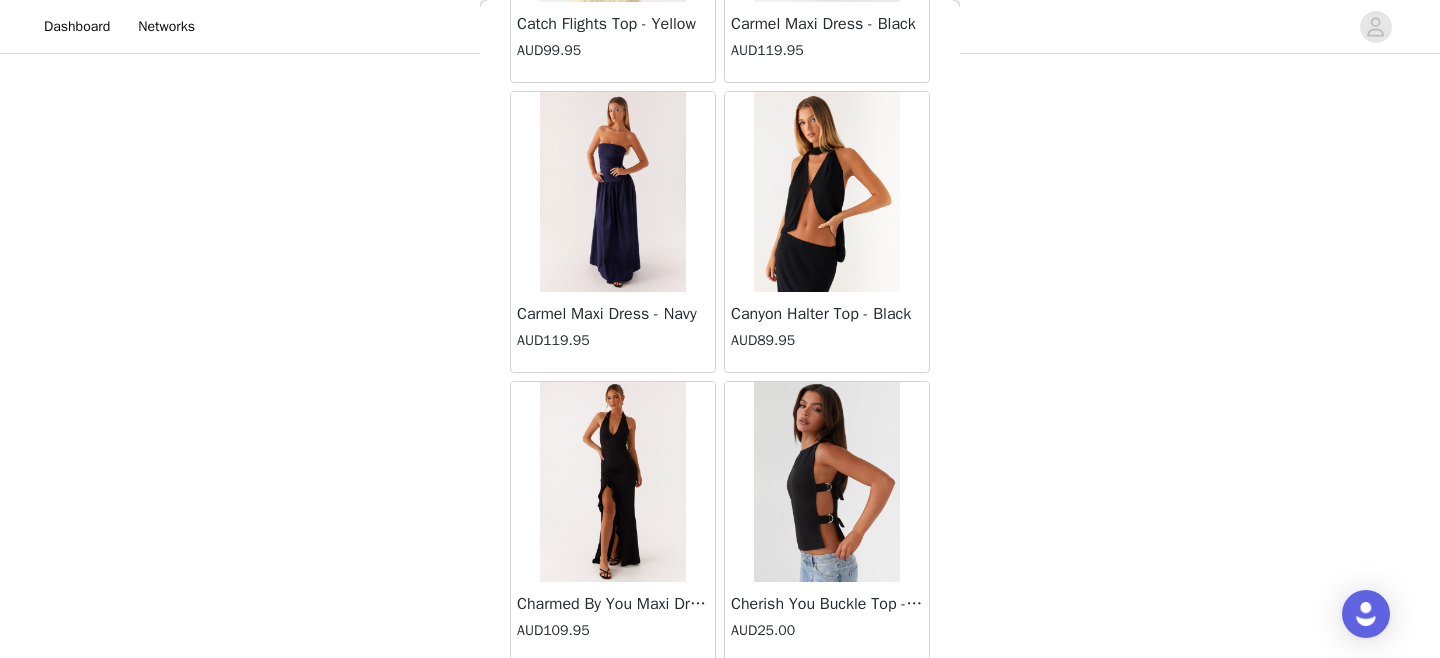 scroll, scrollTop: 8202, scrollLeft: 0, axis: vertical 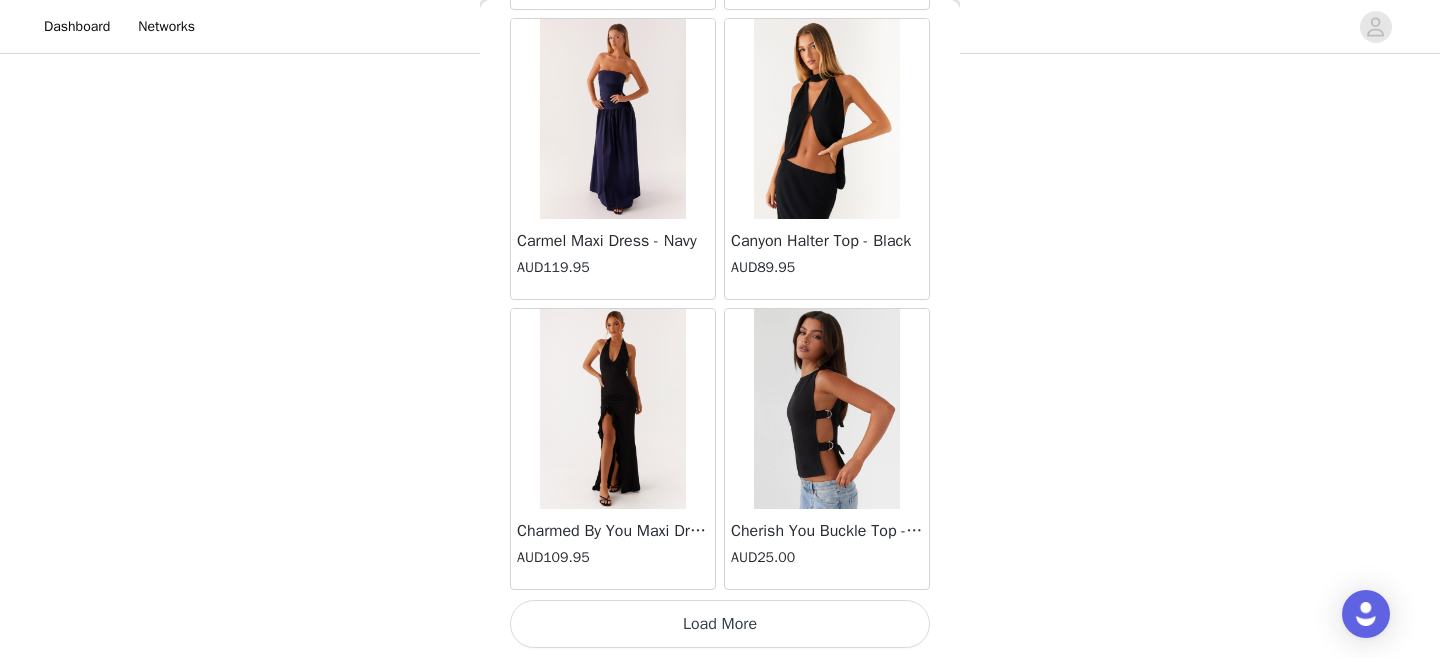 click on "Load More" at bounding box center [720, 624] 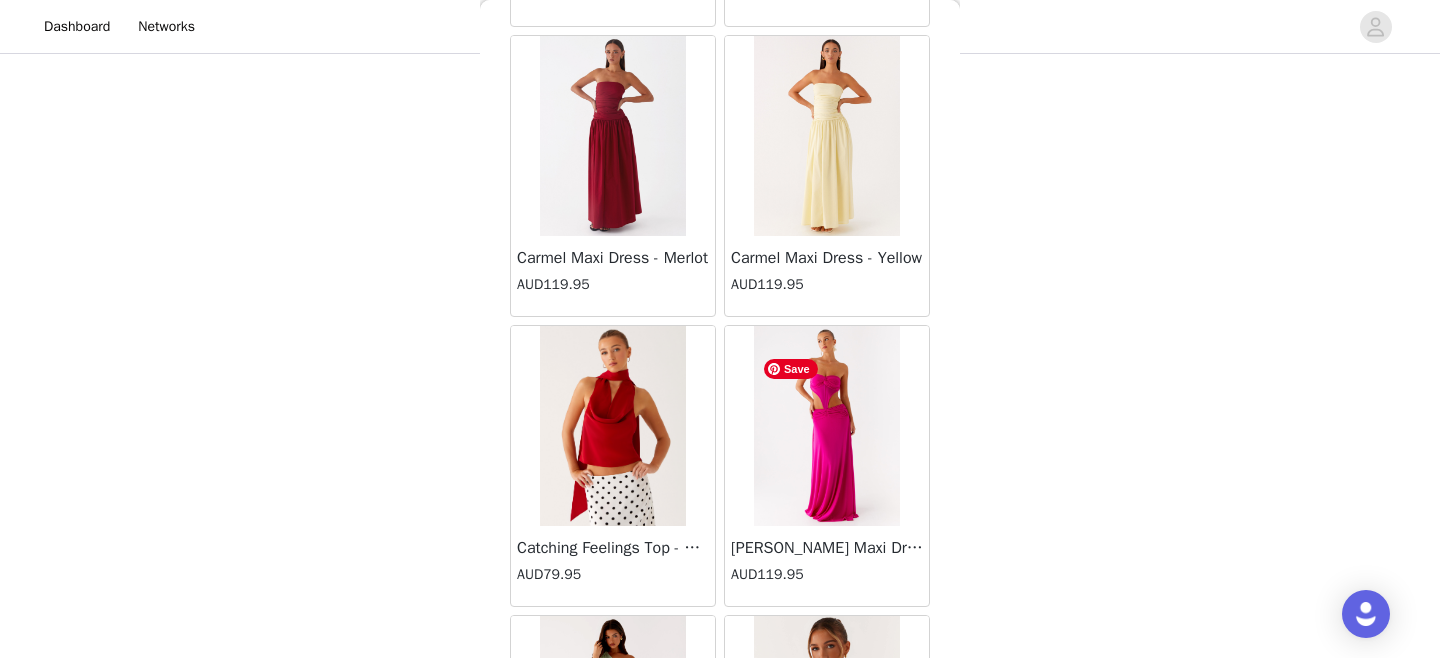 scroll, scrollTop: 11102, scrollLeft: 0, axis: vertical 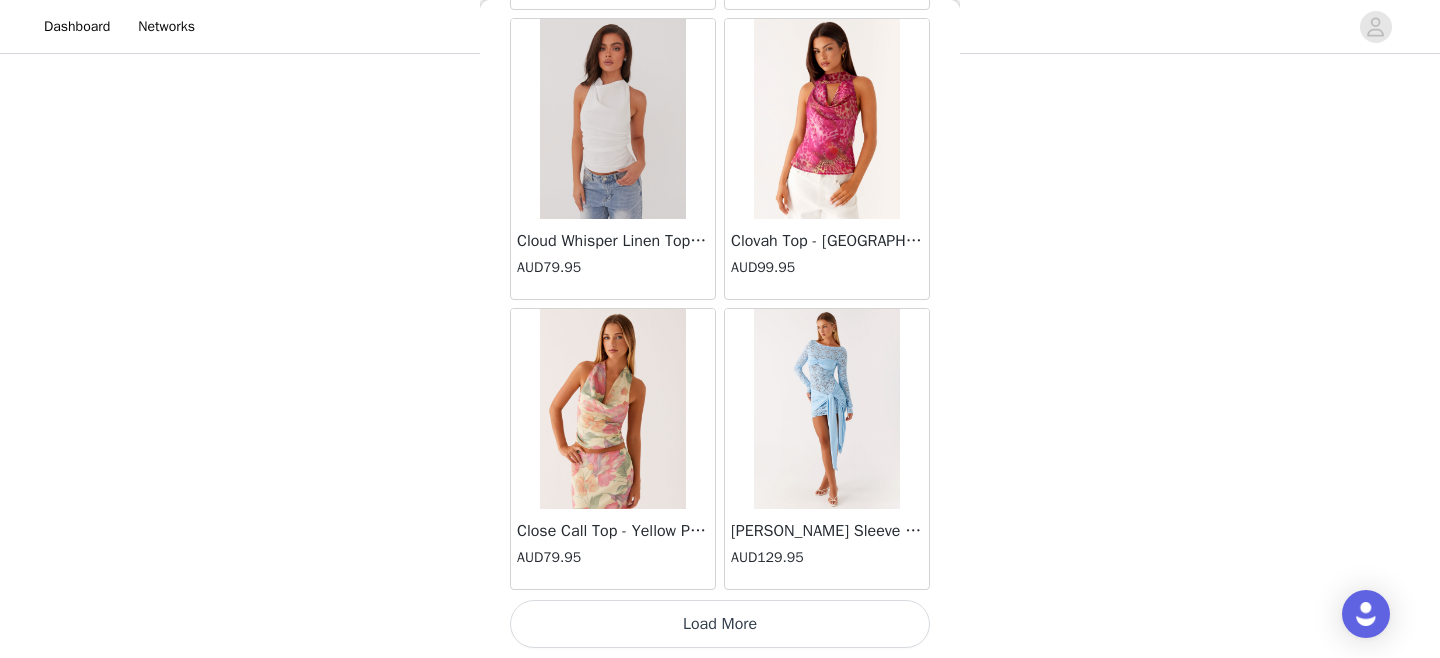 click on "Load More" at bounding box center (720, 624) 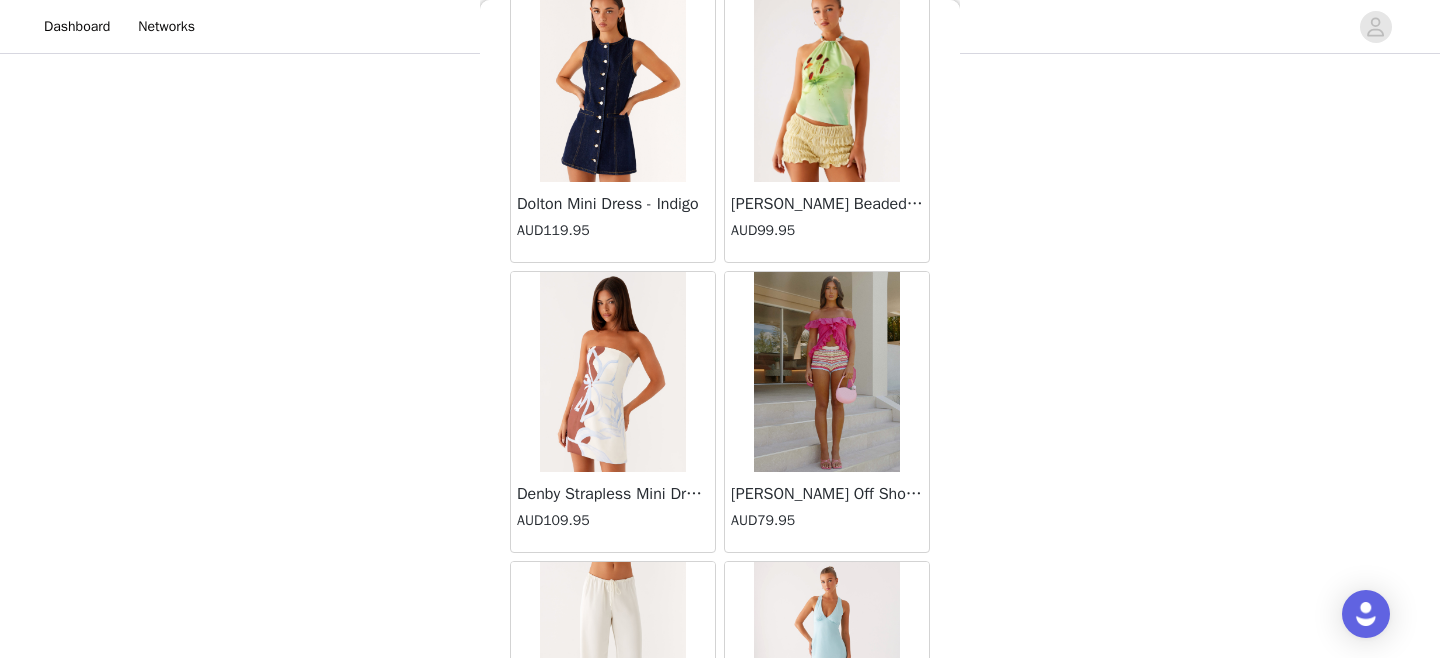 scroll, scrollTop: 14002, scrollLeft: 0, axis: vertical 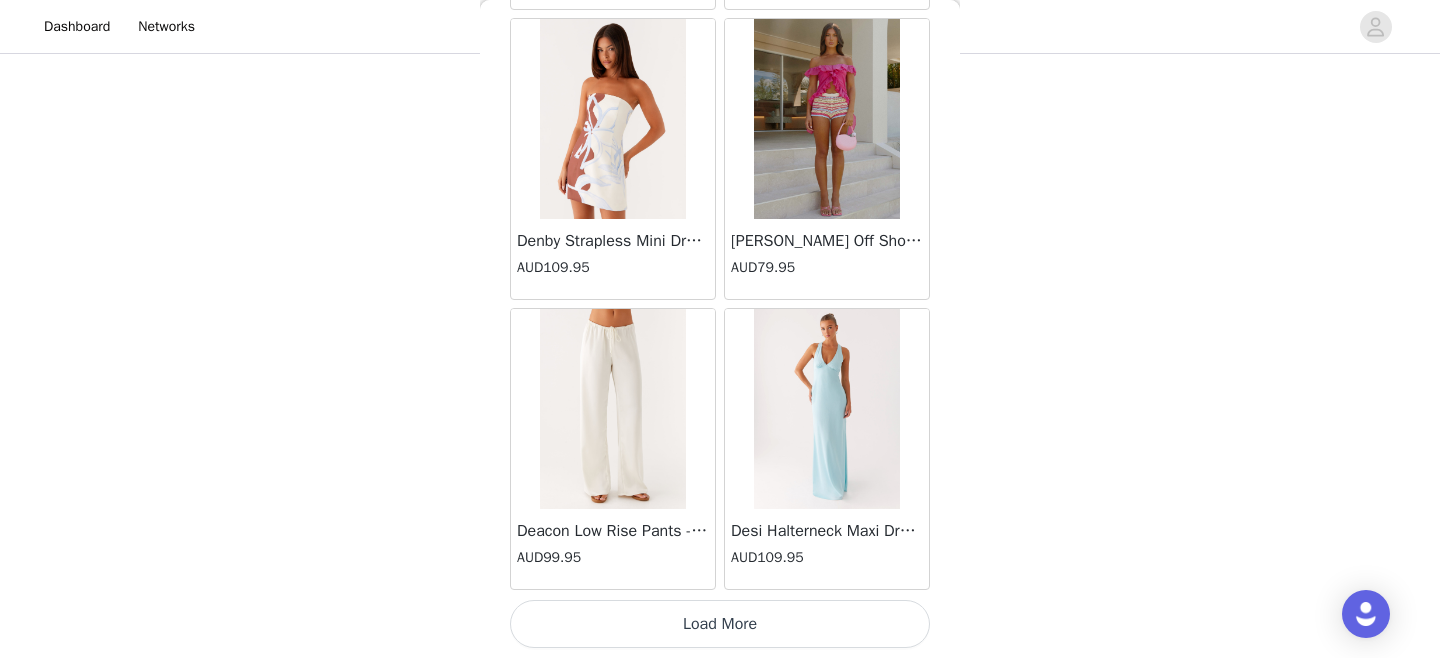 click on "Load More" at bounding box center (720, 624) 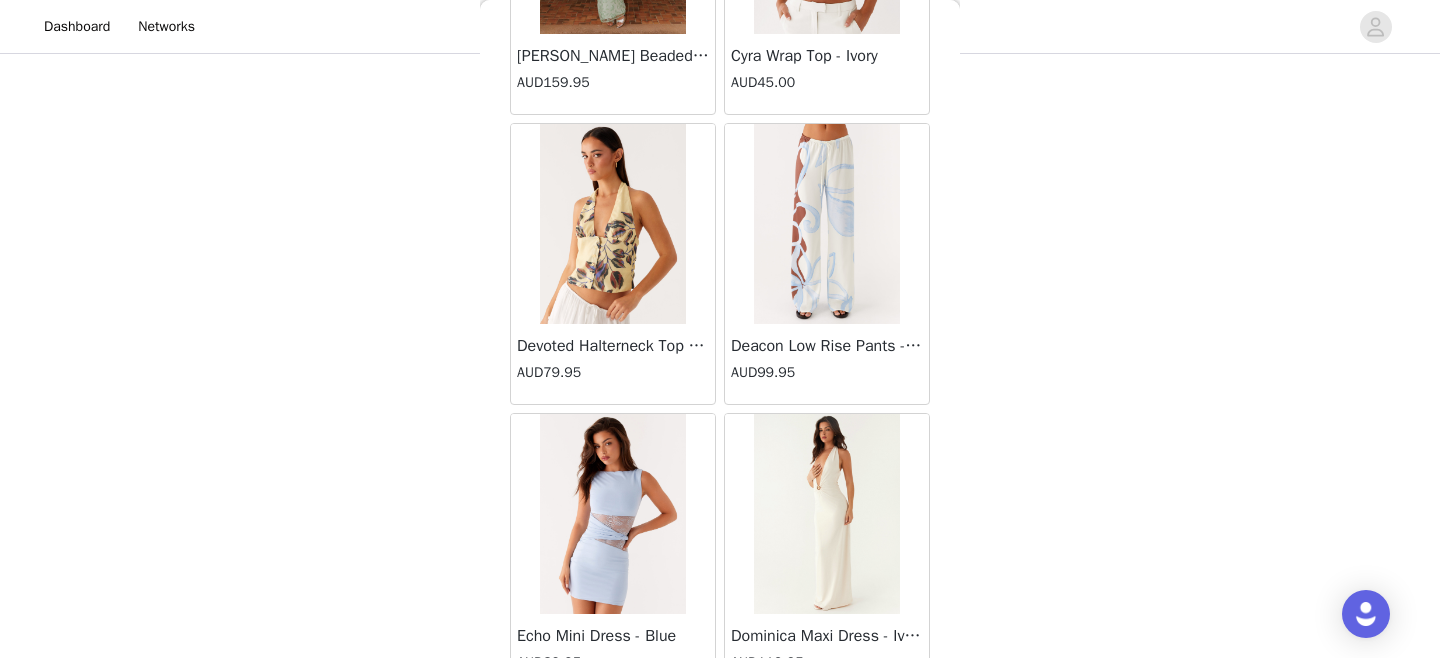 scroll, scrollTop: 16902, scrollLeft: 0, axis: vertical 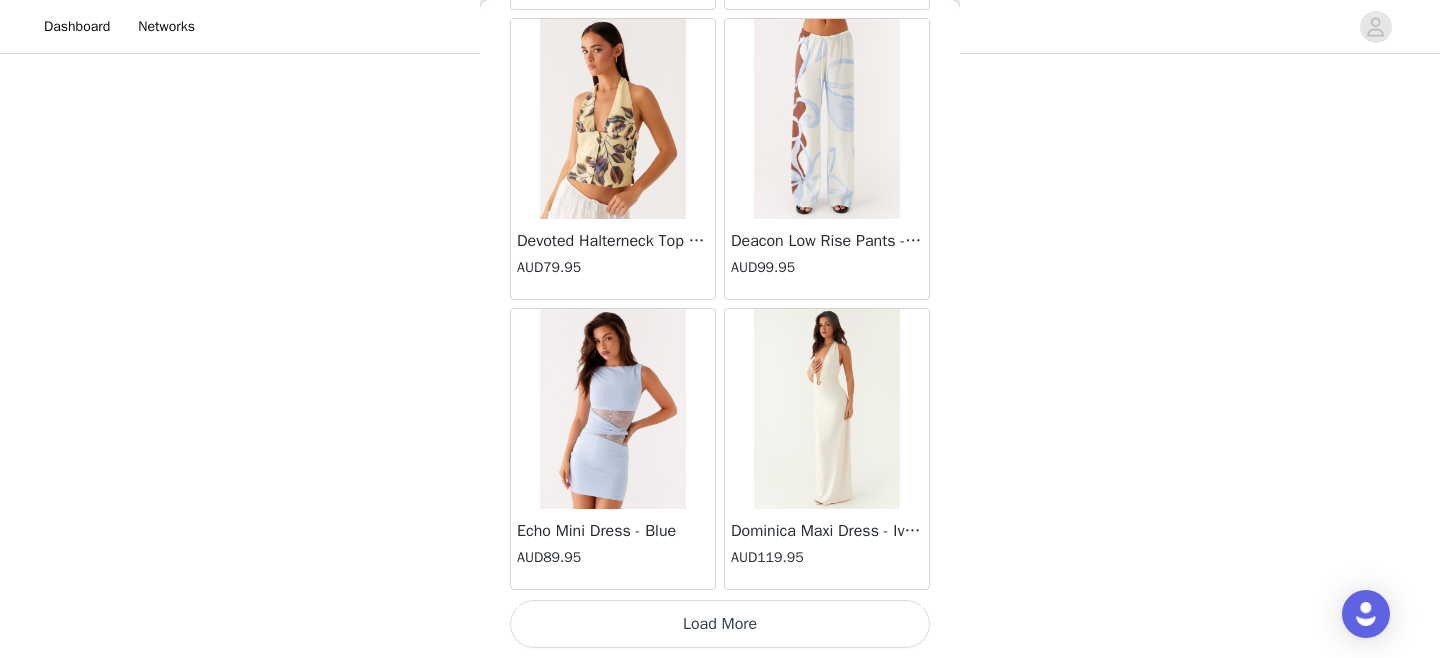 click on "Load More" at bounding box center [720, 624] 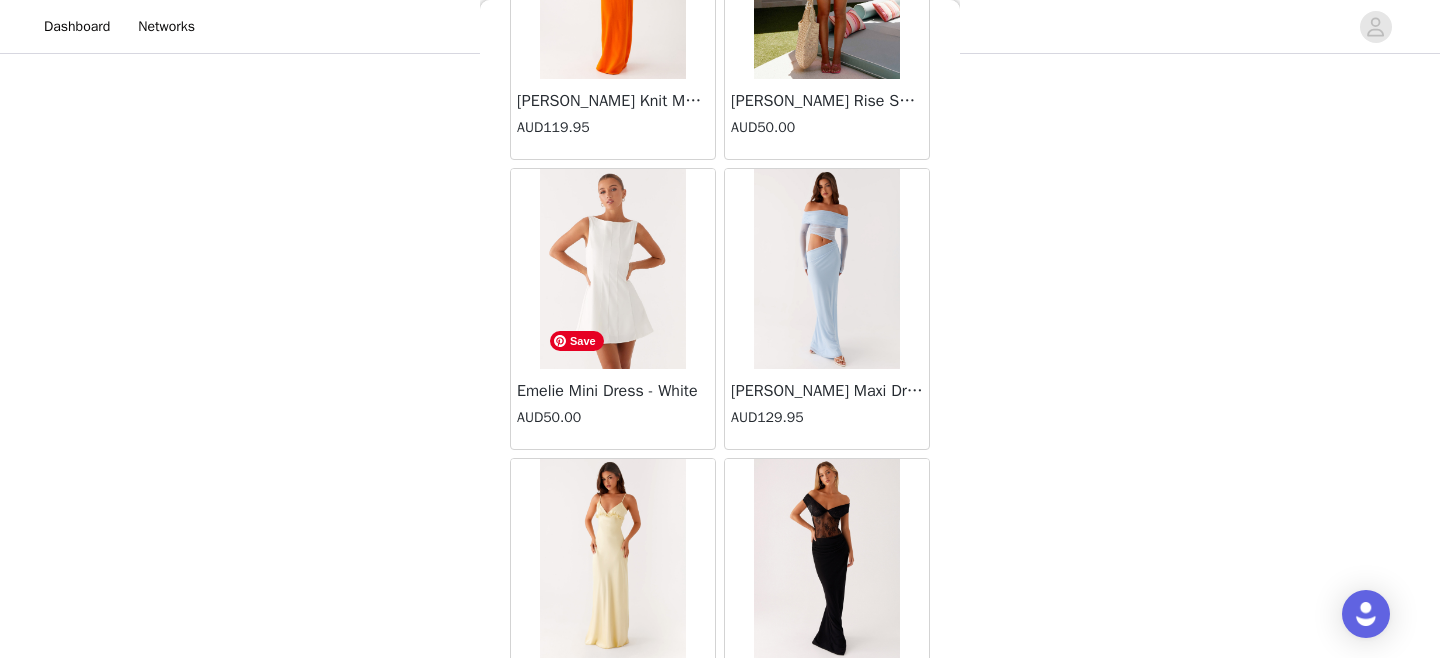 scroll, scrollTop: 18755, scrollLeft: 0, axis: vertical 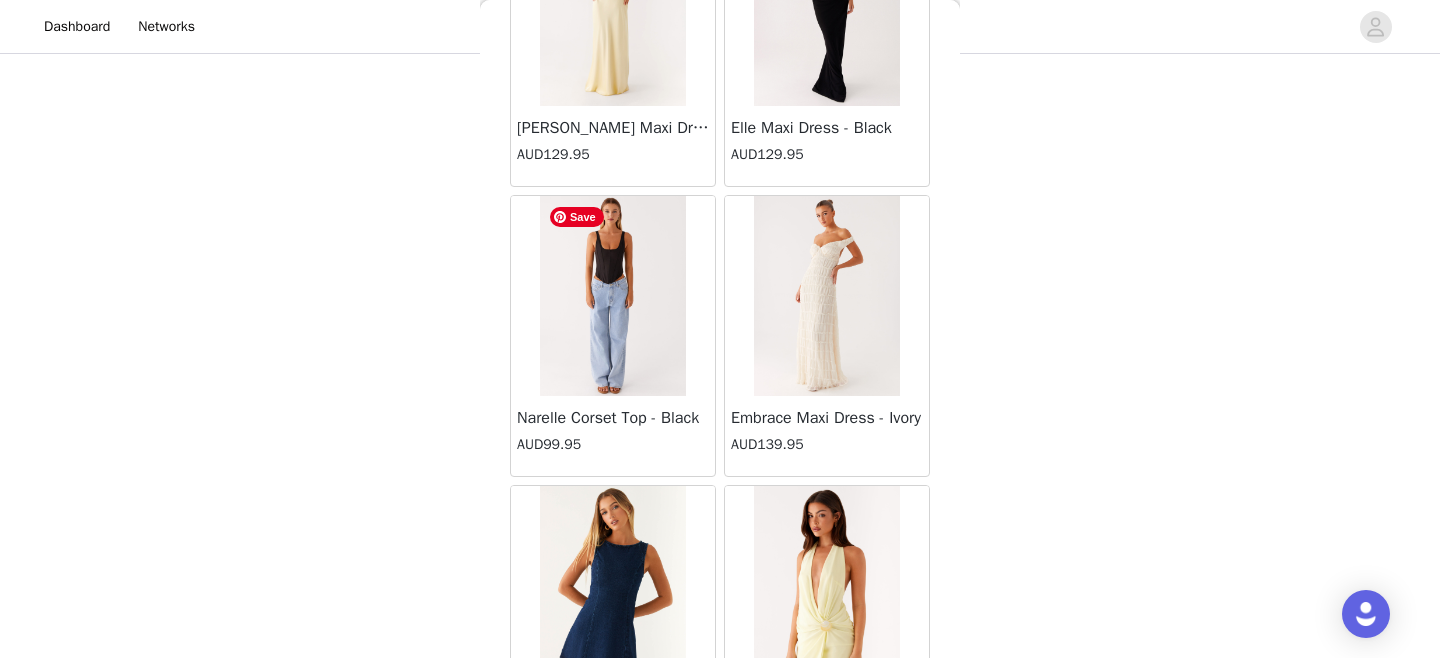 click at bounding box center [612, 296] 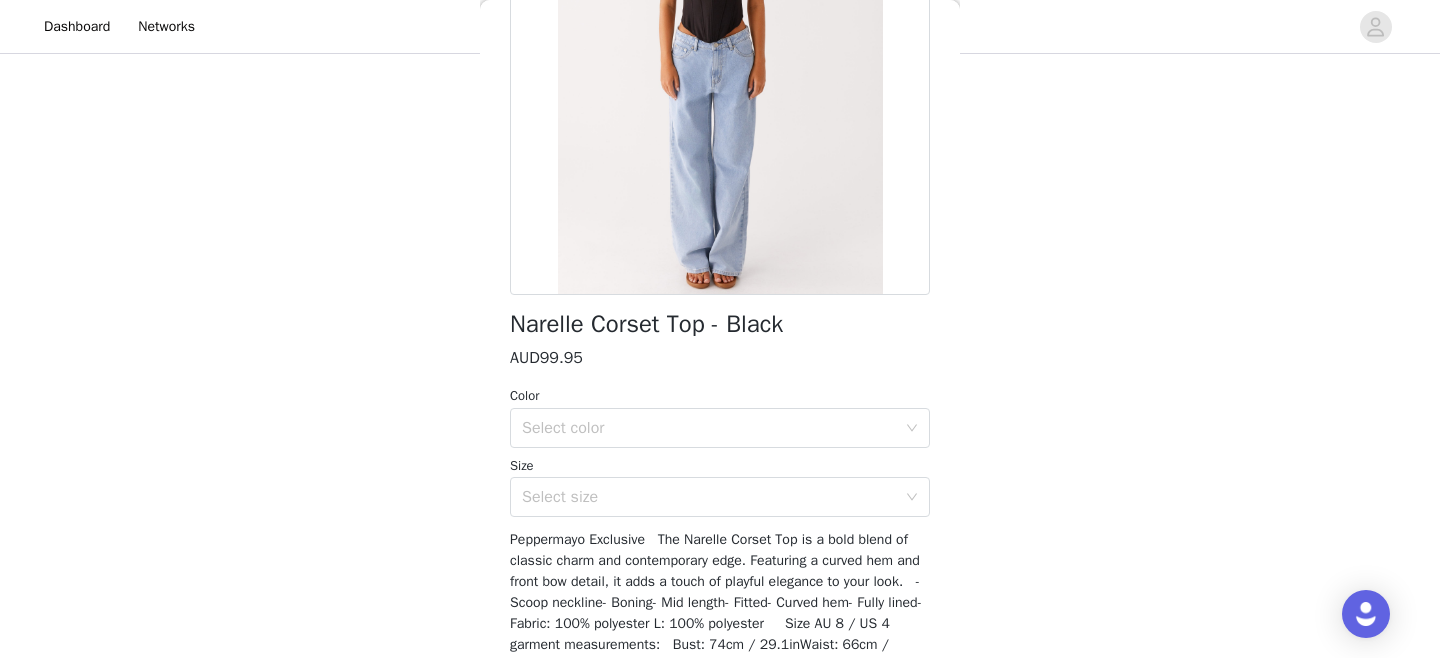 scroll, scrollTop: 256, scrollLeft: 0, axis: vertical 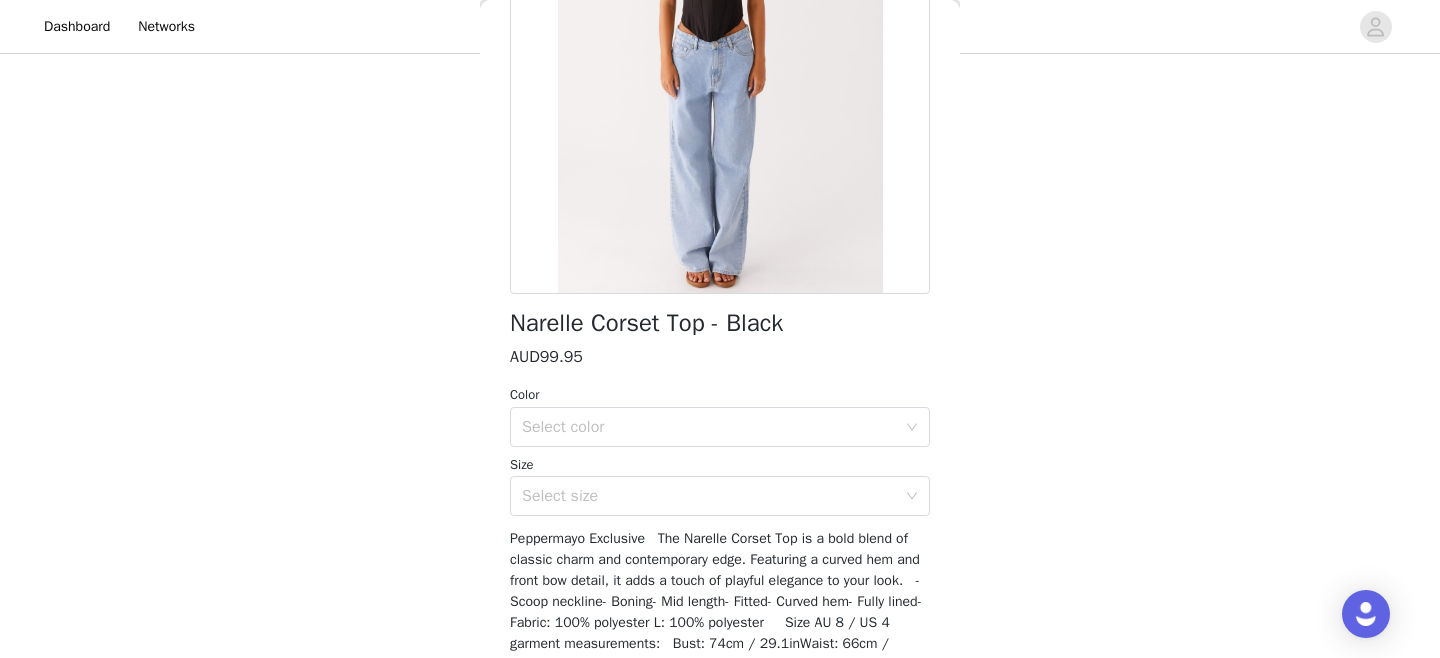 click on "STEP 1 OF 4
Select your styles!
Please note that the sizes are in AU Sizes. Australian Sizing is 2 sizes up, so a US0 = AU4, US4 = AU8. Peppermayo Size Guide: [URL][DOMAIN_NAME]       2/3 Selected           [PERSON_NAME] Top - Yellow Floral     AUD79.95       Yellow Floral, AU 8       Edit   Remove     [PERSON_NAME] Beaded Tie Back Top - Pink Lily     AUD99.95       Pink Lily, AU 8       Edit   Remove     Add Product       Back     Narelle Corset Top - Black       AUD99.95         Color   Select color Size   Select size     Add Product" at bounding box center [720, 158] 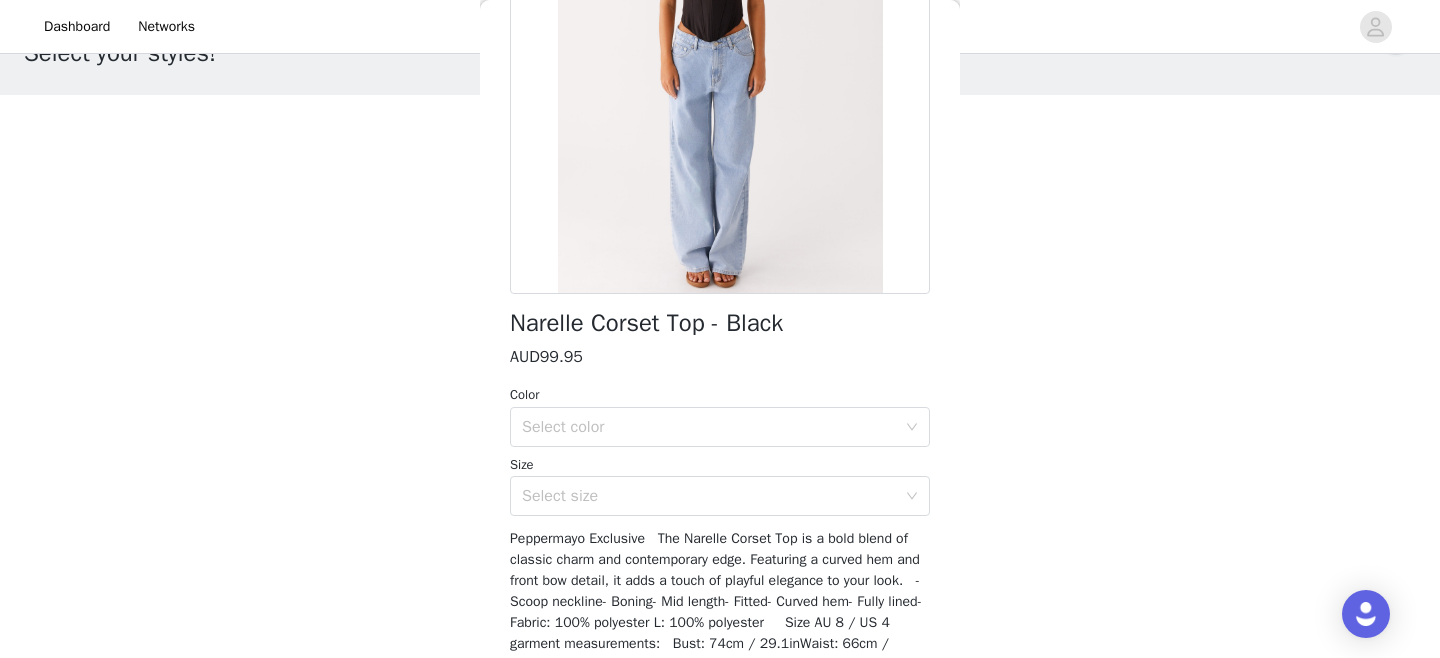 scroll, scrollTop: 0, scrollLeft: 0, axis: both 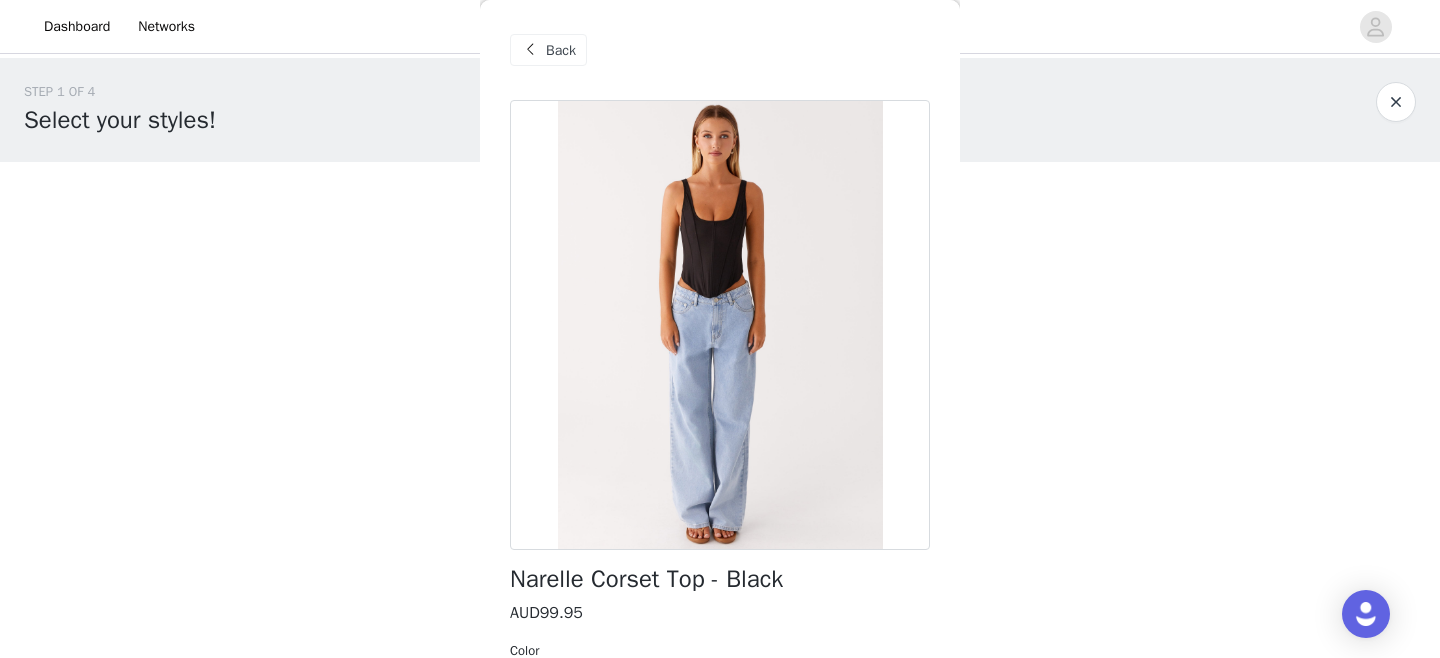 click on "Back" at bounding box center [561, 50] 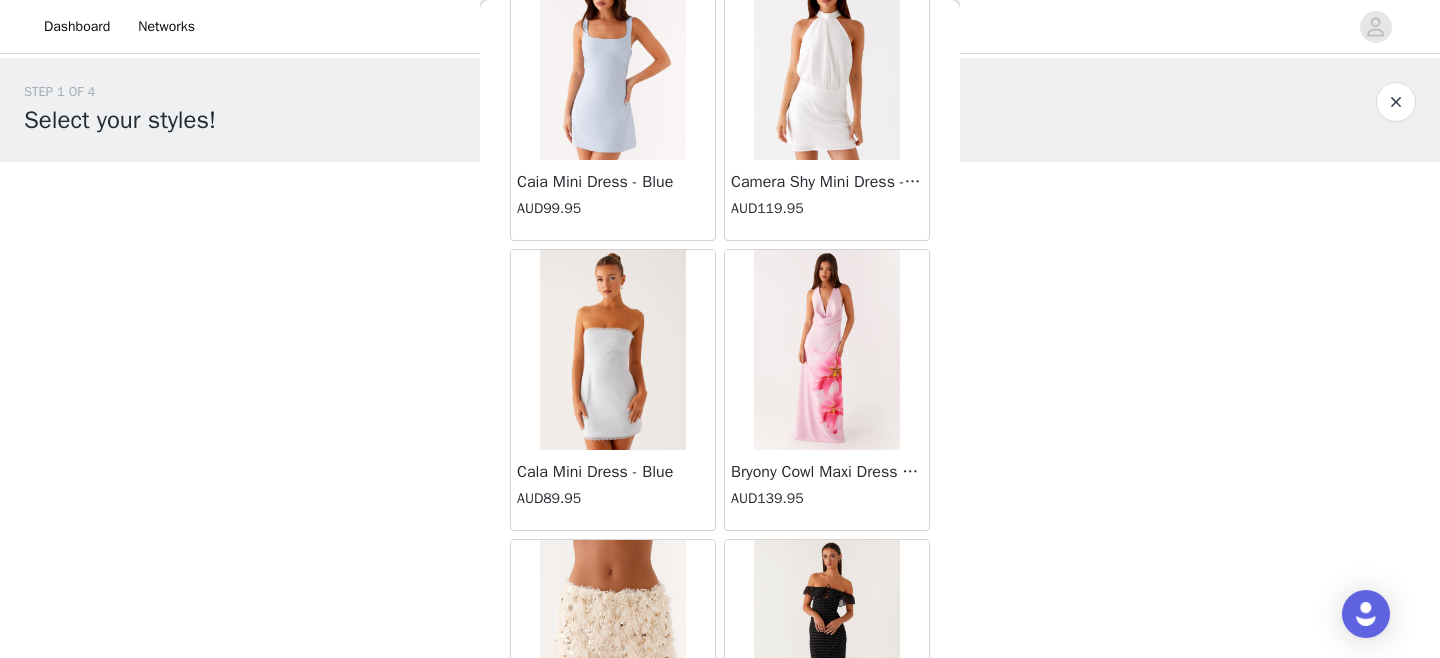 scroll, scrollTop: 6818, scrollLeft: 0, axis: vertical 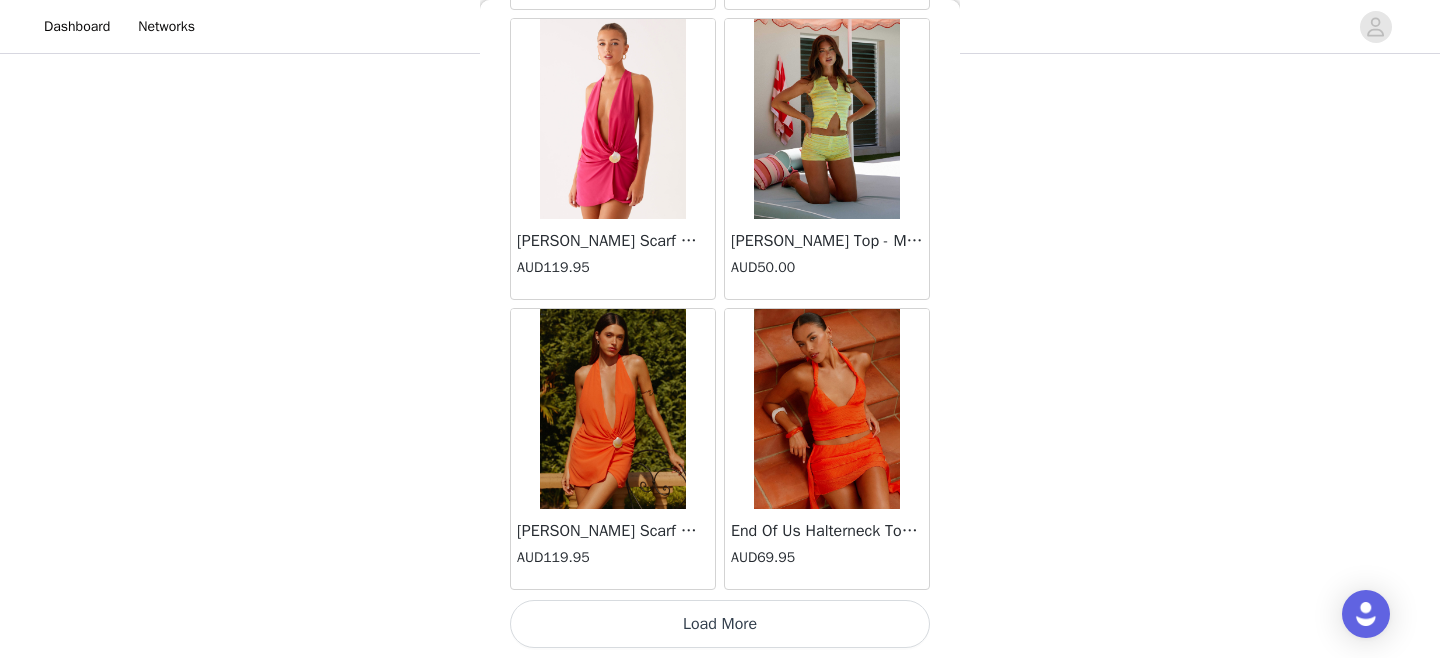 click on "Load More" at bounding box center [720, 624] 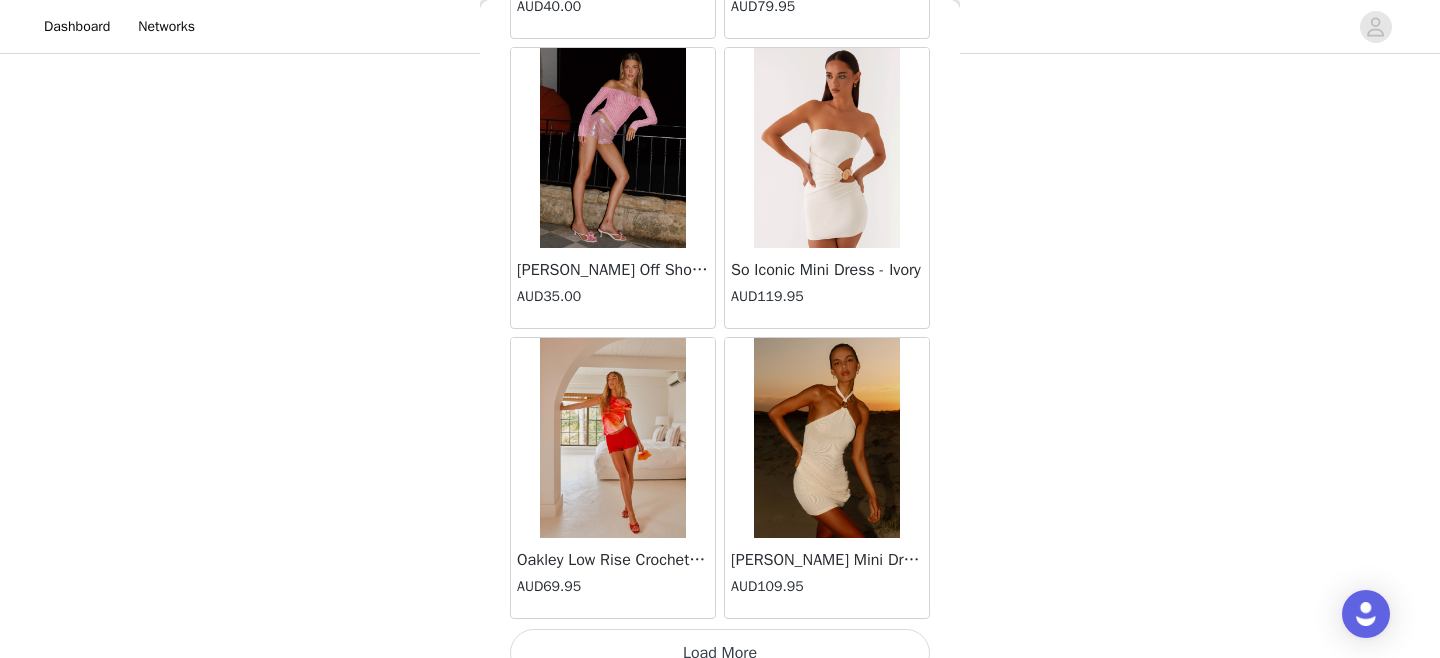 scroll, scrollTop: 22702, scrollLeft: 0, axis: vertical 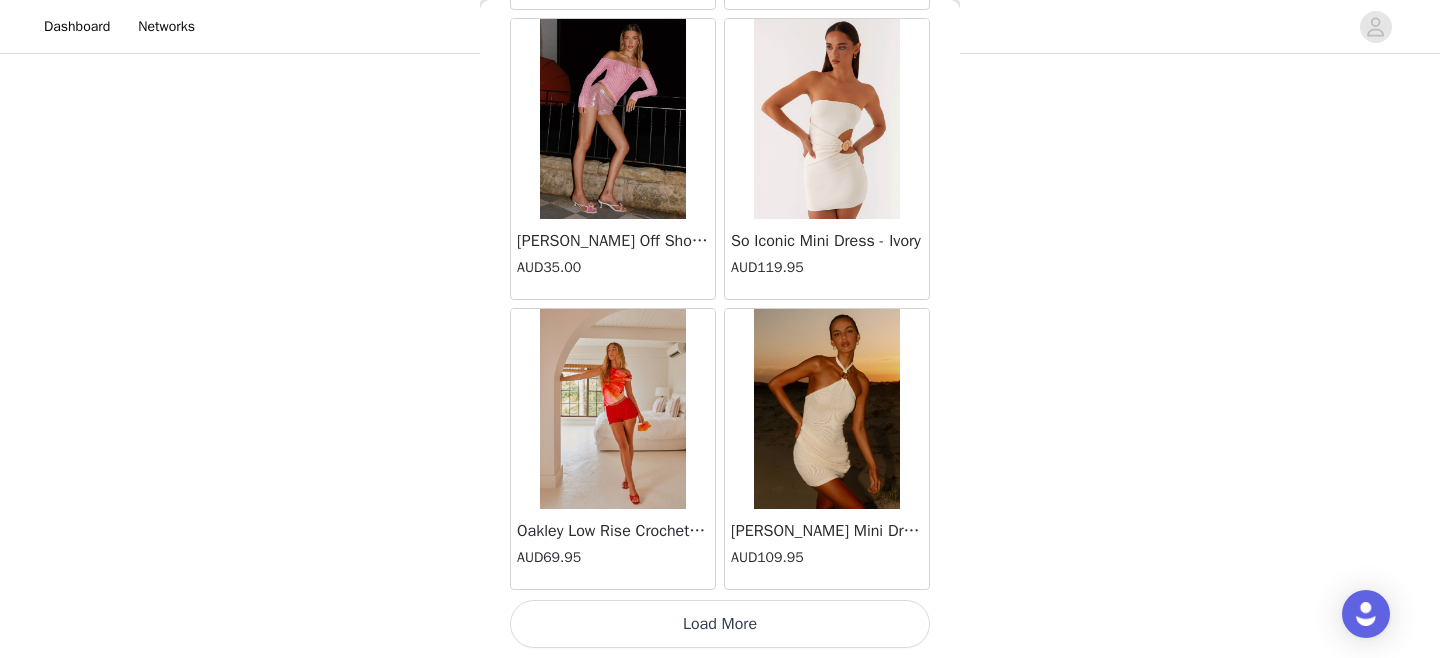 click on "Load More" at bounding box center (720, 624) 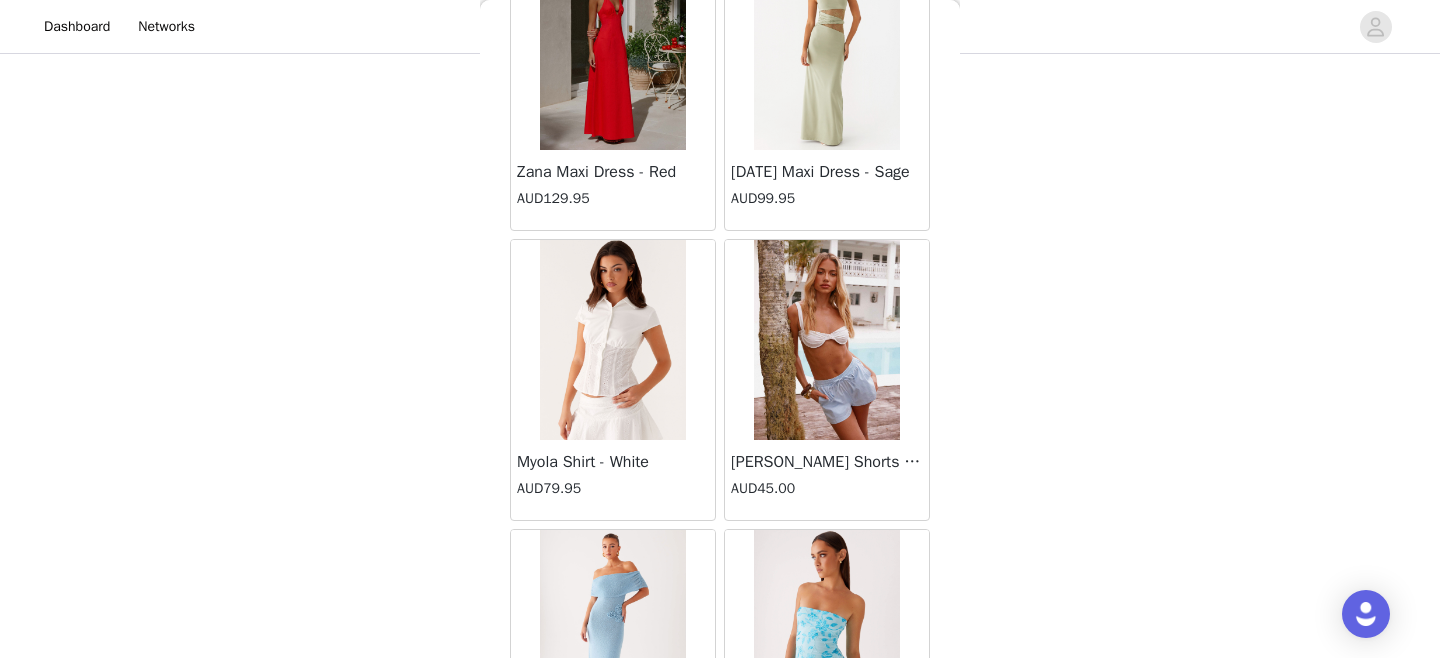 scroll, scrollTop: 25602, scrollLeft: 0, axis: vertical 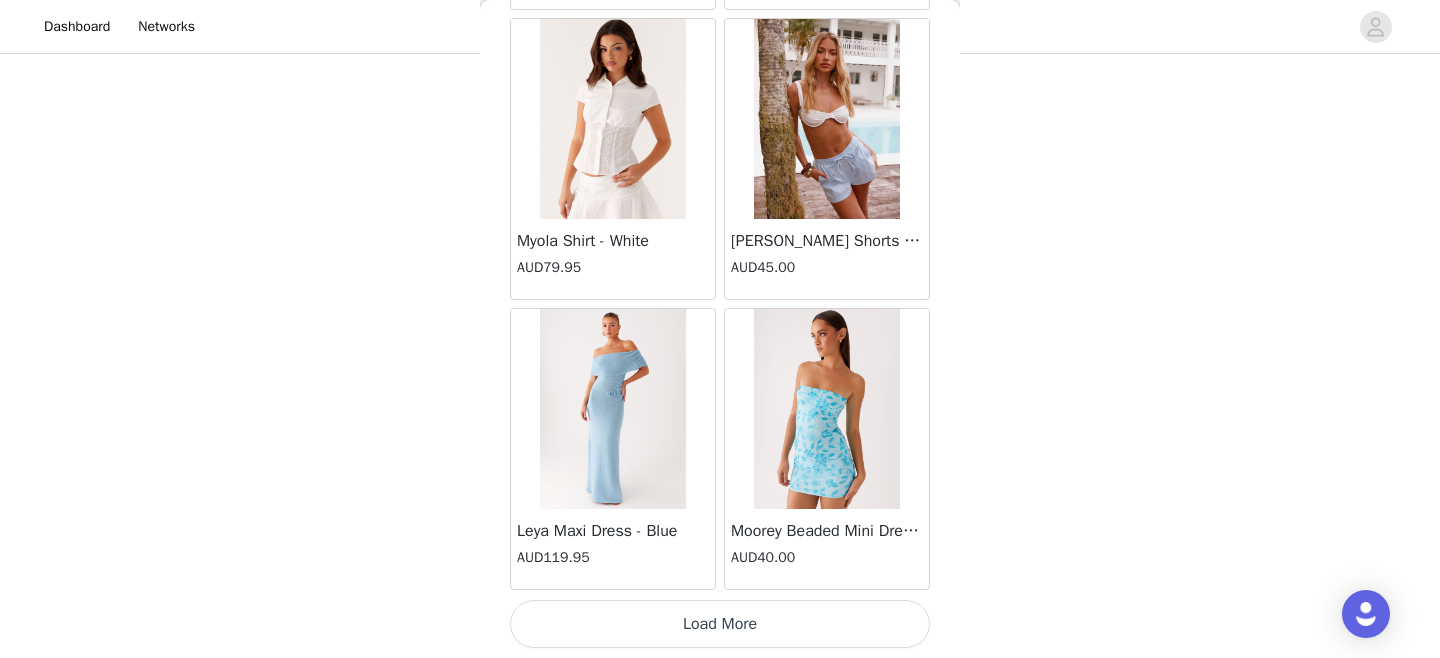 click on "Load More" at bounding box center (720, 624) 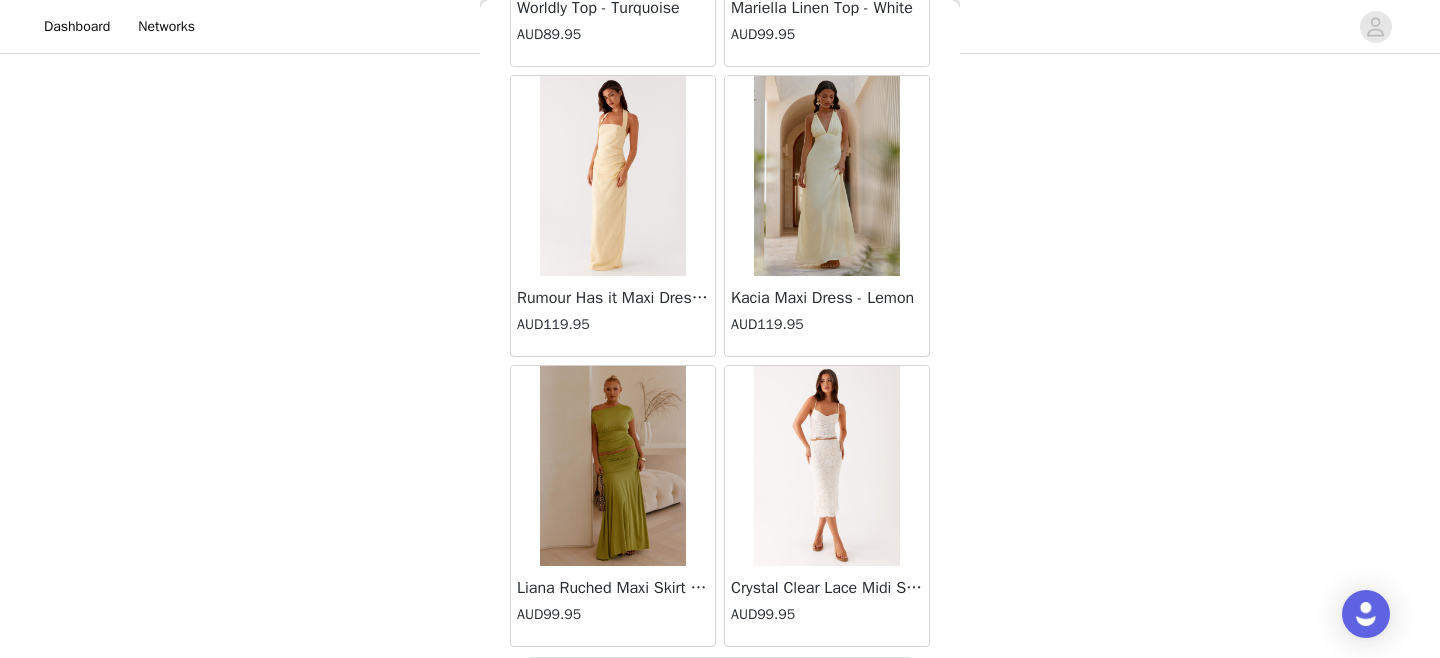 scroll, scrollTop: 28502, scrollLeft: 0, axis: vertical 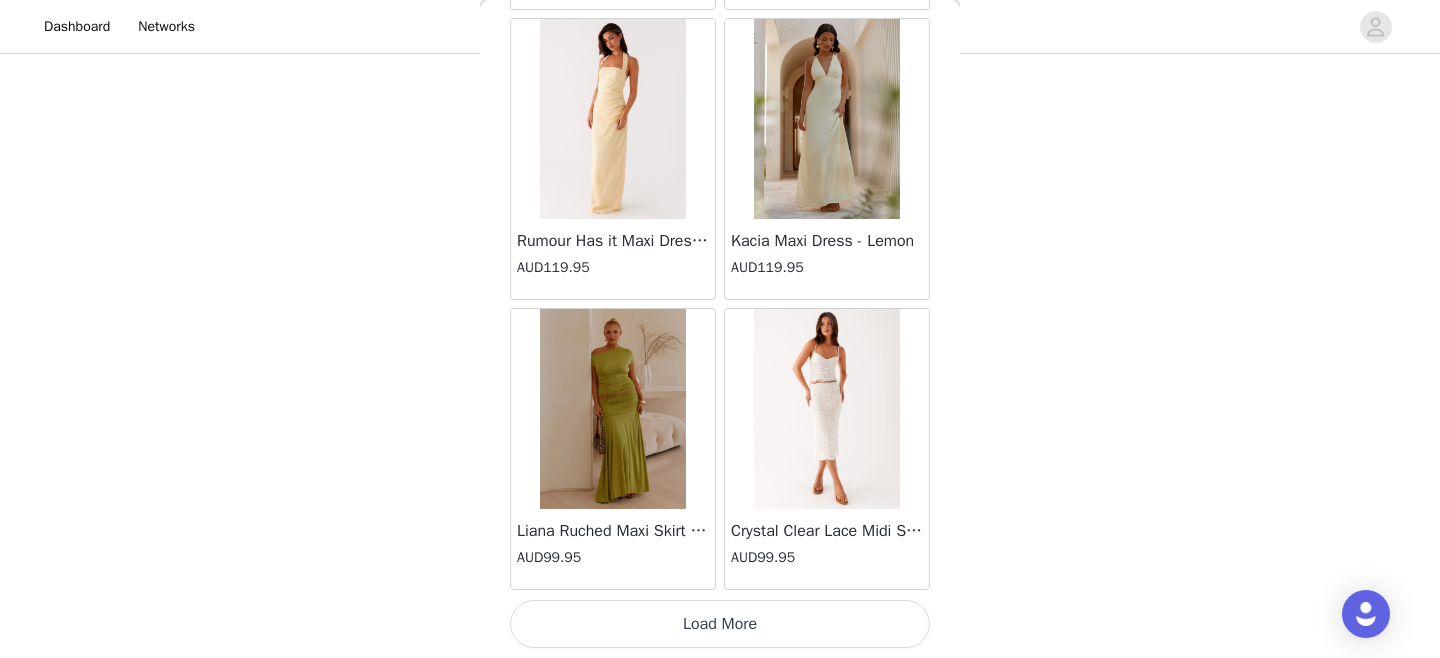 click on "Load More" at bounding box center (720, 624) 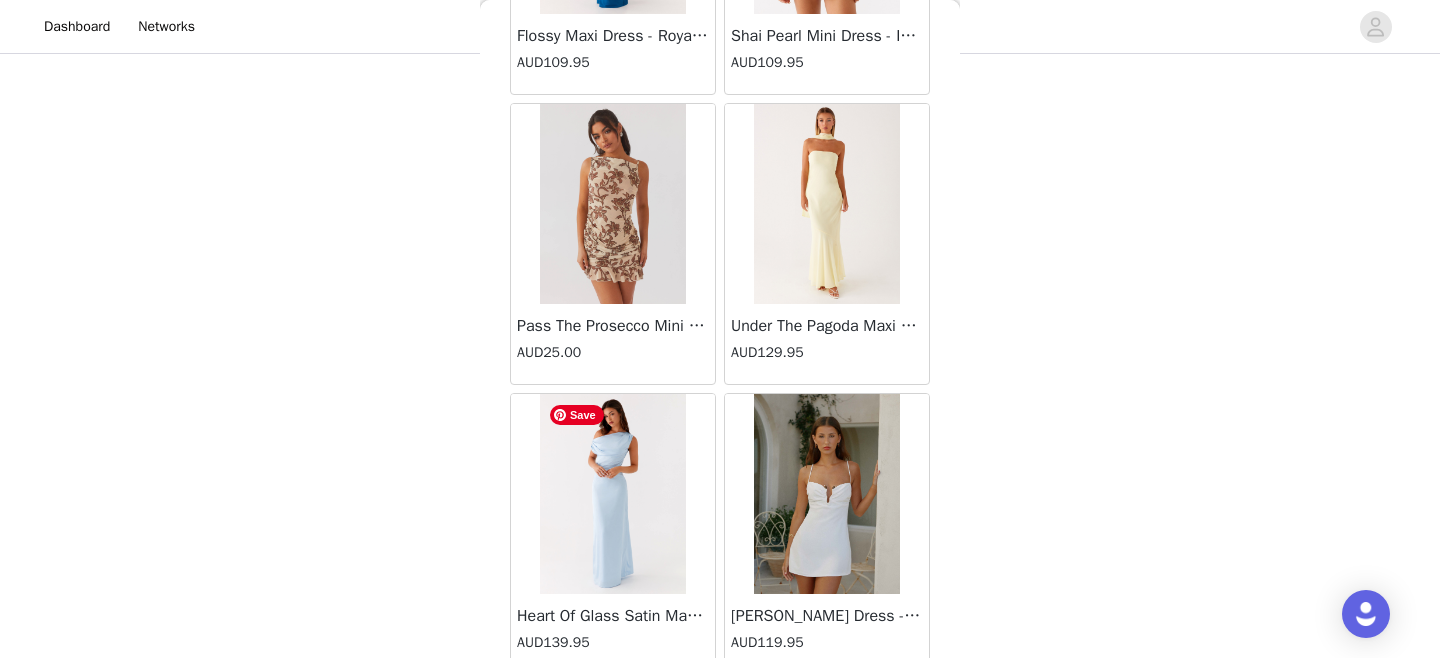 scroll, scrollTop: 31402, scrollLeft: 0, axis: vertical 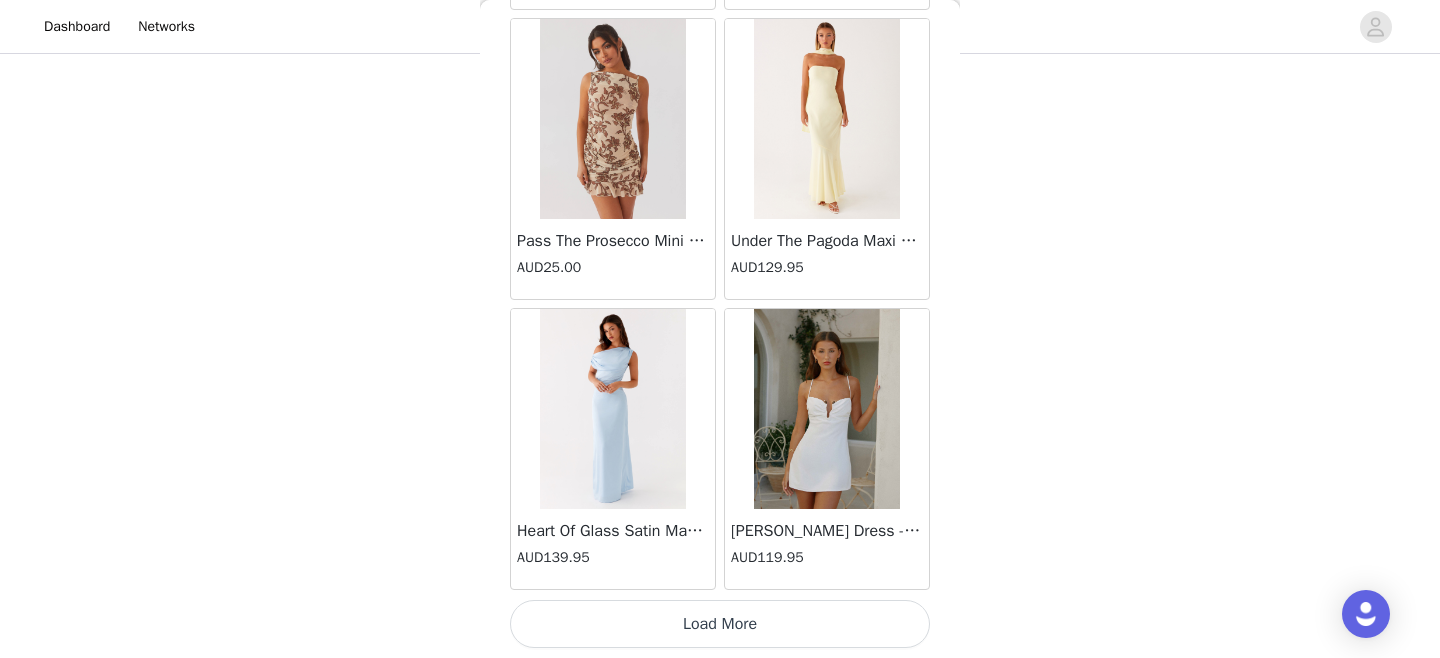 click on "Load More" at bounding box center [720, 624] 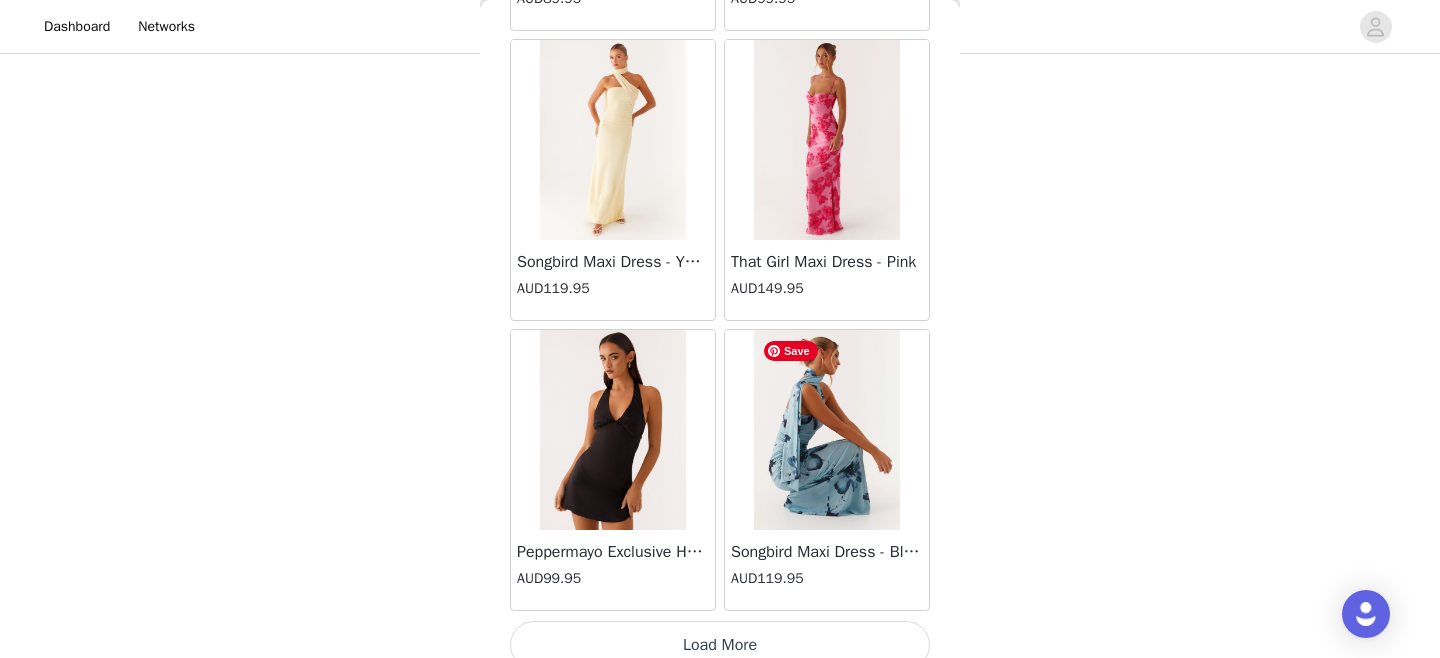 scroll, scrollTop: 34302, scrollLeft: 0, axis: vertical 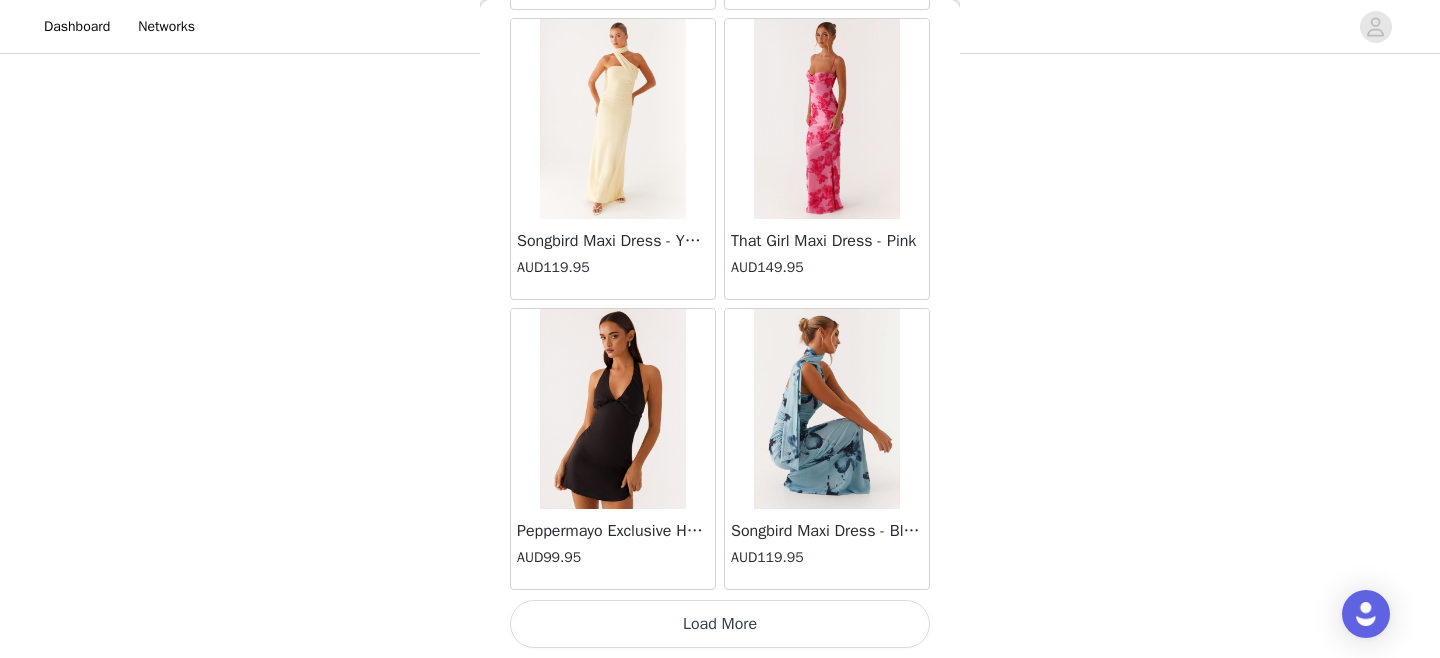 click on "Load More" at bounding box center [720, 624] 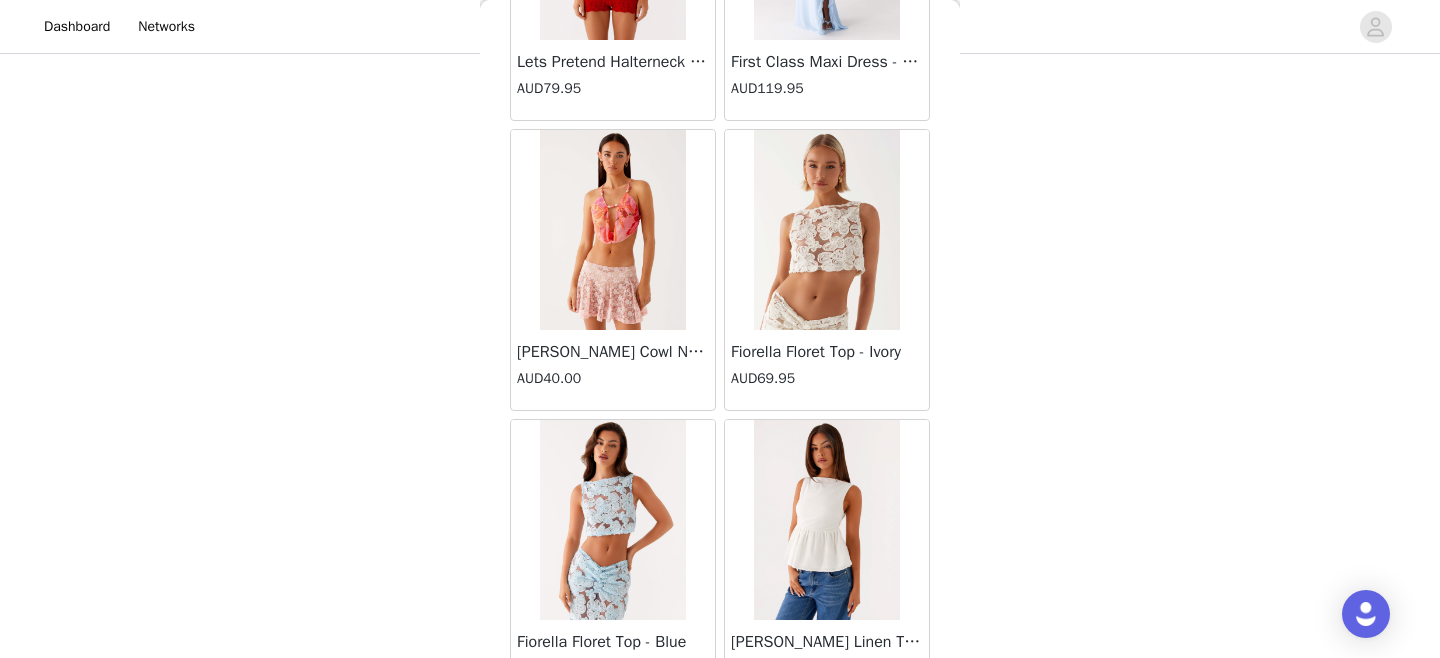scroll, scrollTop: 37202, scrollLeft: 0, axis: vertical 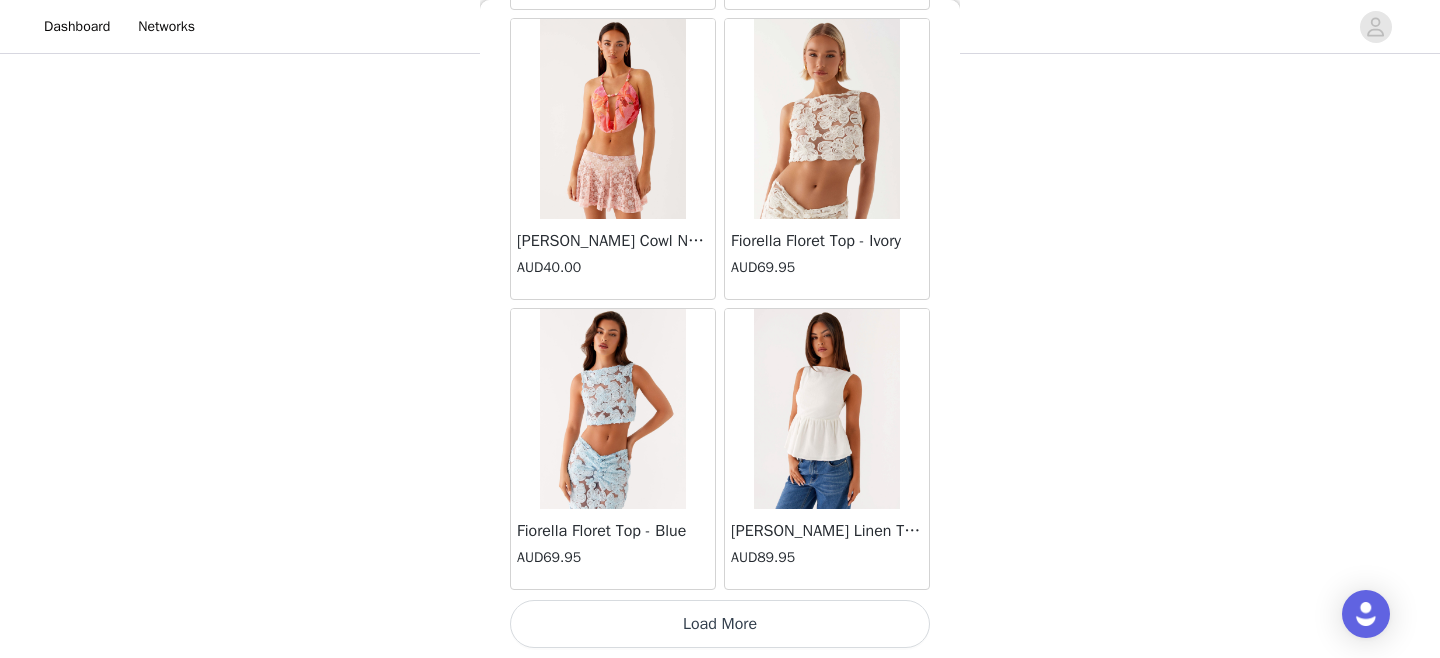 click on "Load More" at bounding box center (720, 624) 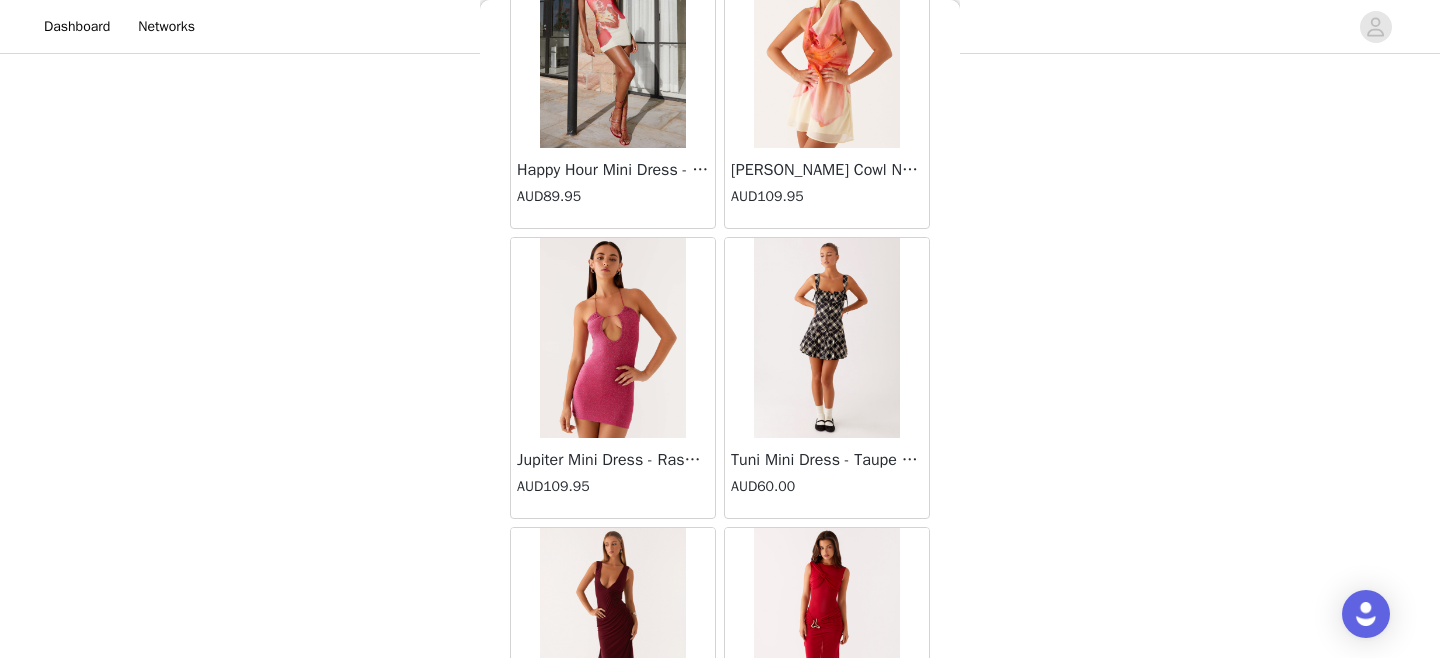 scroll, scrollTop: 40102, scrollLeft: 0, axis: vertical 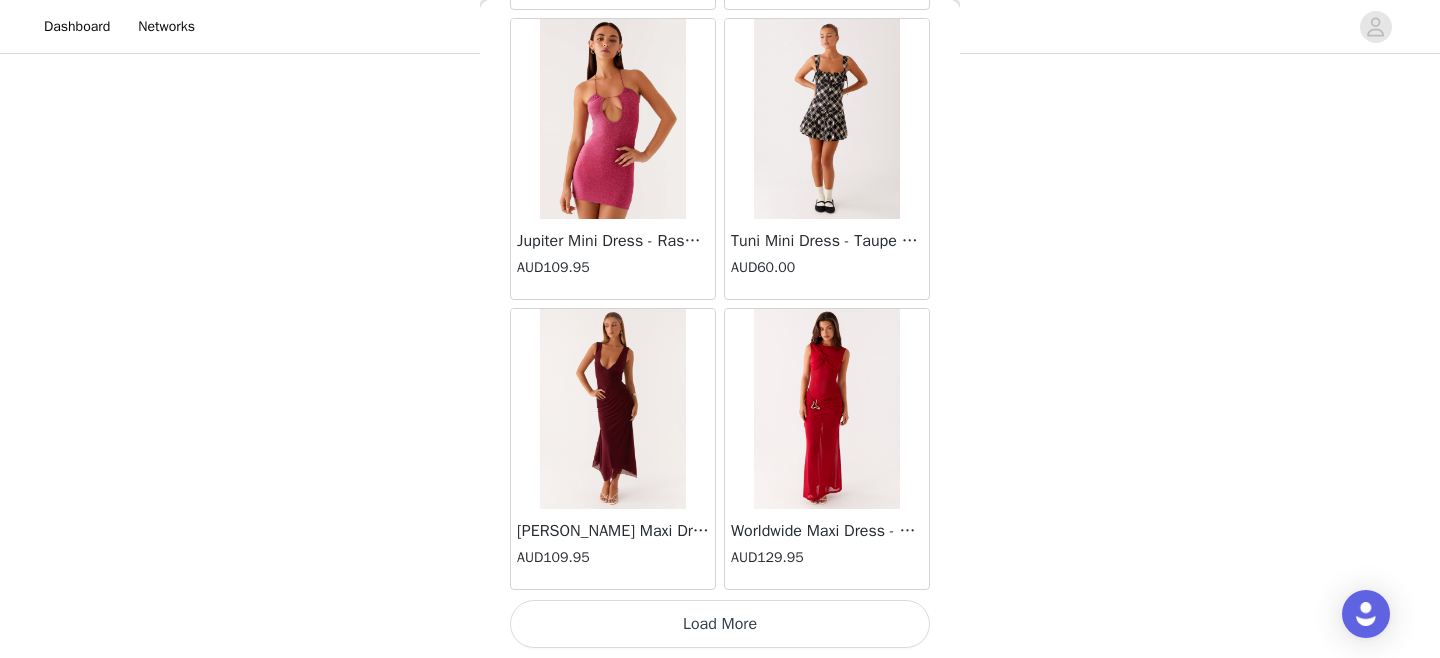 click on "Load More" at bounding box center (720, 624) 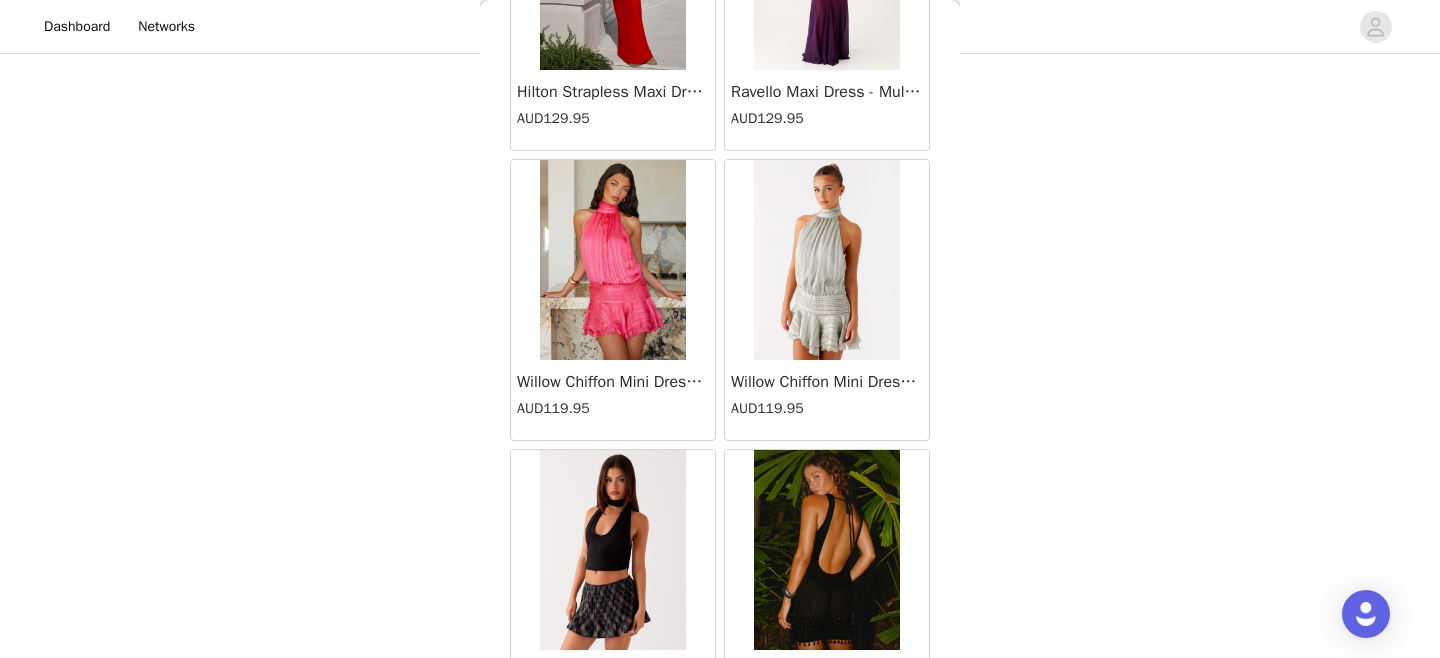 scroll, scrollTop: 42809, scrollLeft: 0, axis: vertical 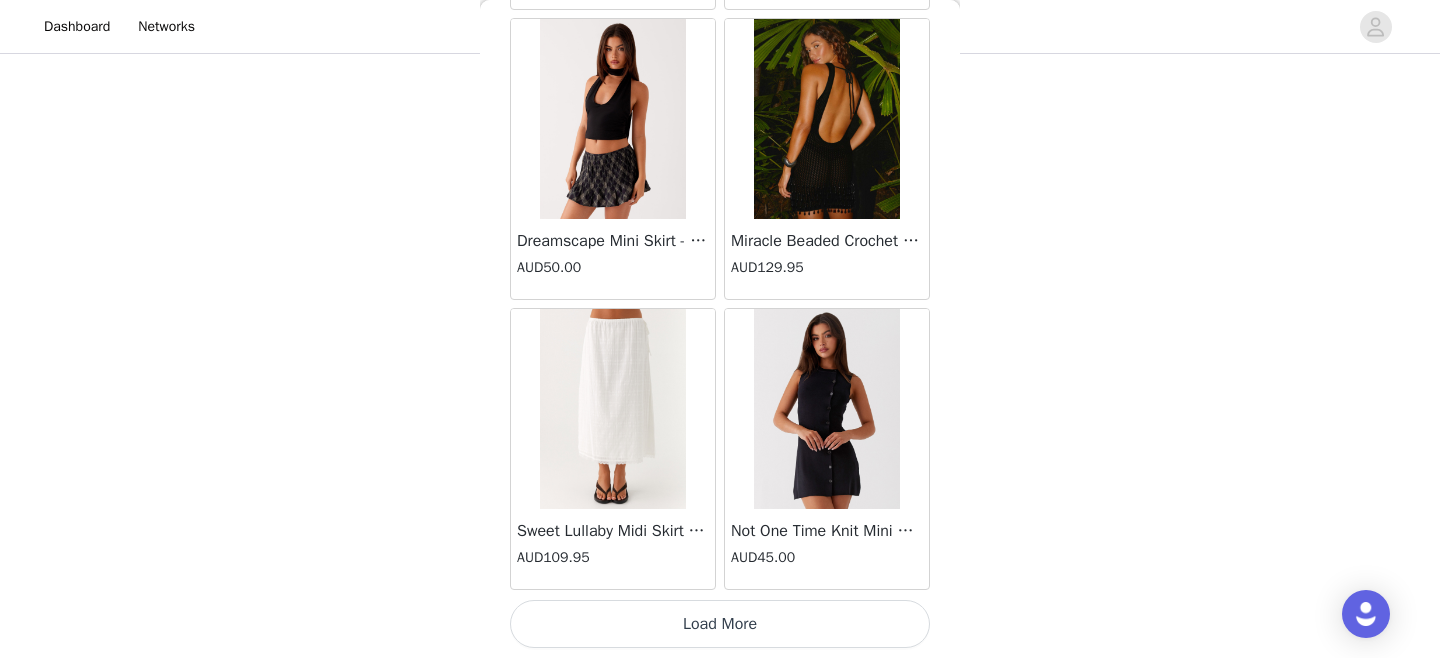 click on "Load More" at bounding box center [720, 624] 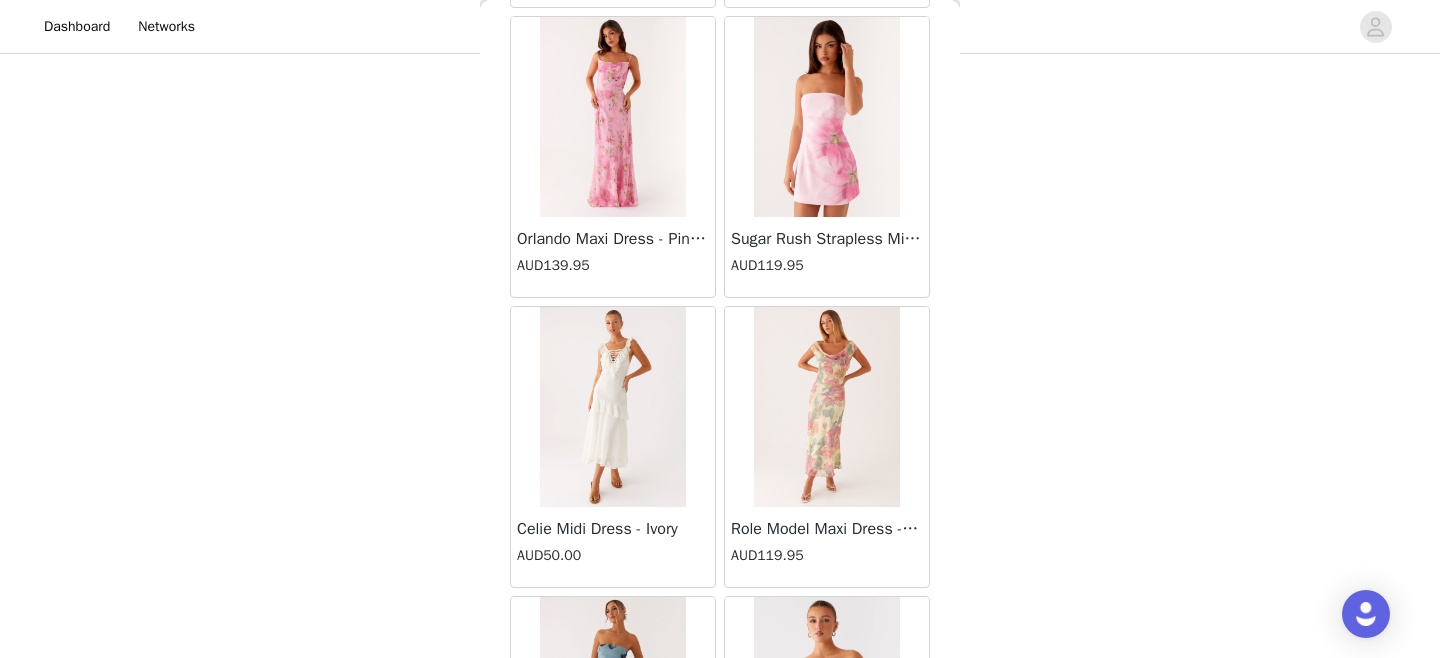 scroll, scrollTop: 43869, scrollLeft: 0, axis: vertical 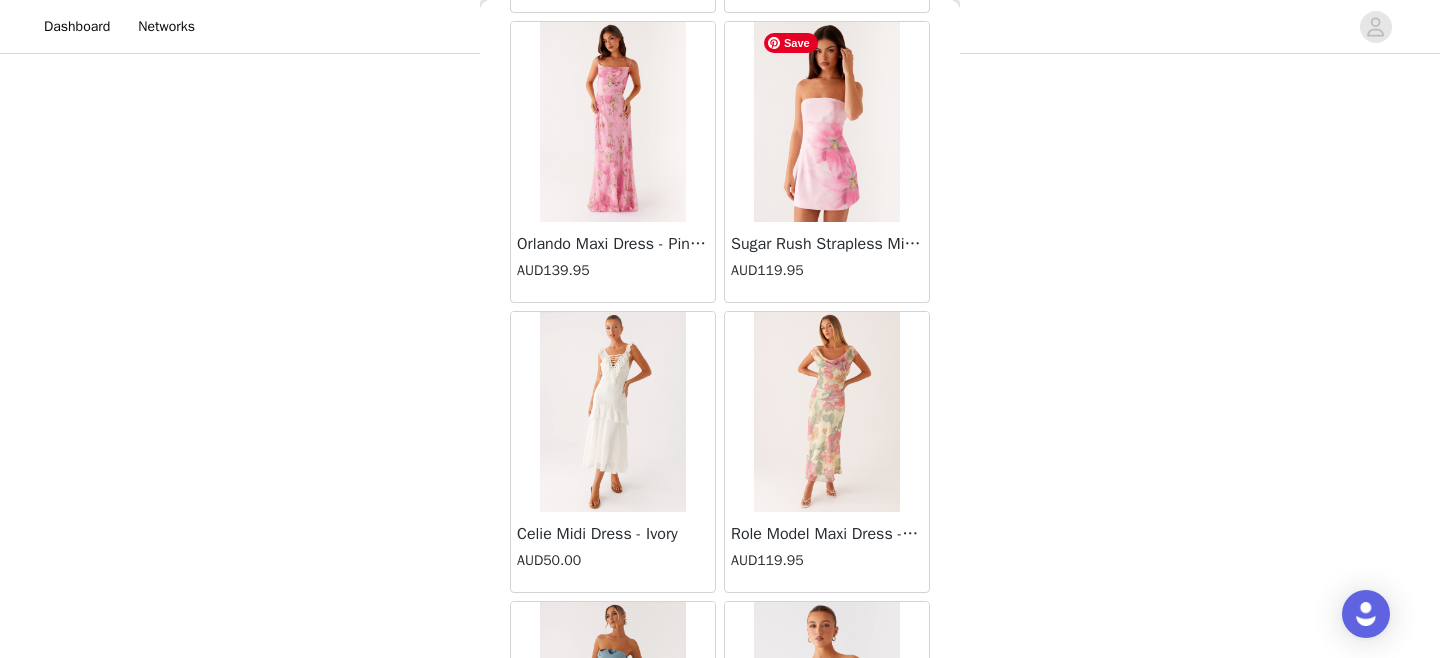click at bounding box center (826, 122) 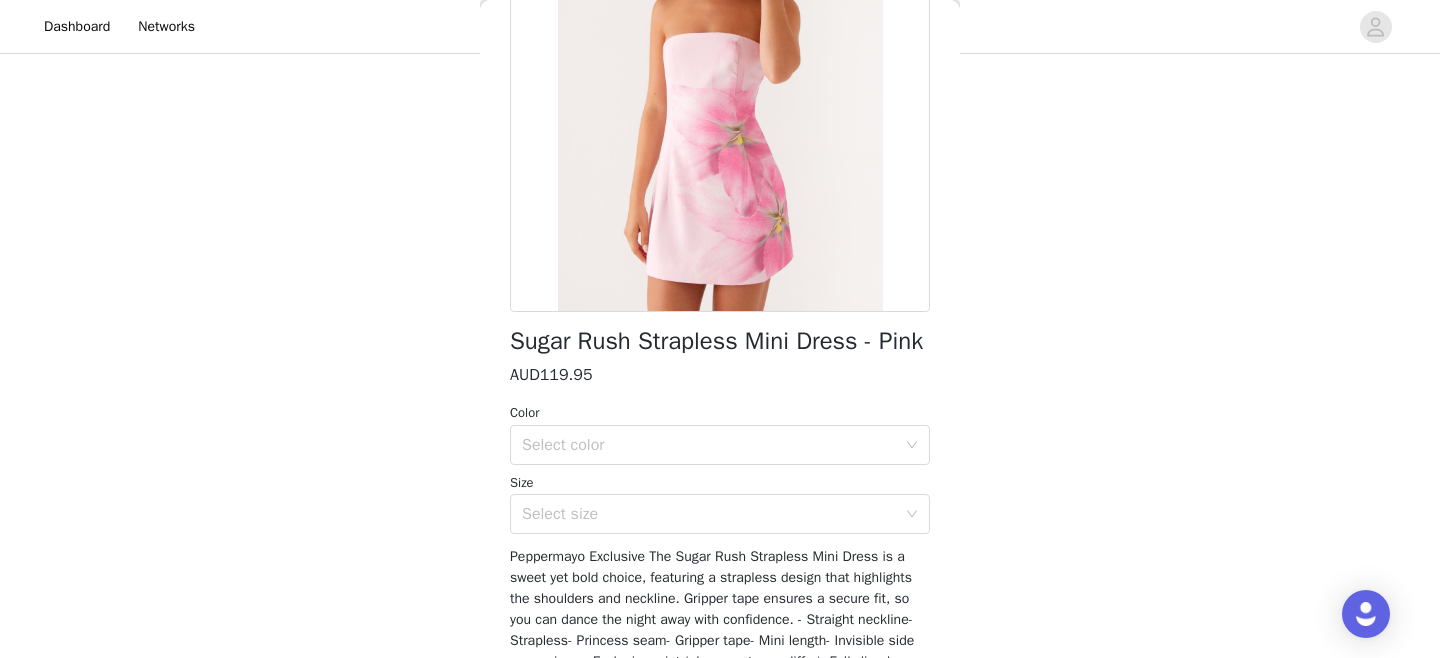 scroll, scrollTop: 320, scrollLeft: 0, axis: vertical 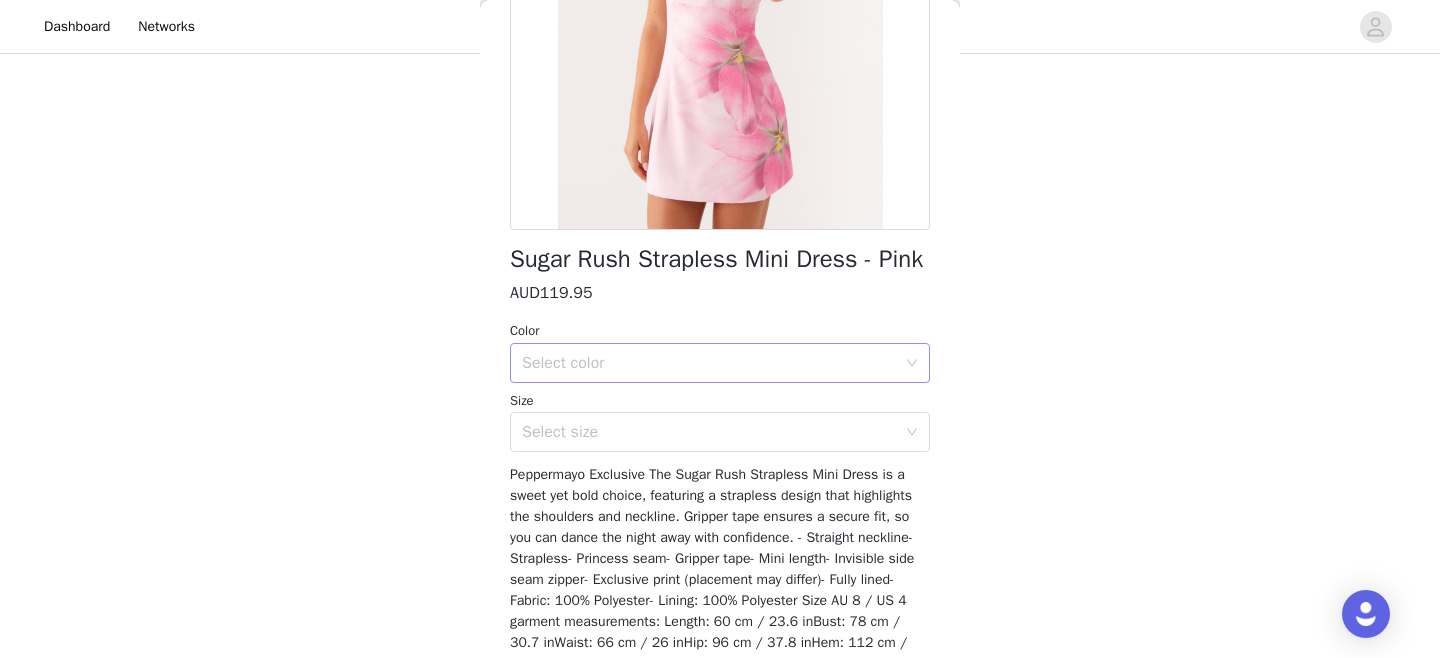 click on "Select color" at bounding box center [709, 363] 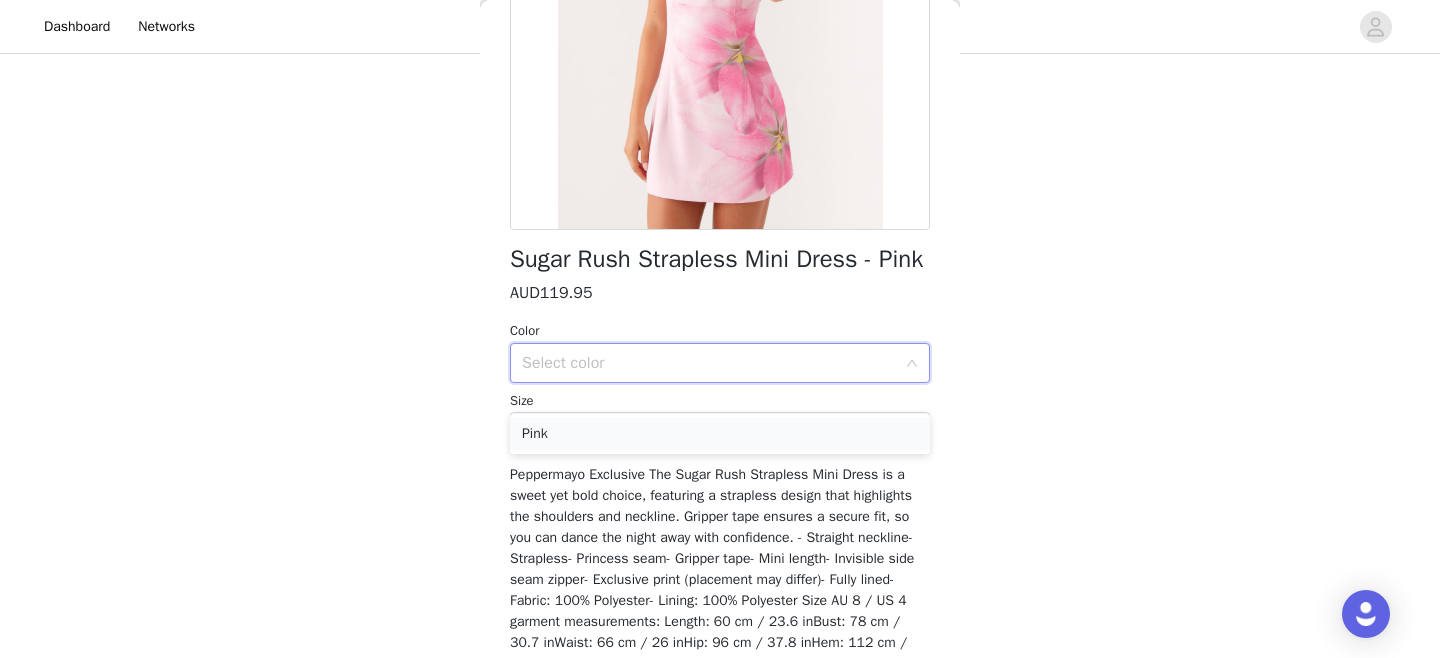 click on "Pink" at bounding box center [720, 434] 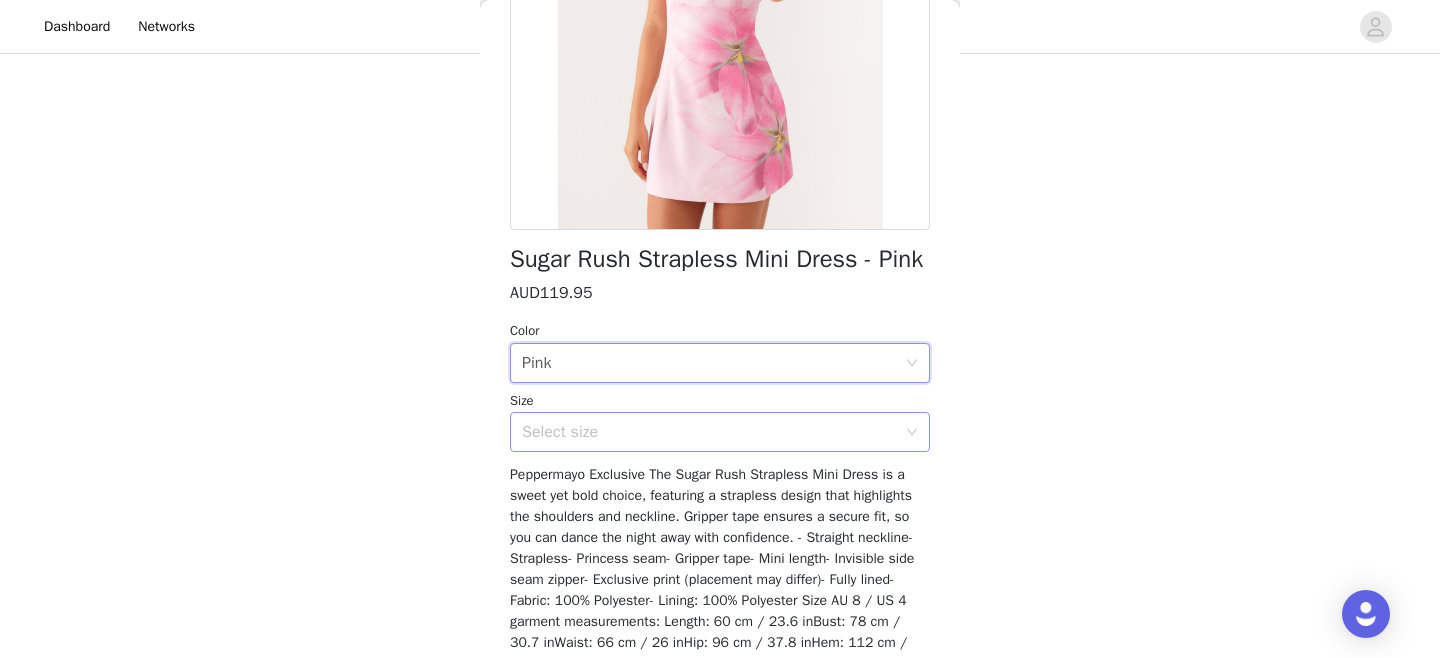 click on "Select size" at bounding box center (709, 432) 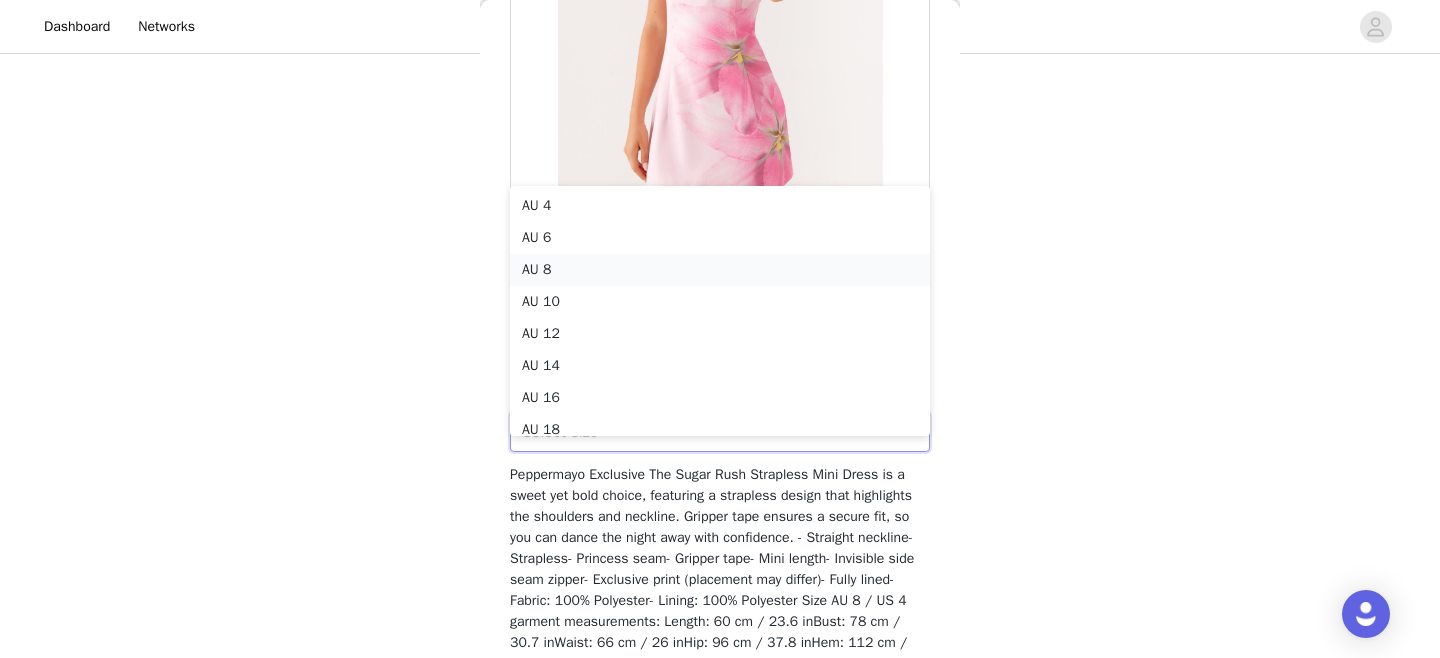 click on "AU 8" at bounding box center [720, 270] 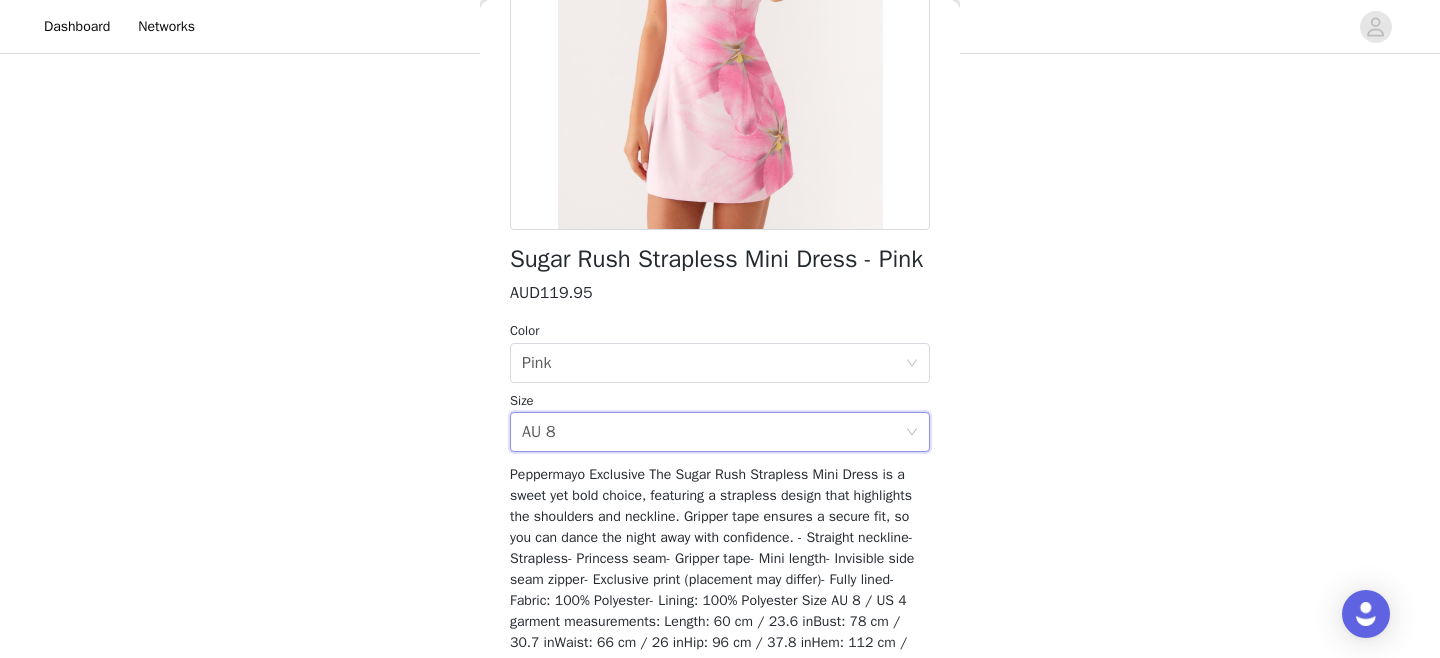 scroll, scrollTop: 468, scrollLeft: 0, axis: vertical 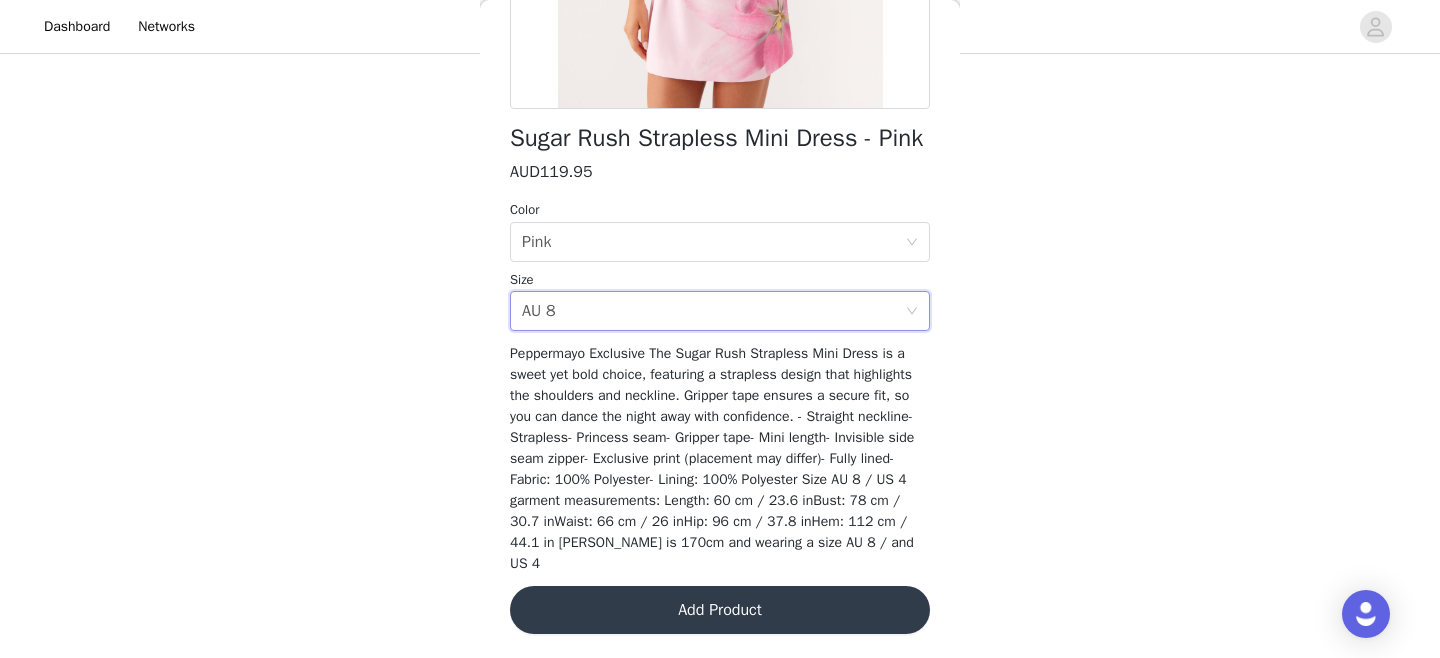 click on "Add Product" at bounding box center (720, 610) 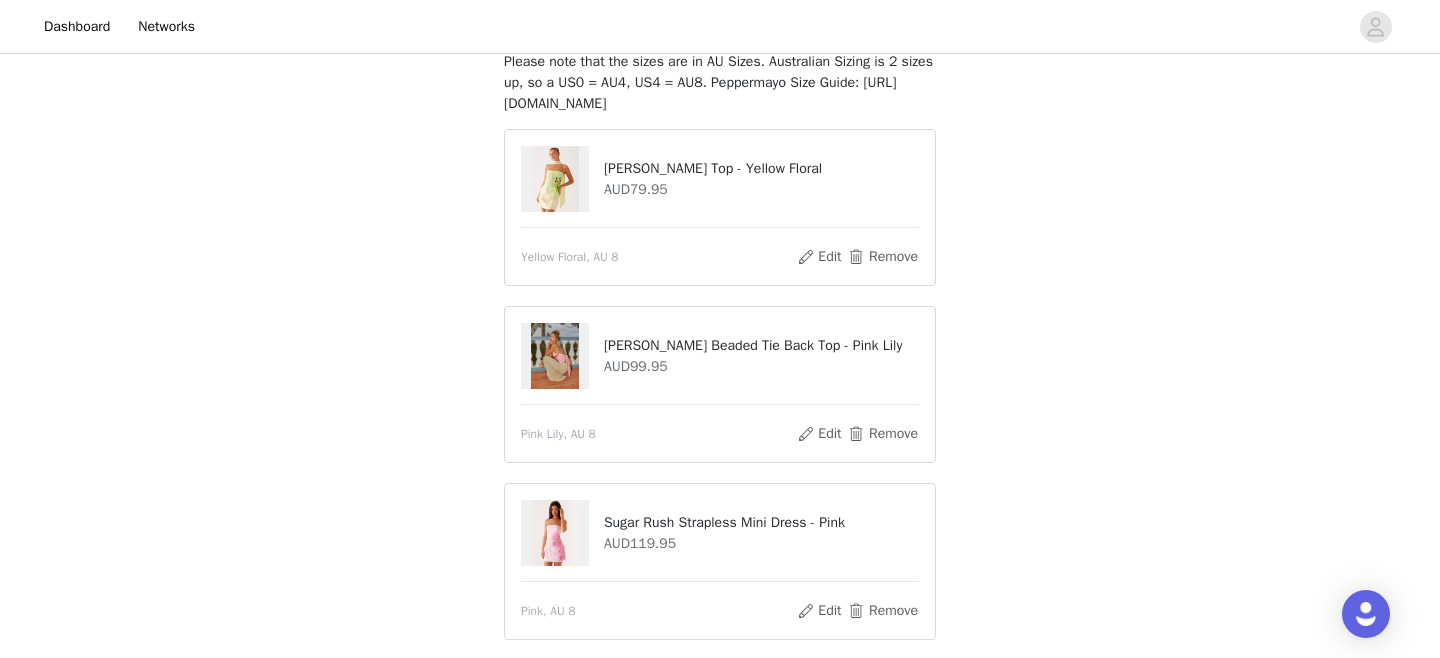 scroll, scrollTop: 304, scrollLeft: 0, axis: vertical 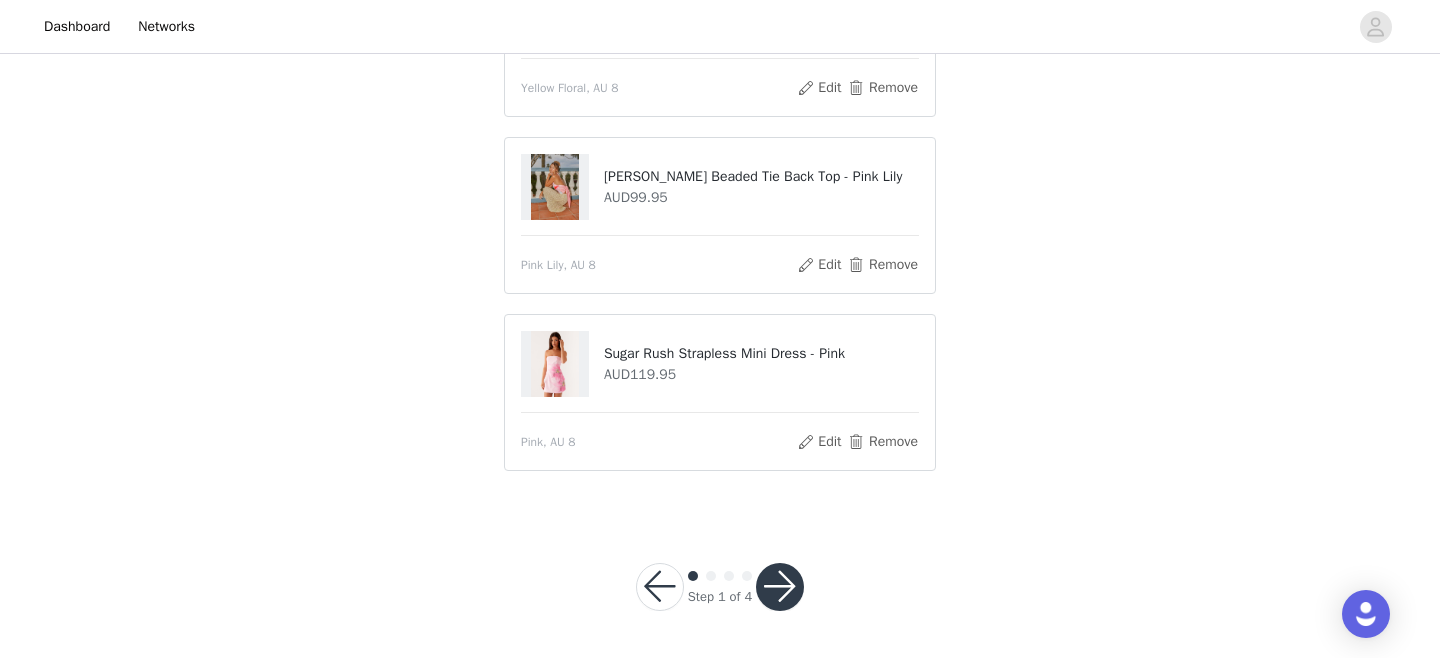 click at bounding box center (780, 587) 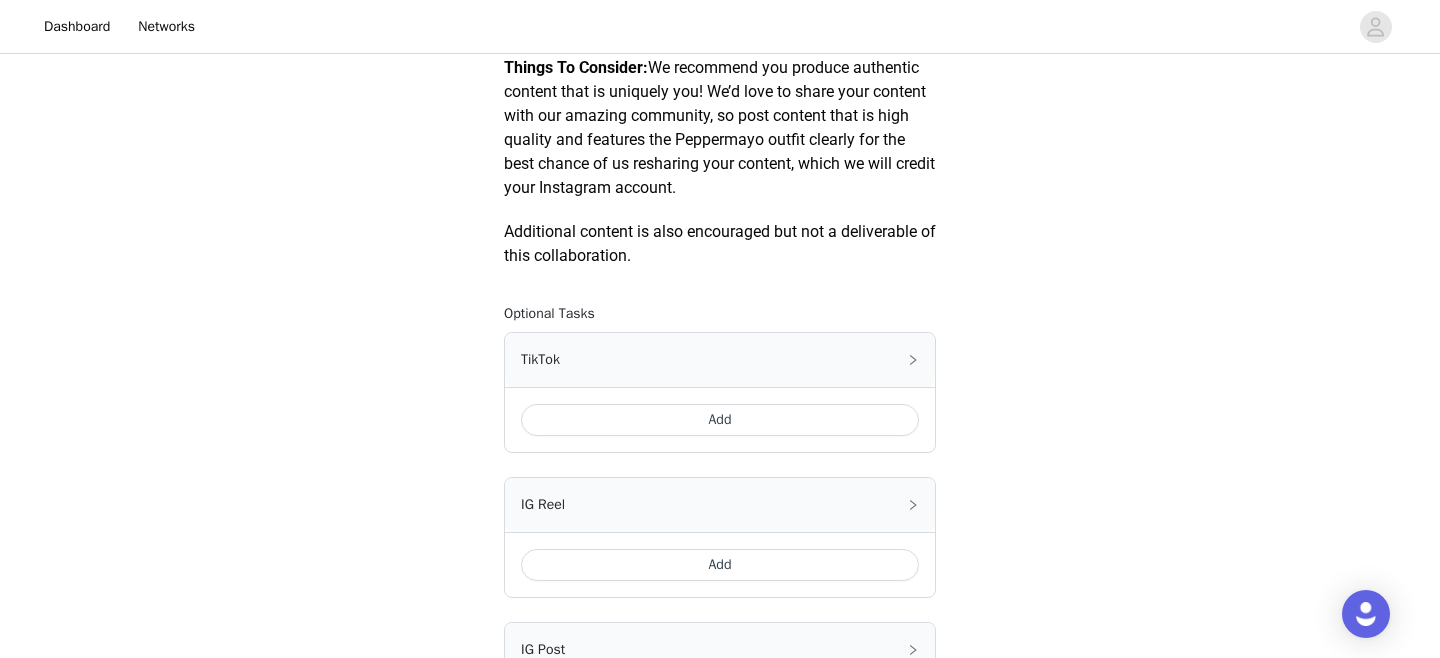 scroll, scrollTop: 1068, scrollLeft: 0, axis: vertical 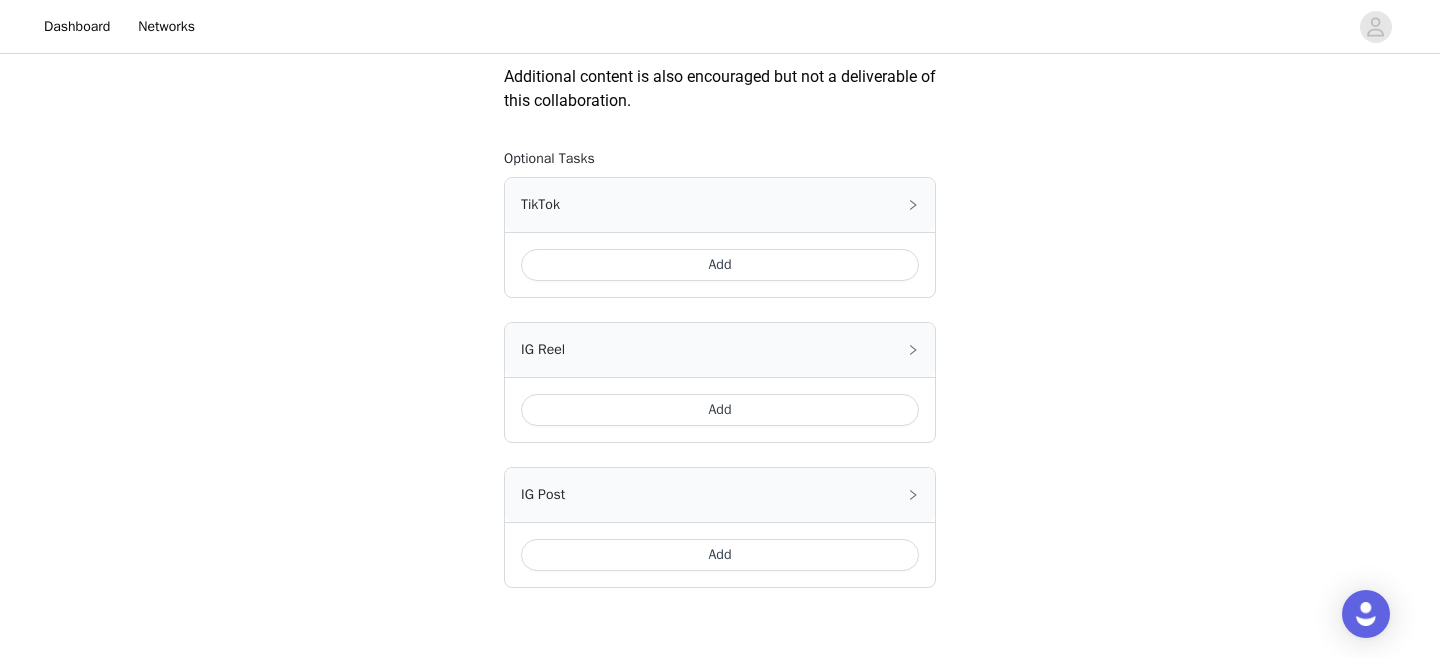click on "Add" at bounding box center (720, 265) 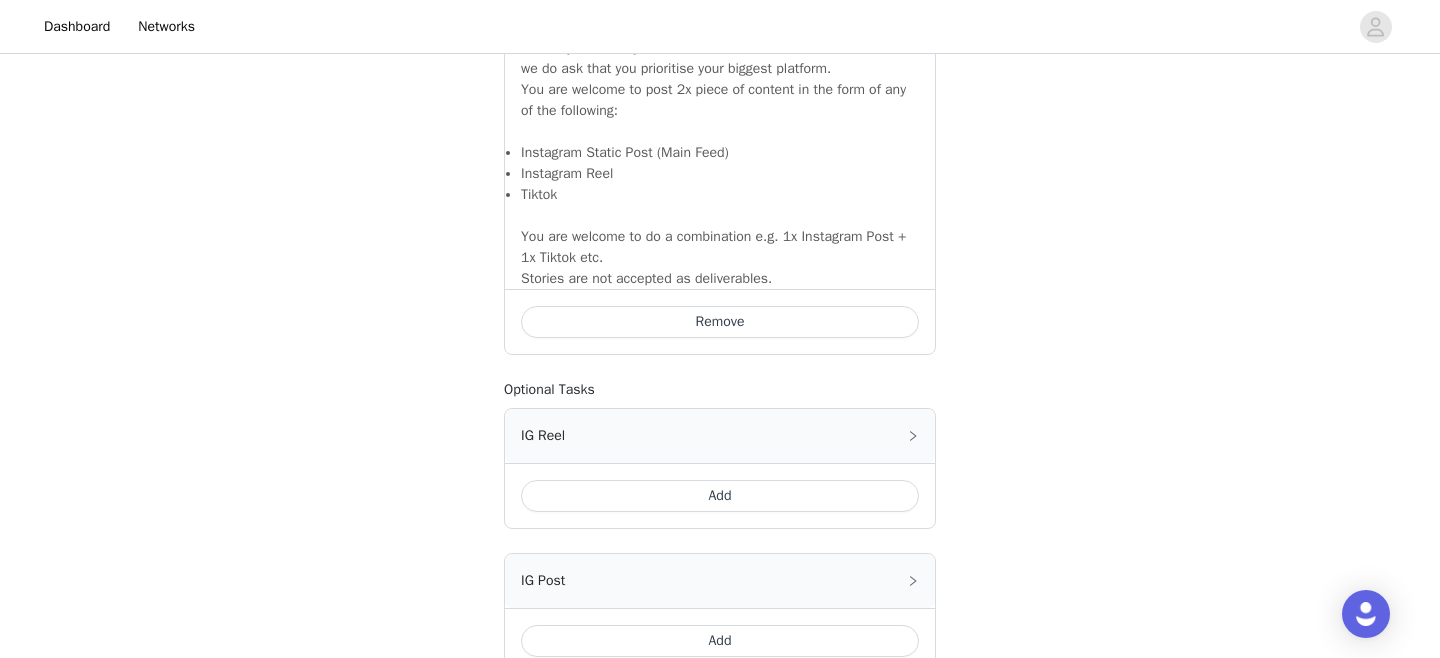 scroll, scrollTop: 1463, scrollLeft: 0, axis: vertical 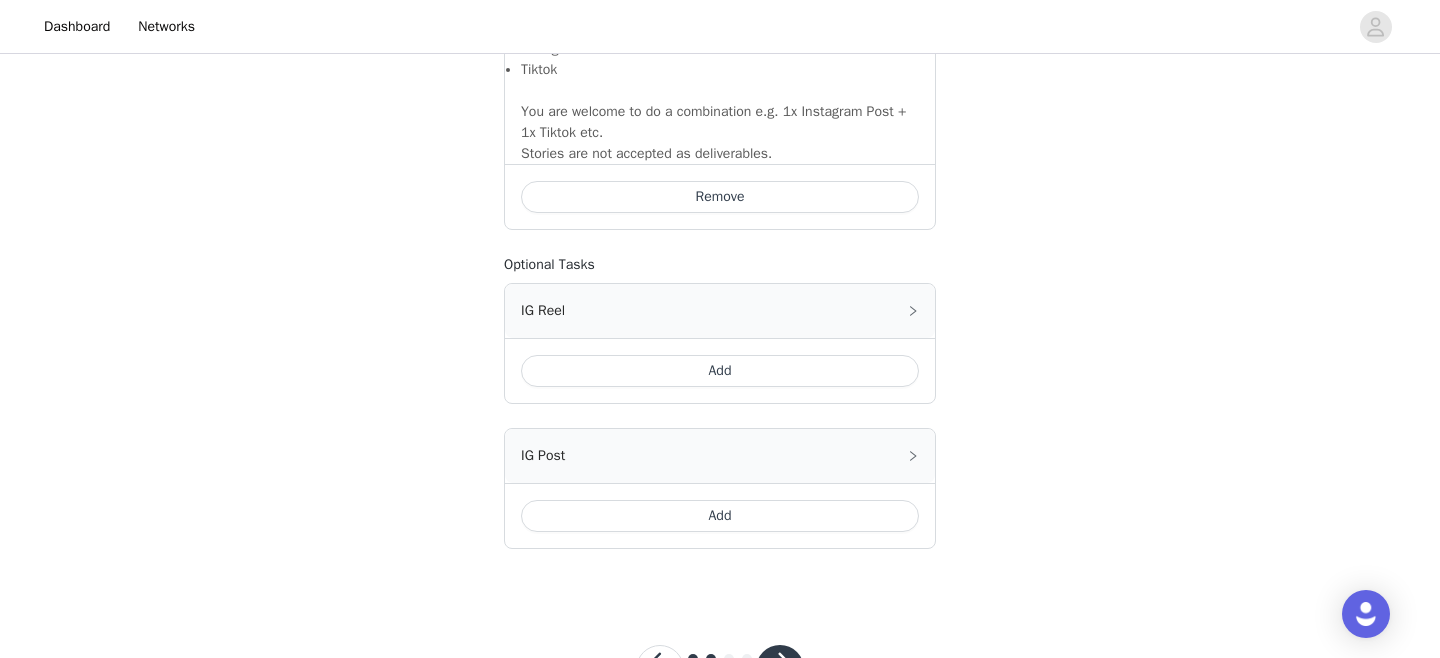 click on "Add" at bounding box center (720, 371) 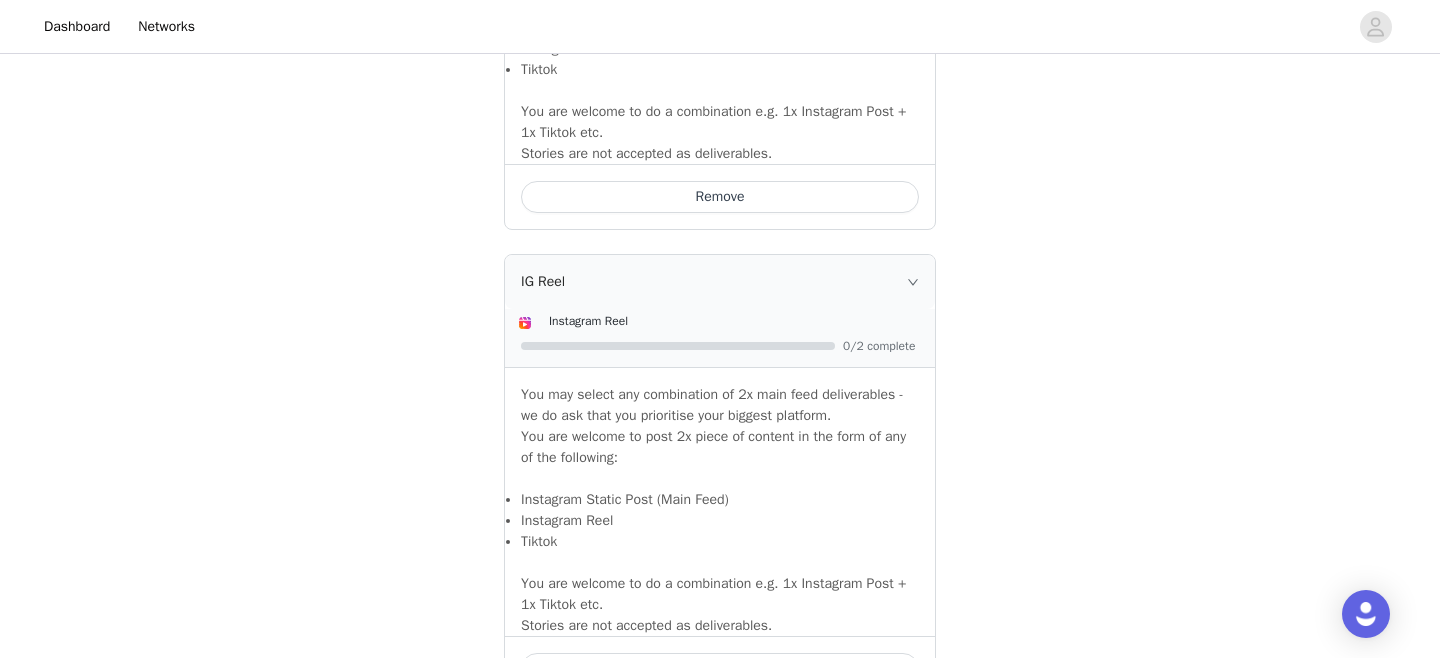 scroll, scrollTop: 1873, scrollLeft: 0, axis: vertical 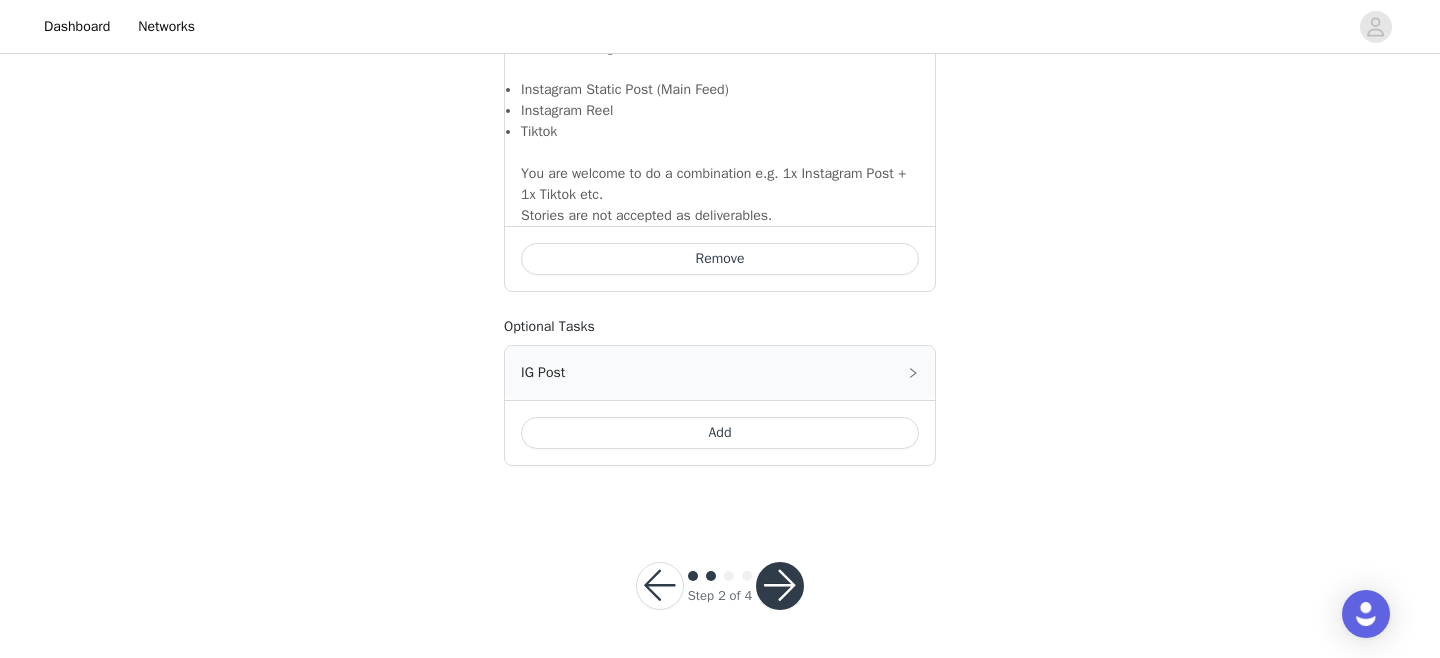 click at bounding box center (780, 586) 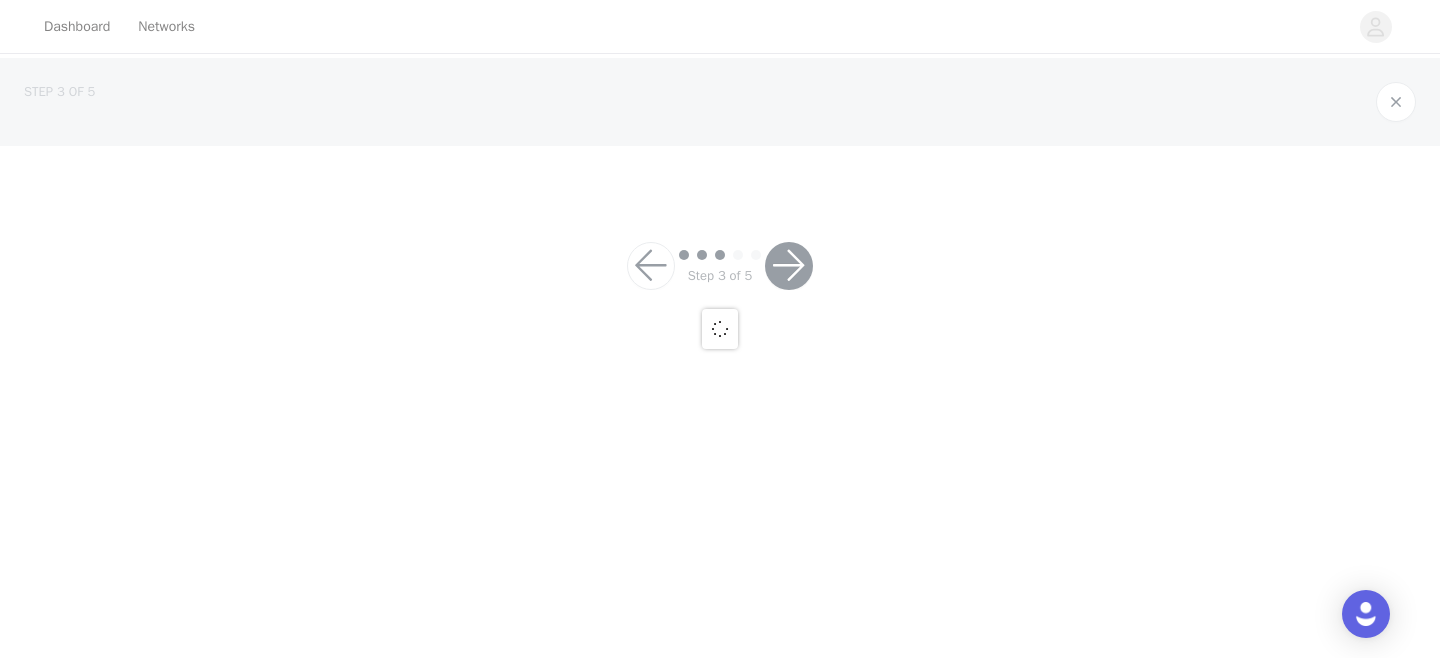 scroll, scrollTop: 0, scrollLeft: 0, axis: both 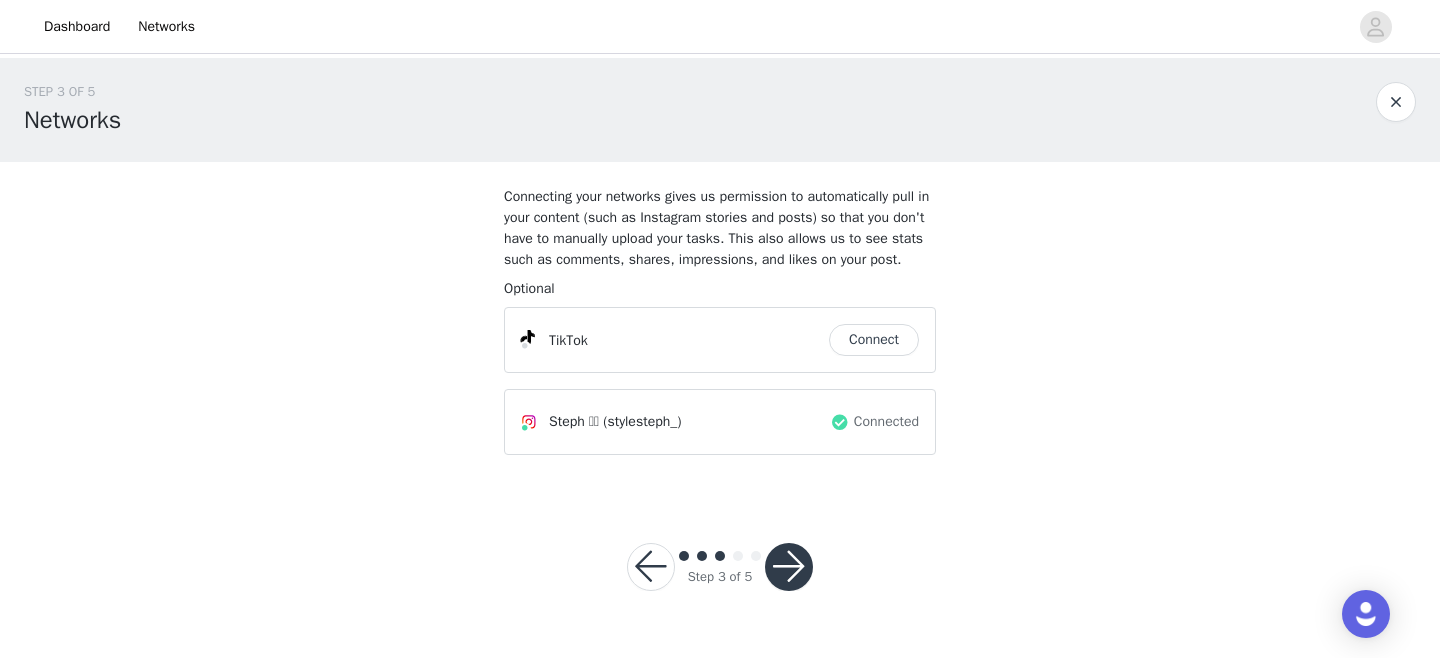 click at bounding box center (789, 567) 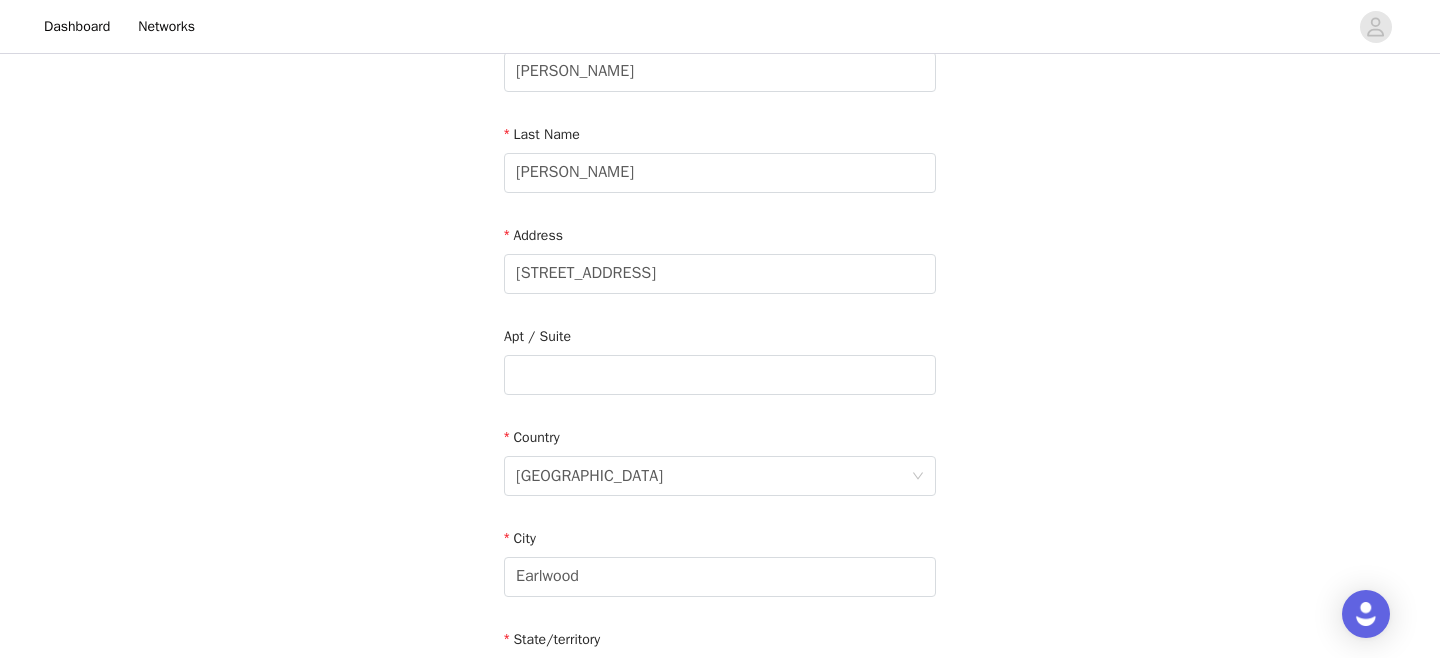 scroll, scrollTop: 747, scrollLeft: 0, axis: vertical 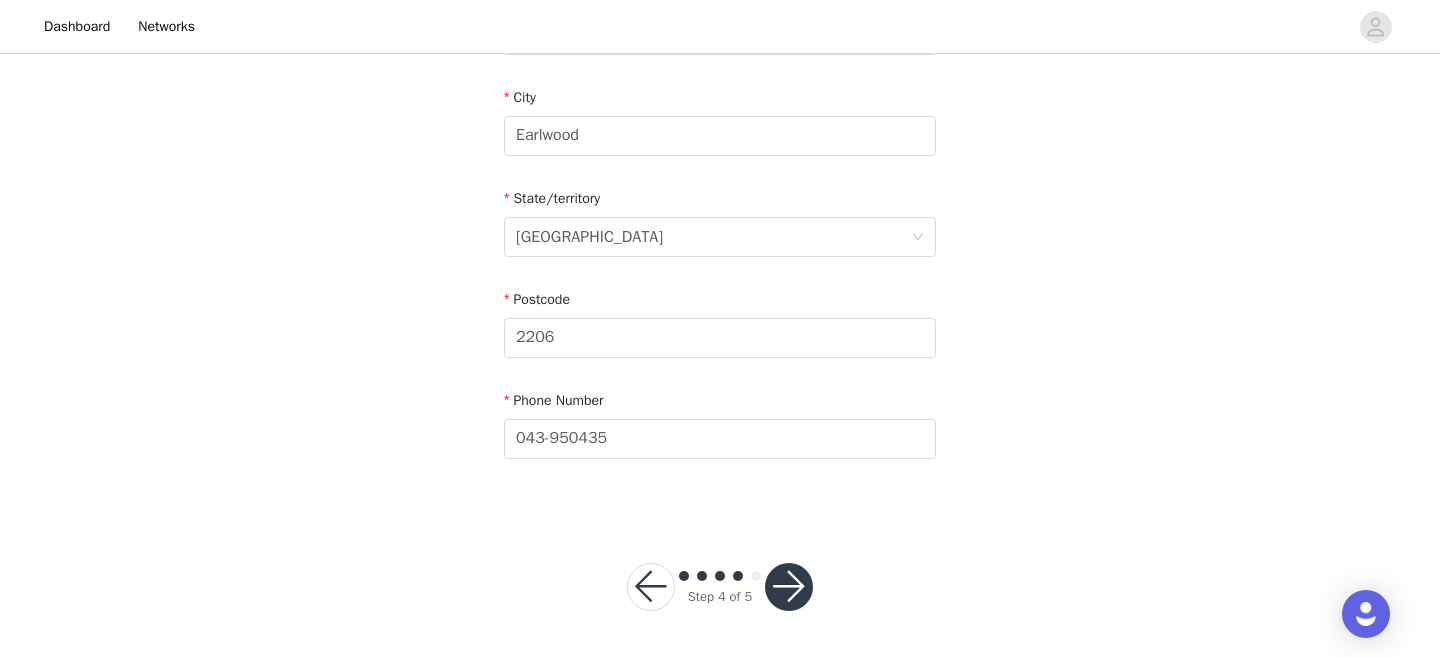 click at bounding box center (789, 587) 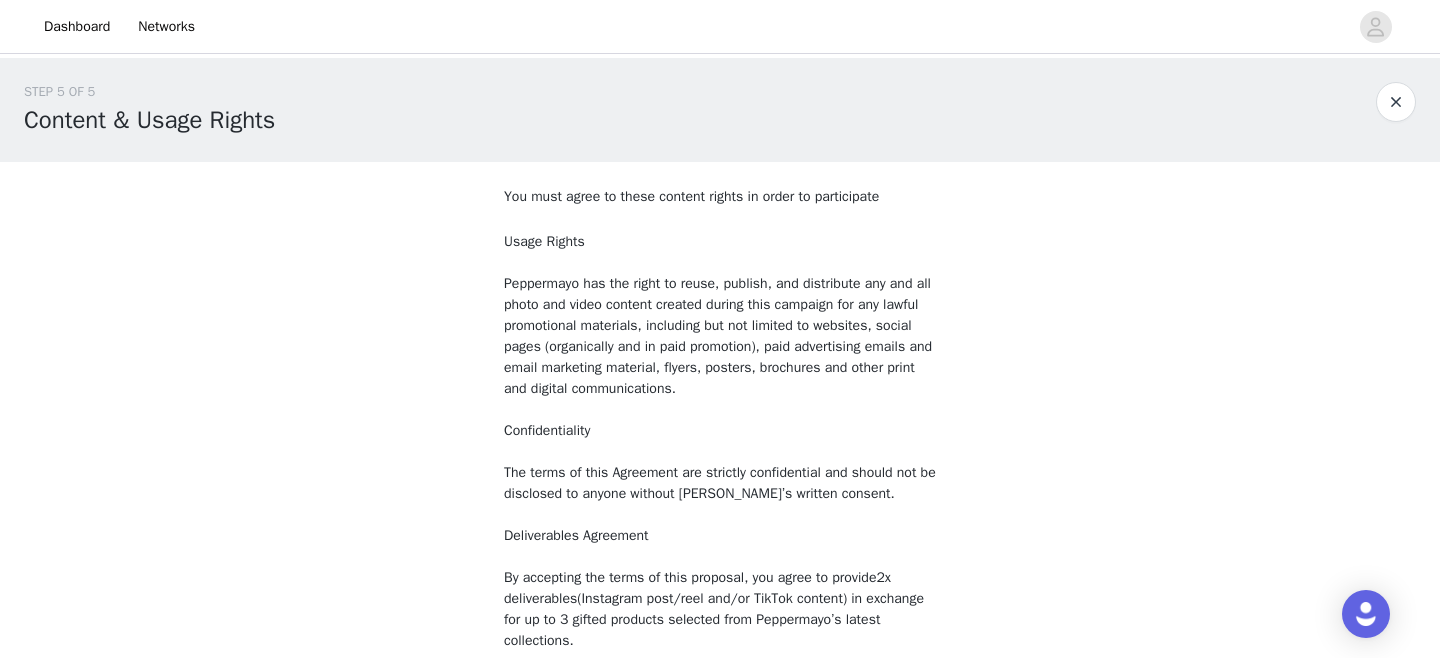scroll, scrollTop: 266, scrollLeft: 0, axis: vertical 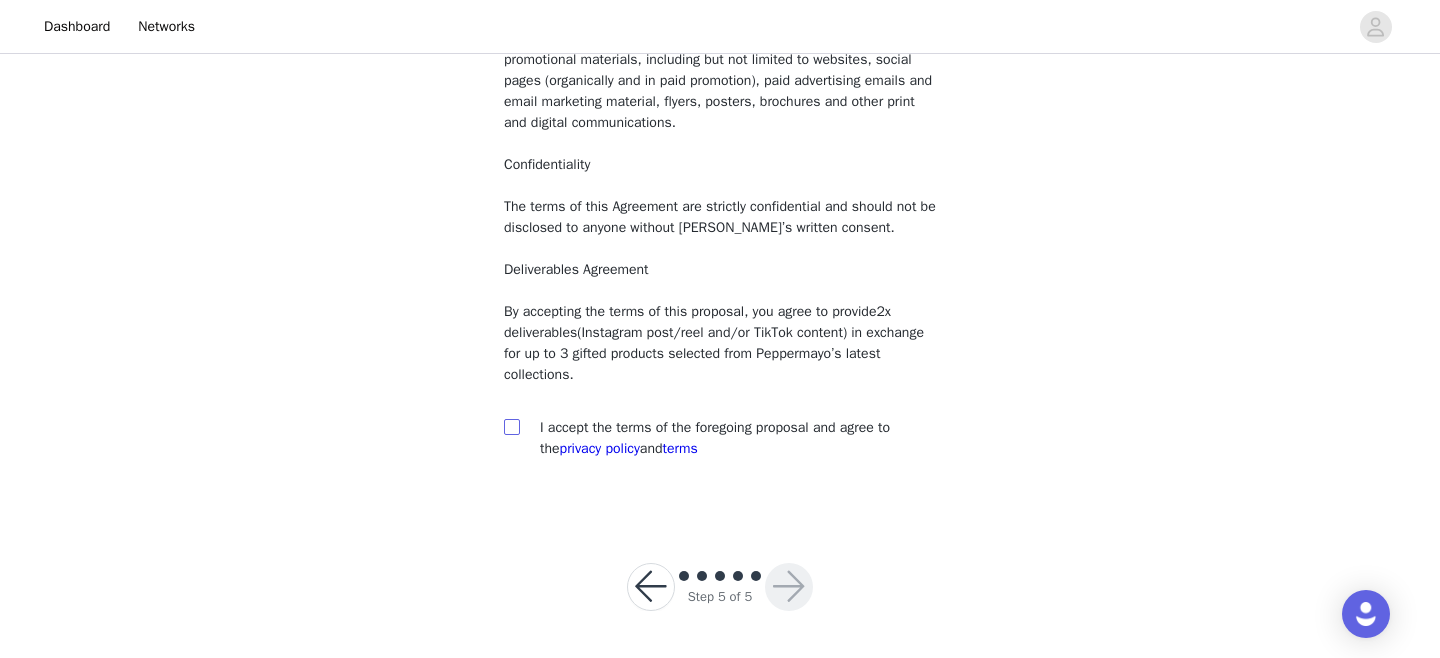 click at bounding box center [511, 426] 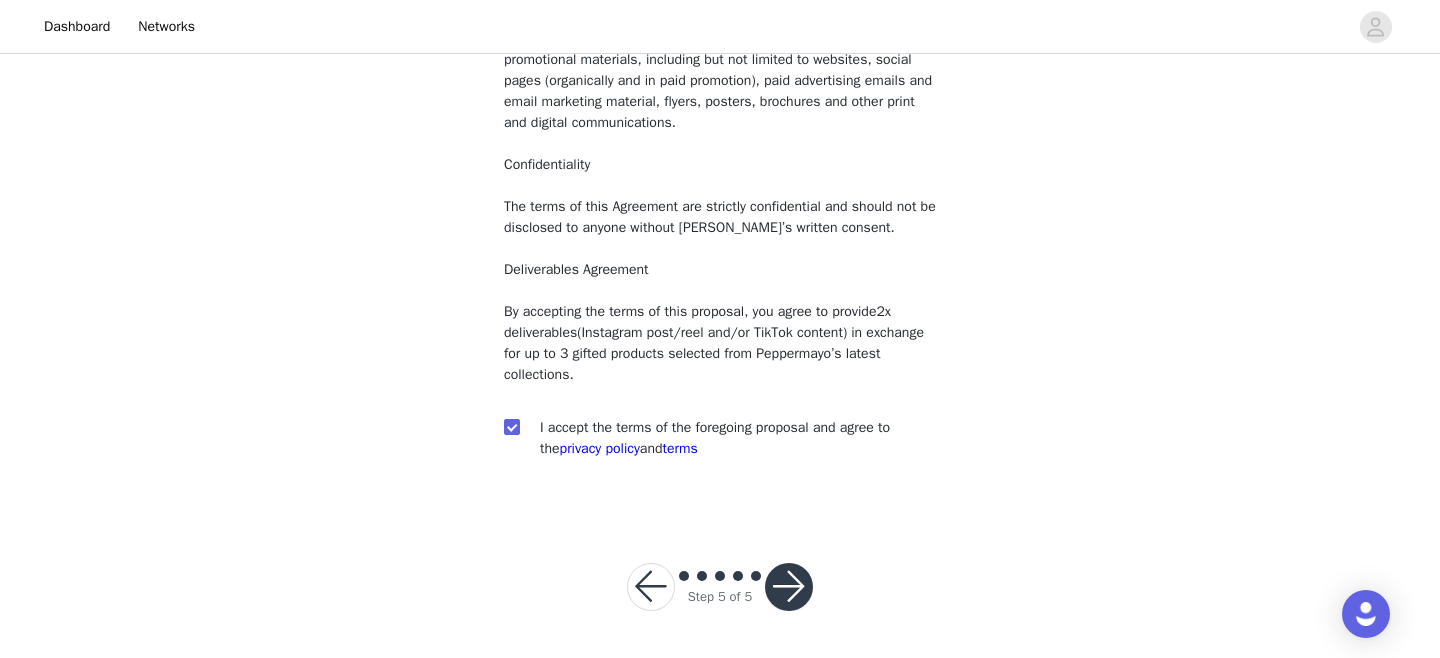 click at bounding box center (789, 587) 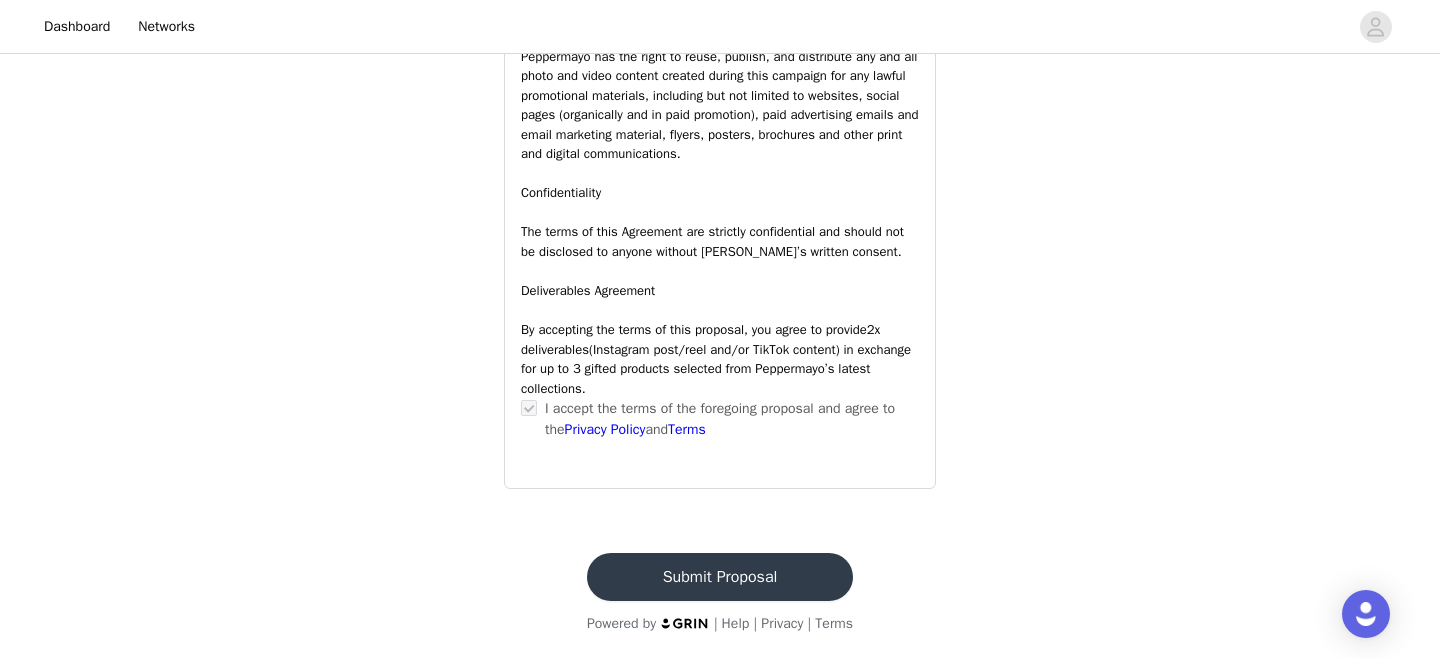 click on "Submit Proposal" at bounding box center [720, 577] 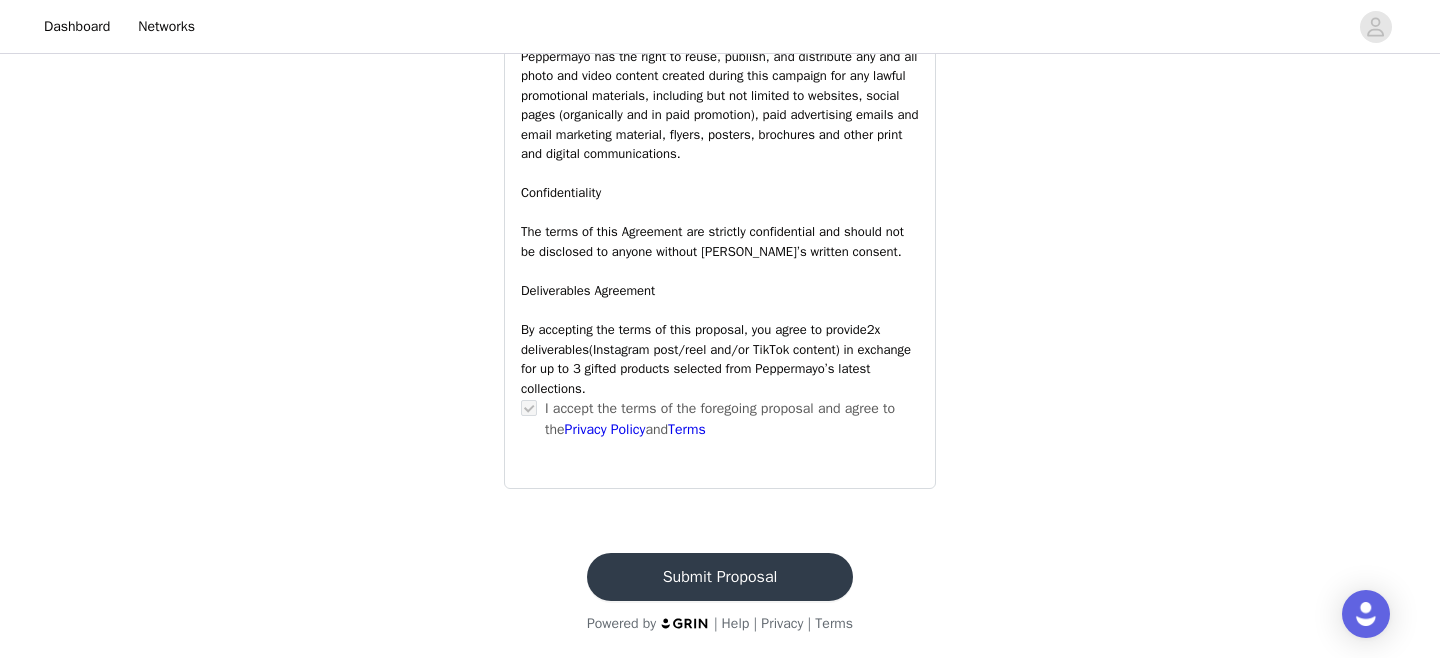 scroll, scrollTop: 0, scrollLeft: 0, axis: both 